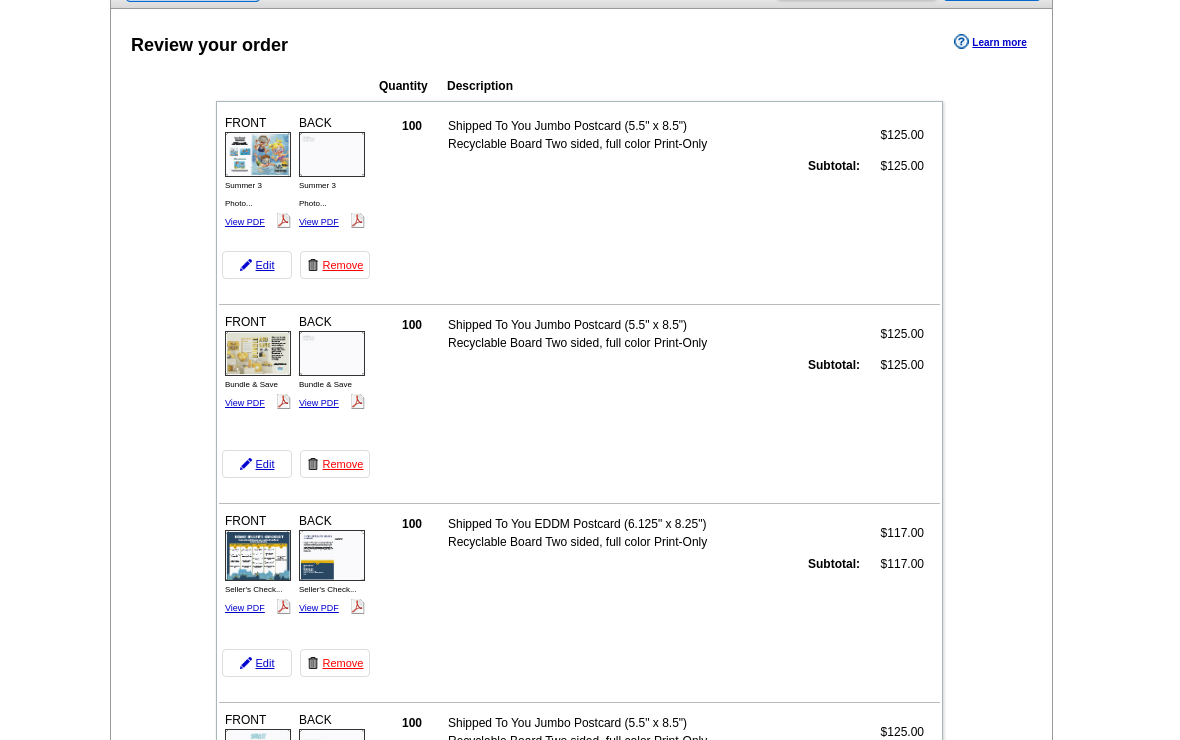 scroll, scrollTop: 0, scrollLeft: 0, axis: both 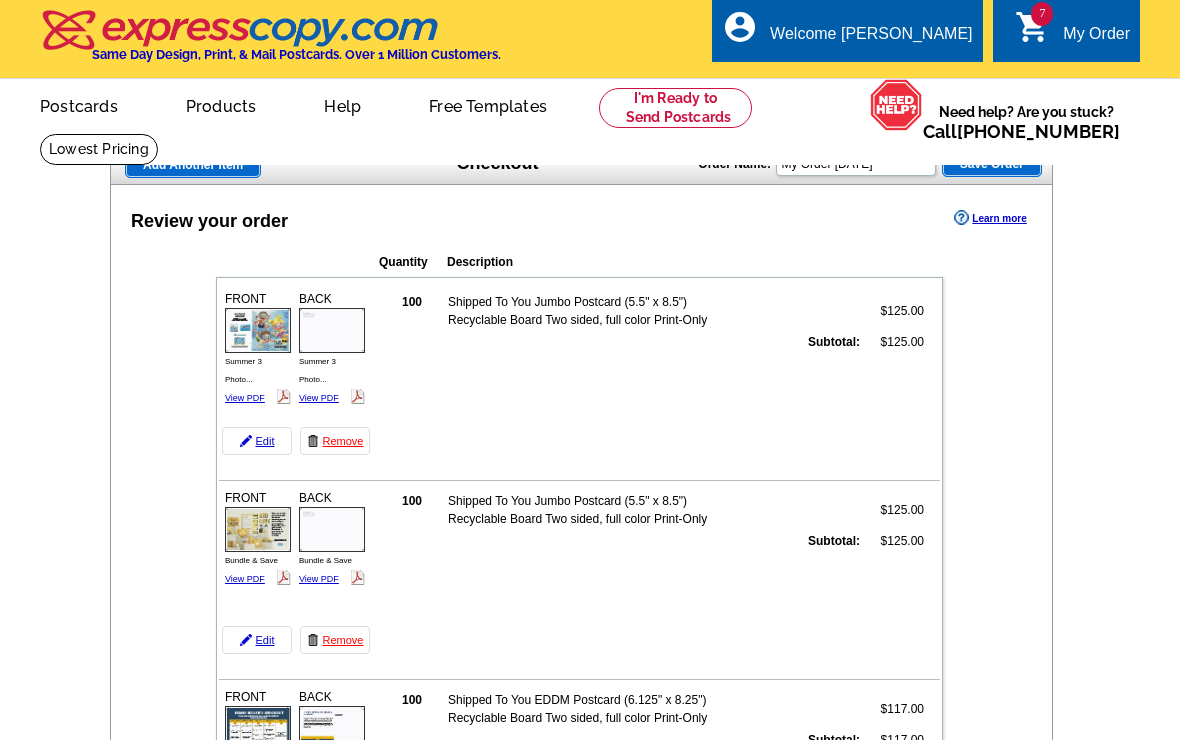click on "Add Another Item" at bounding box center (193, 165) 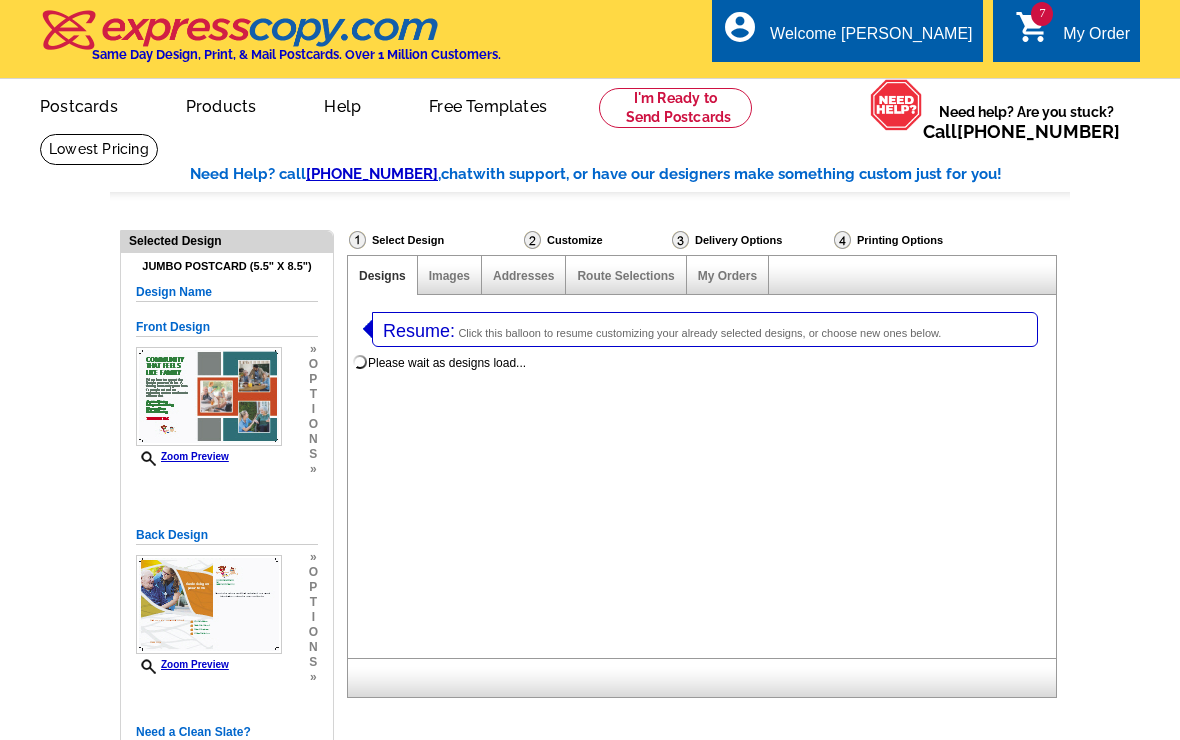 select on "1" 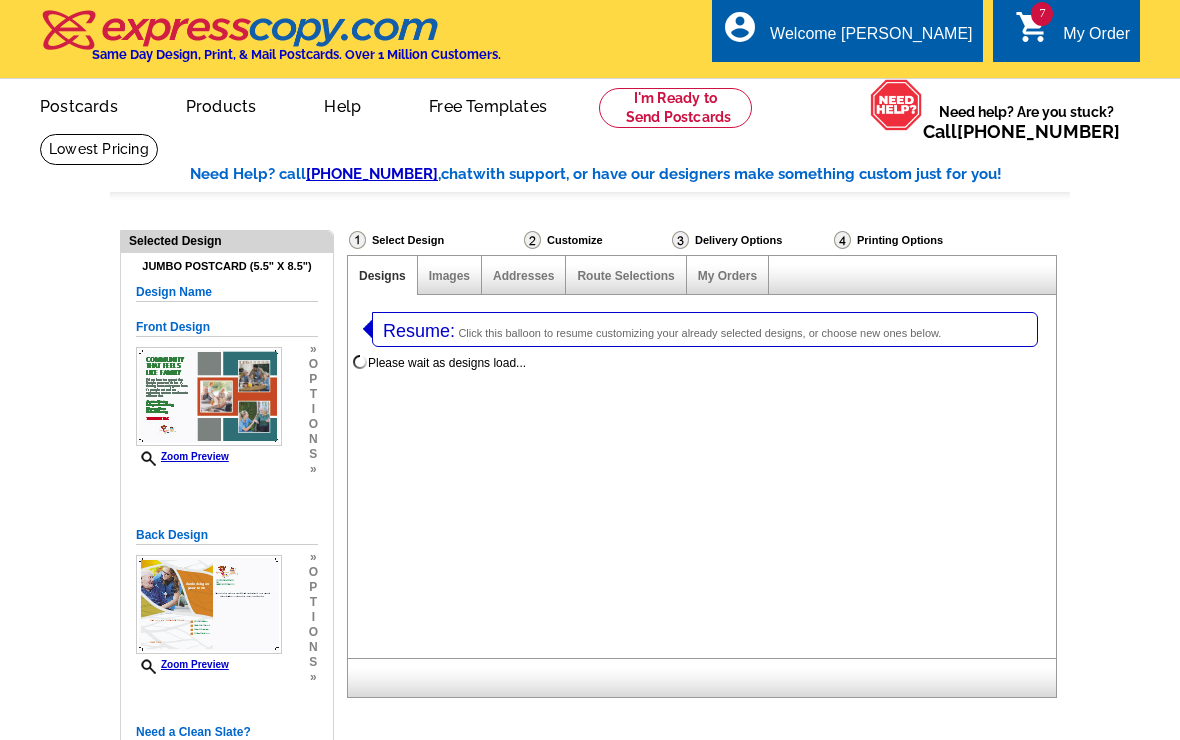 select on "2" 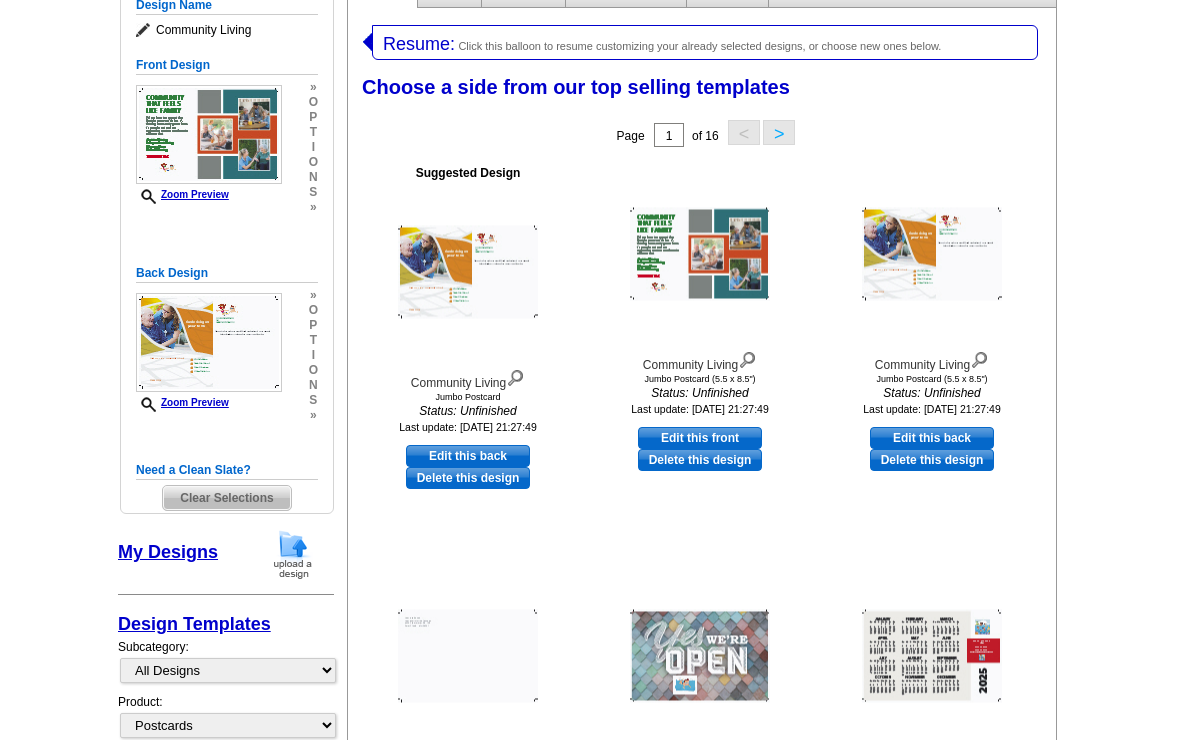 scroll, scrollTop: 289, scrollLeft: 0, axis: vertical 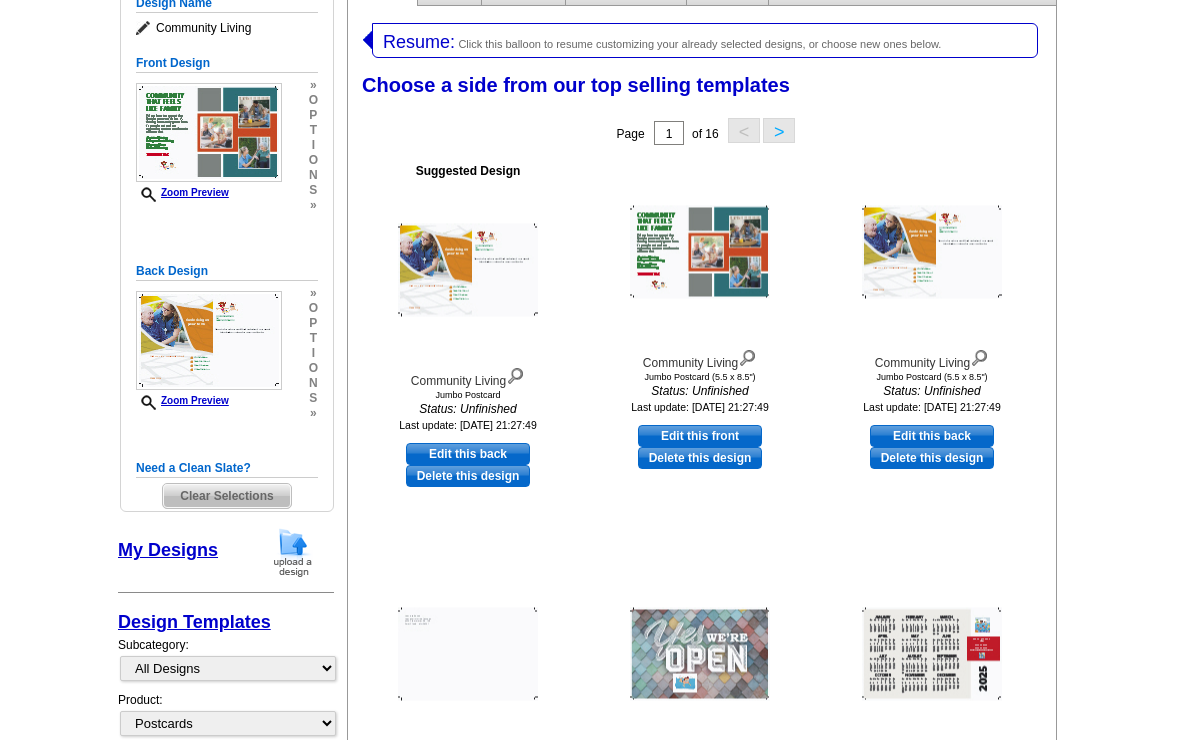 click on "Resume:
Click this balloon to resume customizing your already selected designs, or choose new ones below." at bounding box center [705, 40] 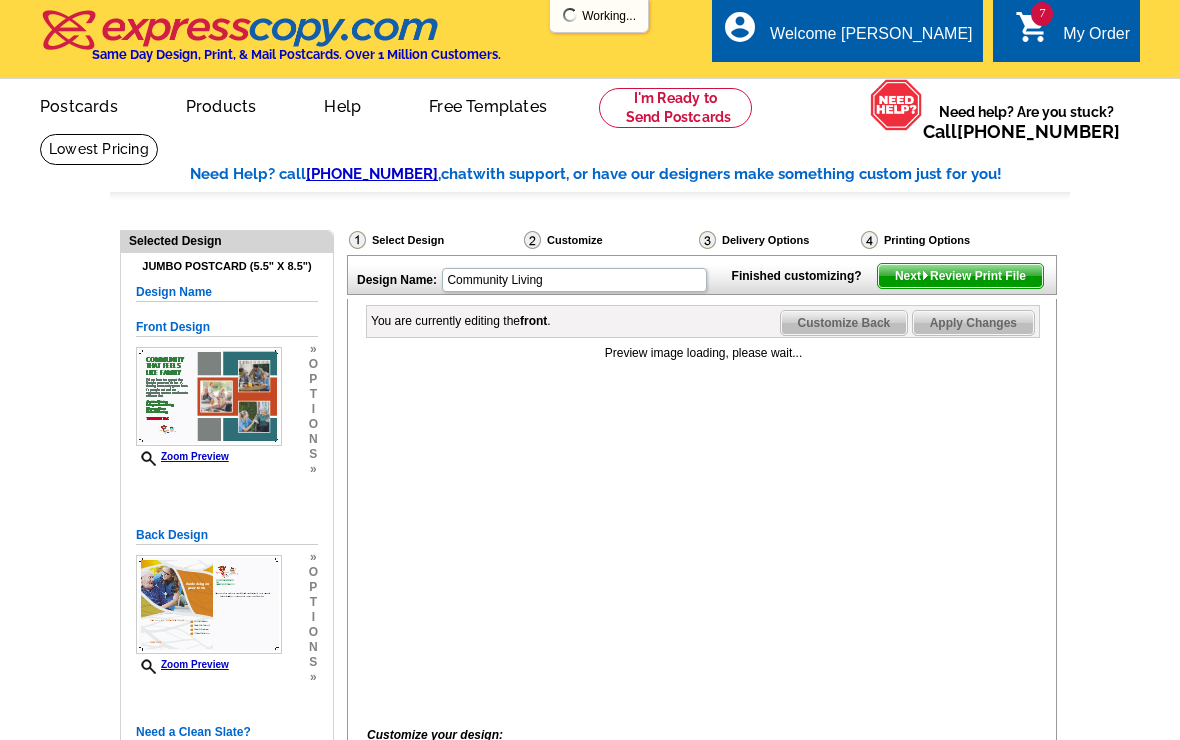scroll, scrollTop: 0, scrollLeft: 0, axis: both 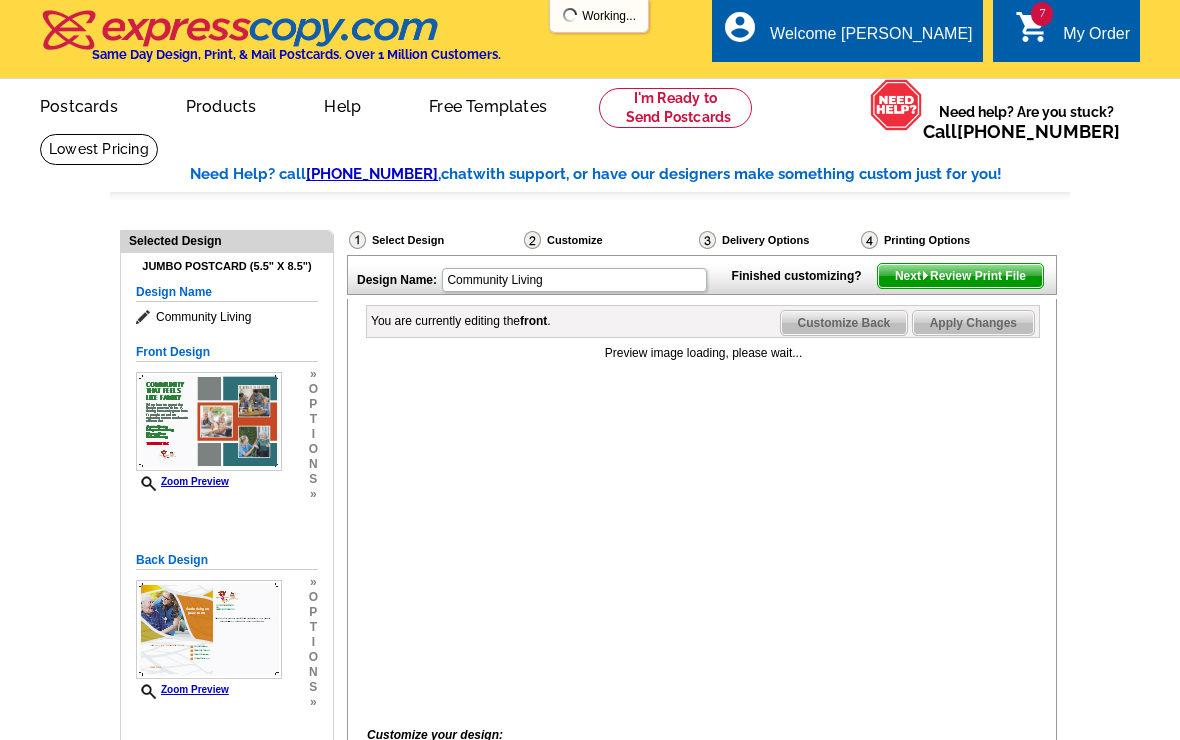 click on "Customize Back" at bounding box center [844, 323] 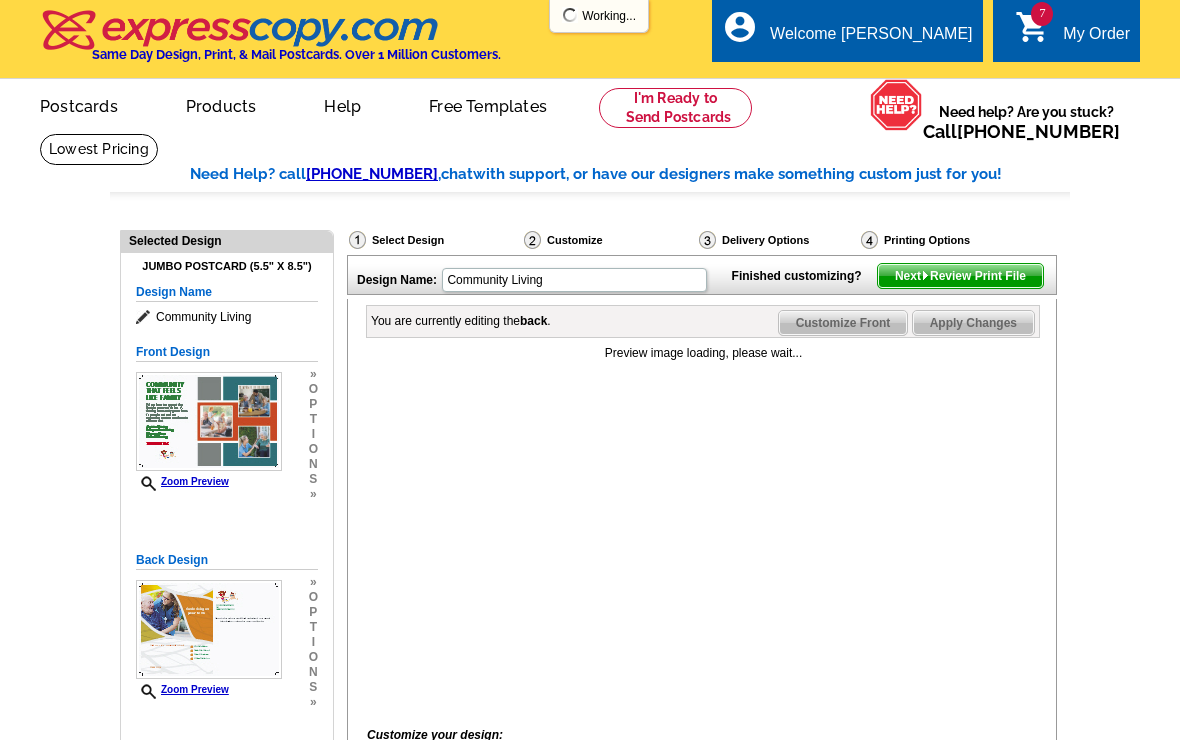 click on "Next   Review Print File" at bounding box center [960, 276] 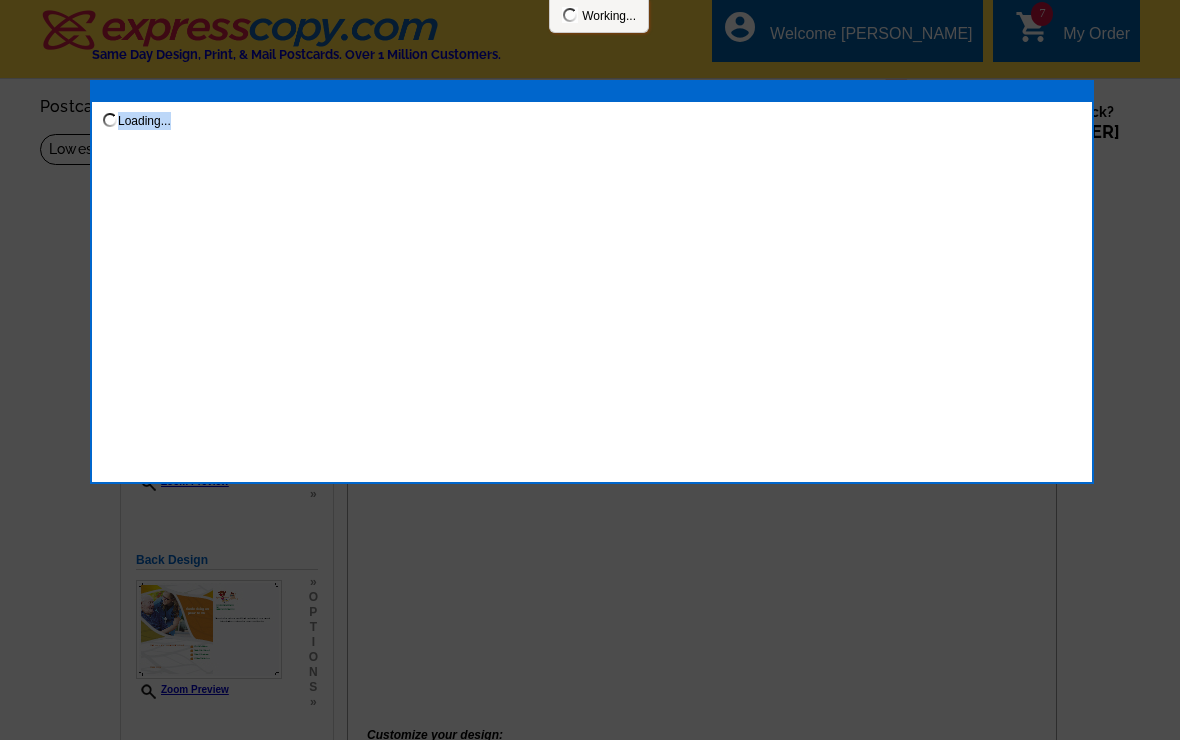 click at bounding box center [590, 370] 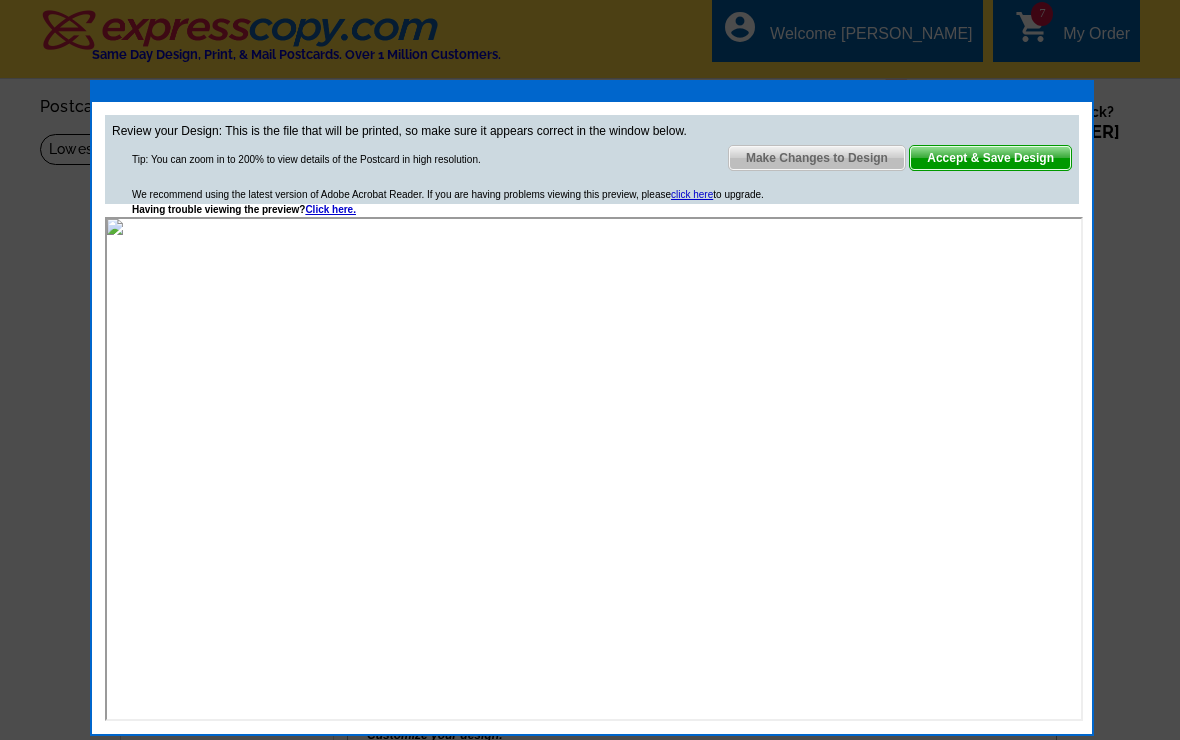 scroll, scrollTop: 0, scrollLeft: 0, axis: both 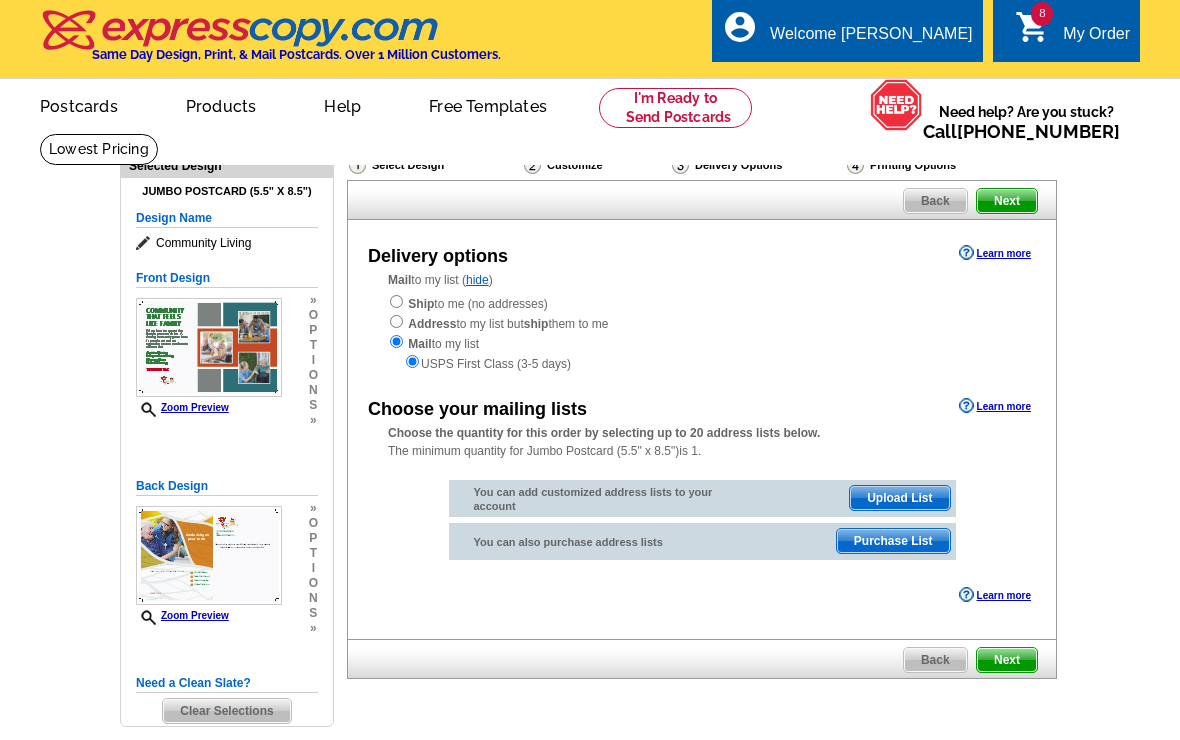 click at bounding box center [396, 301] 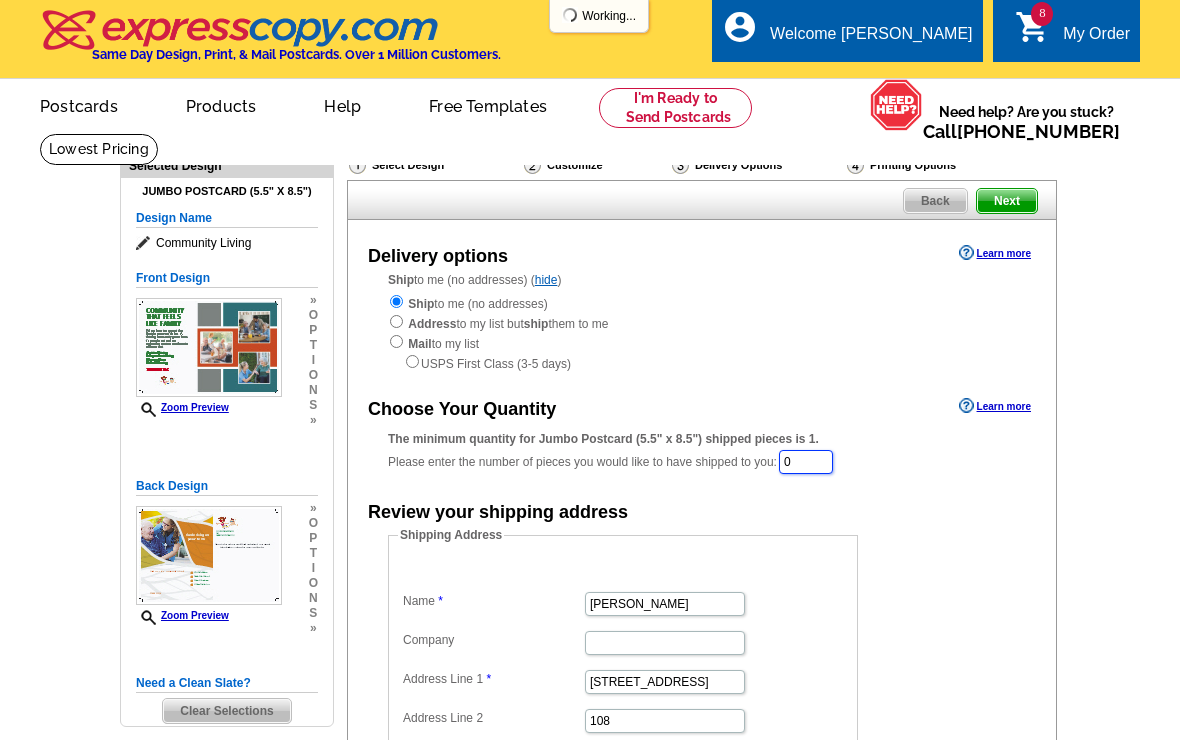 click on "0" at bounding box center (806, 462) 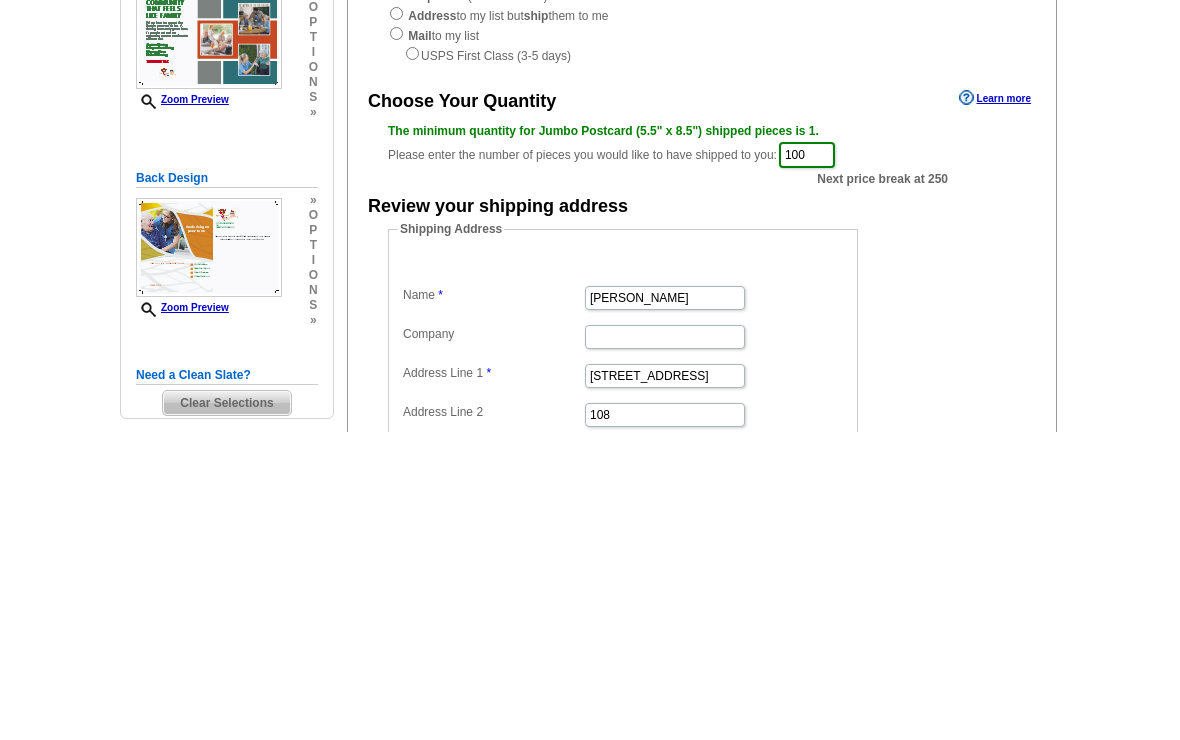 scroll, scrollTop: 308, scrollLeft: 0, axis: vertical 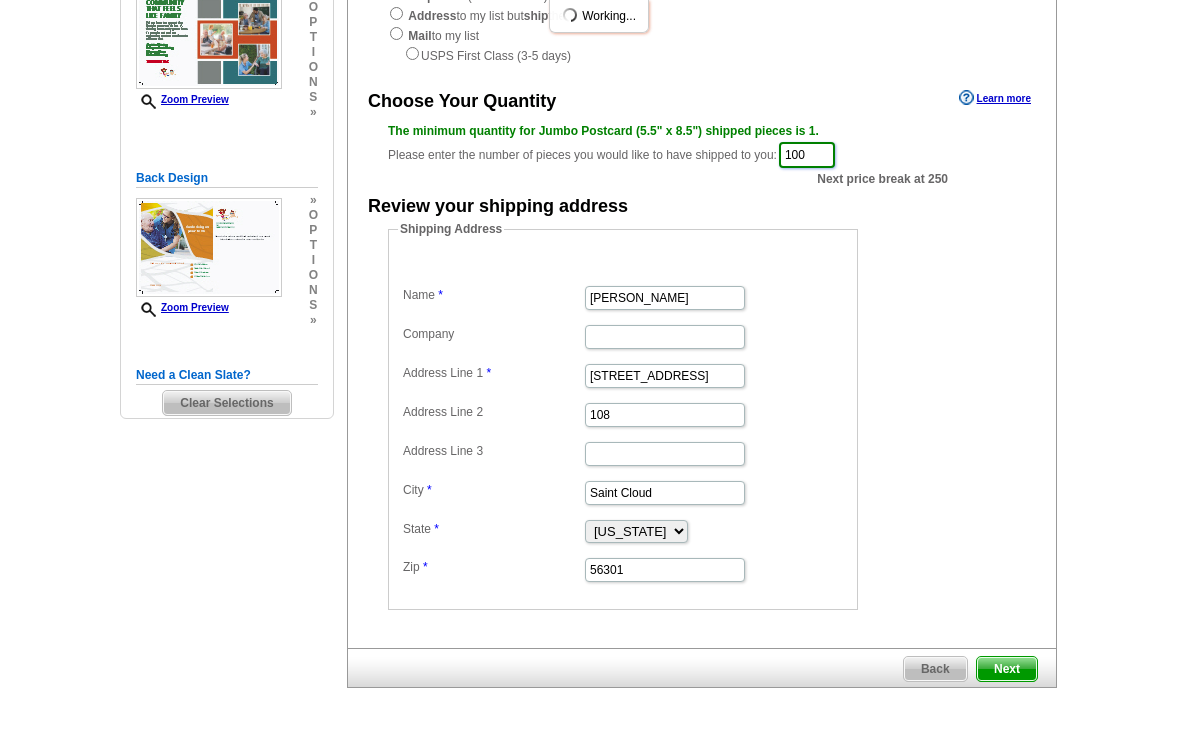 type on "100" 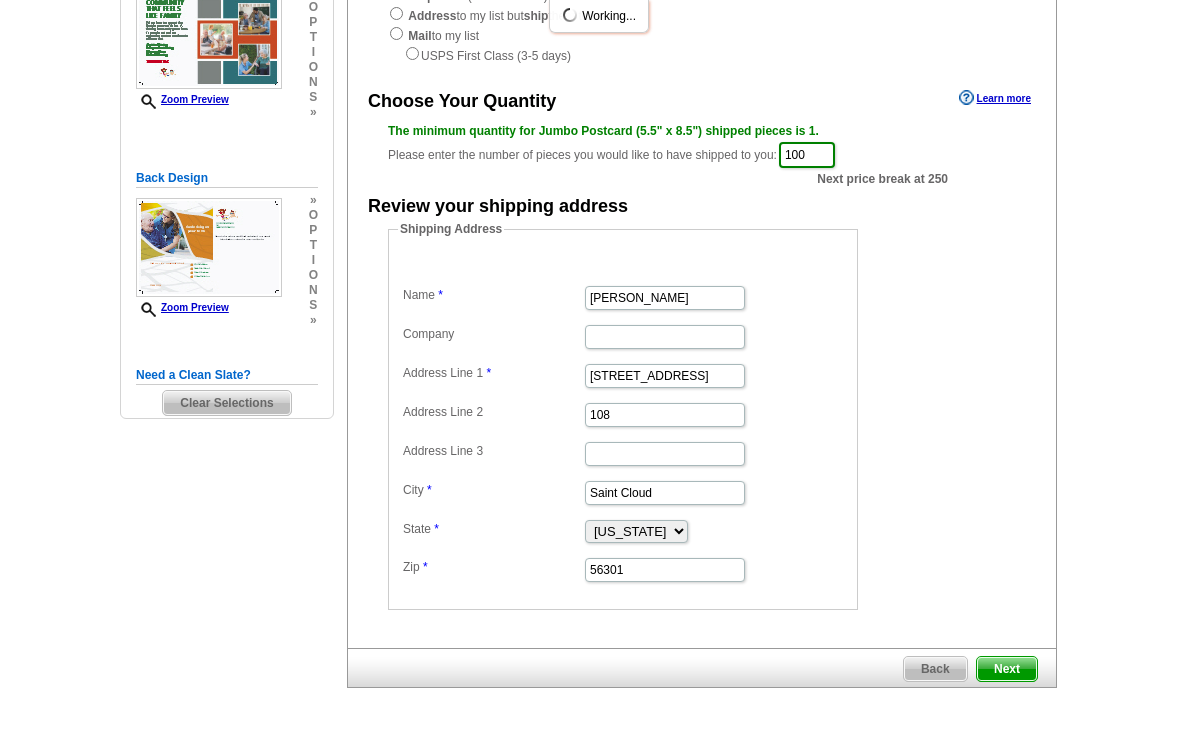 click on "Next" at bounding box center [1007, 669] 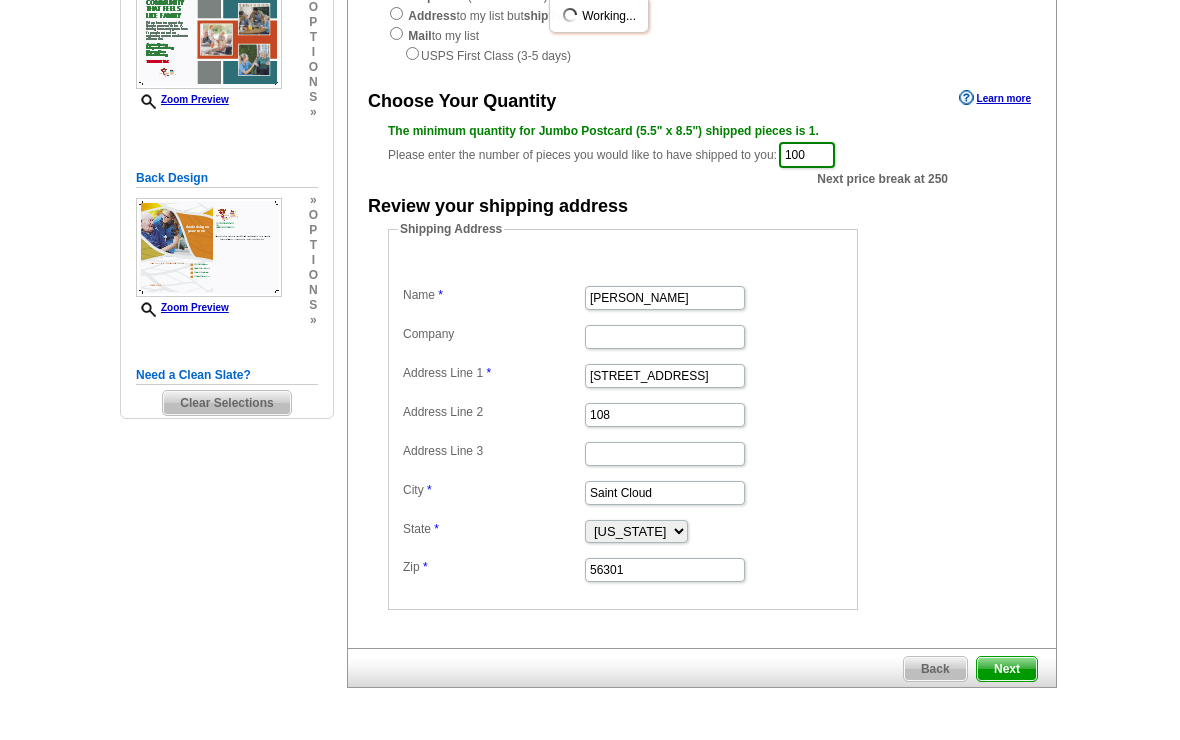 click on "Next" at bounding box center (1007, 669) 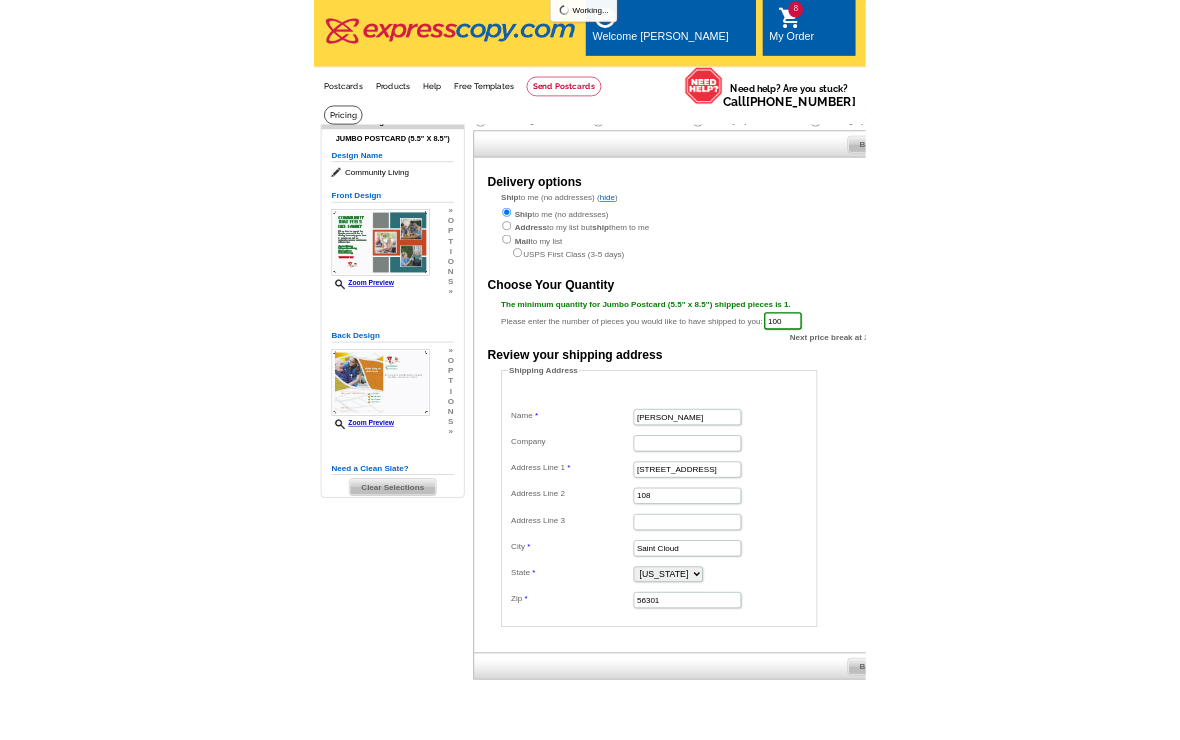 scroll, scrollTop: 308, scrollLeft: 0, axis: vertical 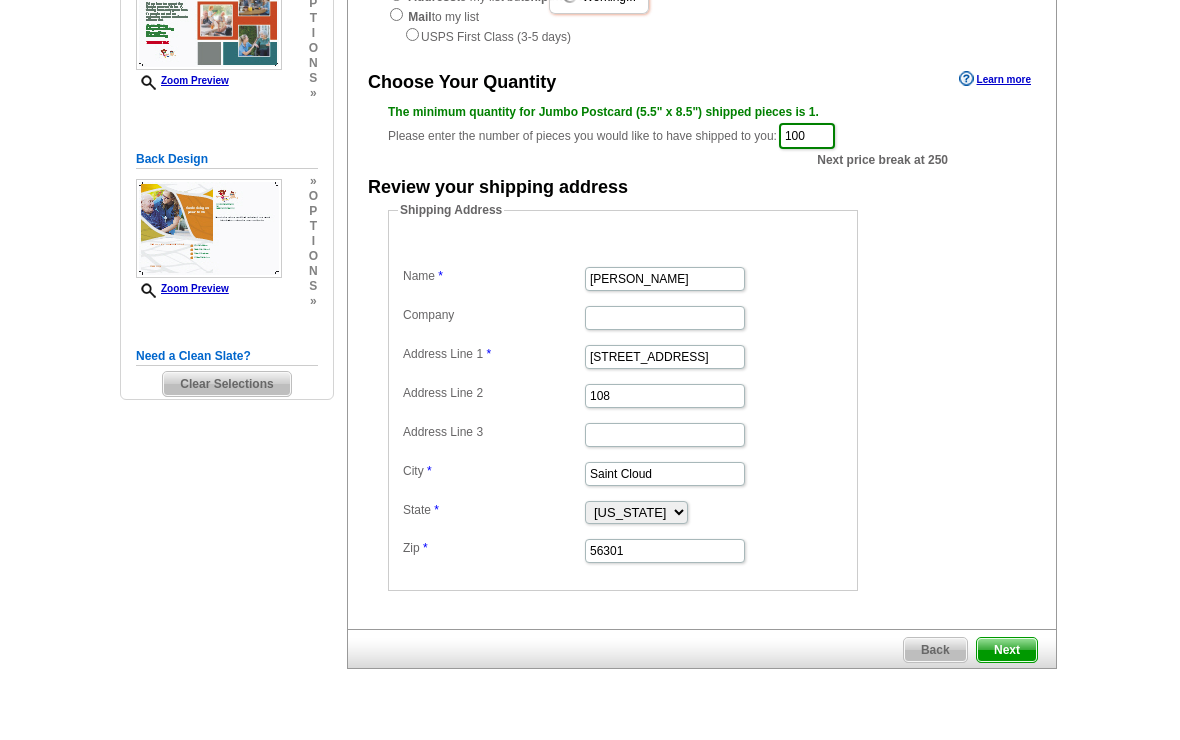 click on "Next" at bounding box center (1007, 669) 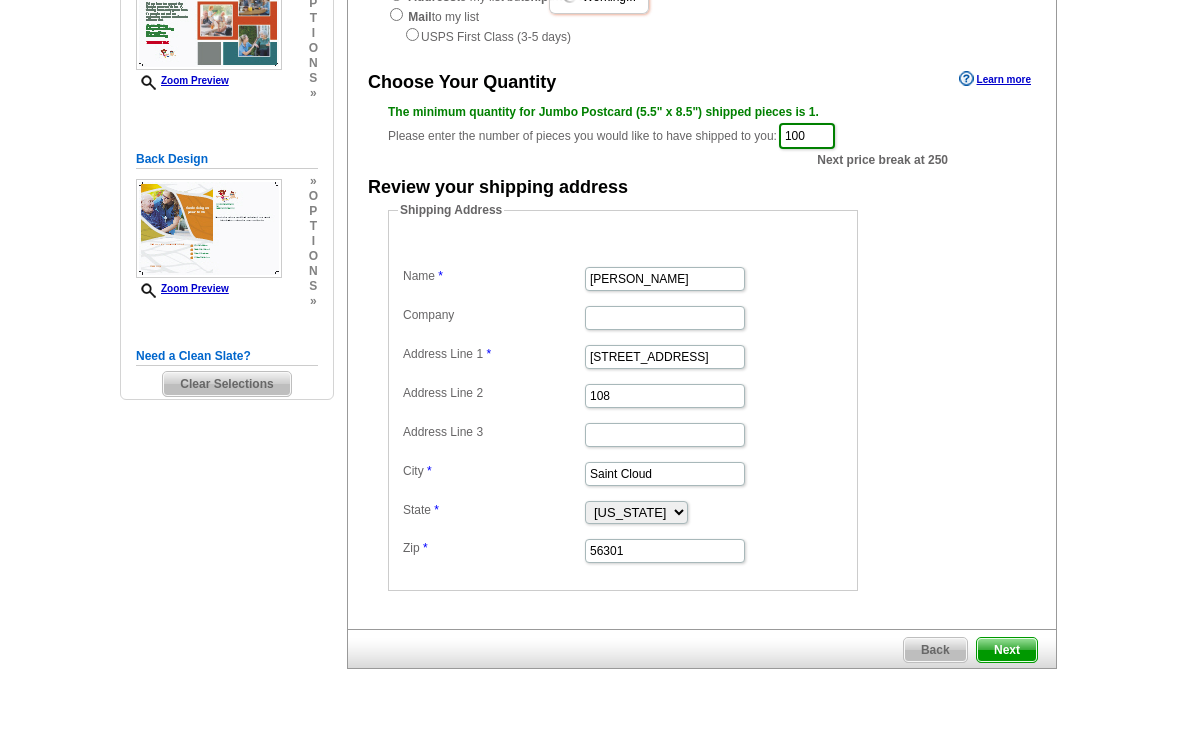 click on "Next" at bounding box center [1007, 669] 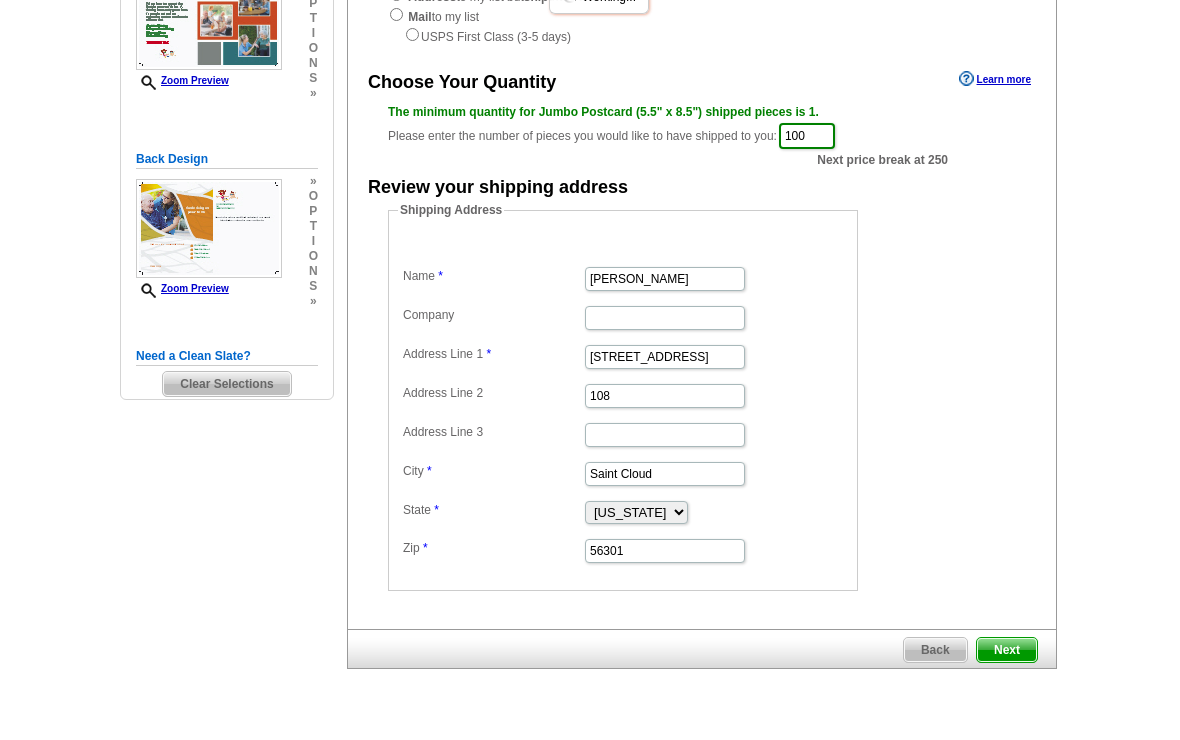 click on "Next" at bounding box center [1007, 669] 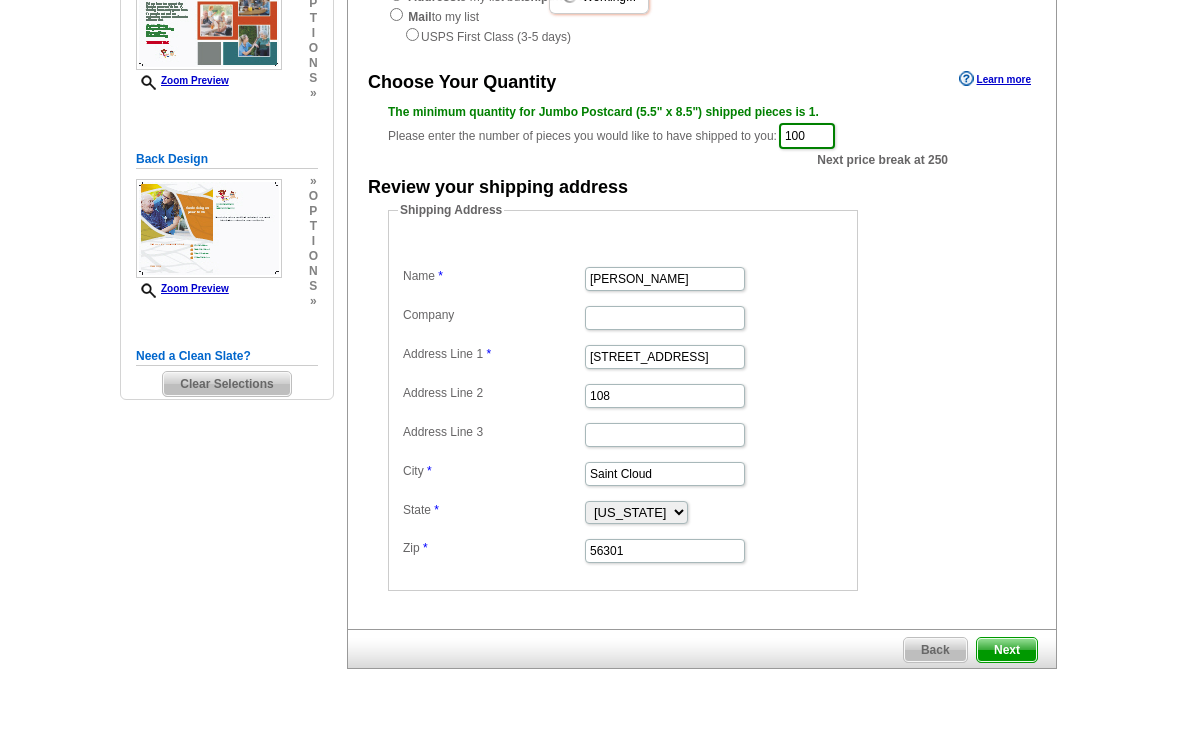 click on "Next" at bounding box center [1007, 669] 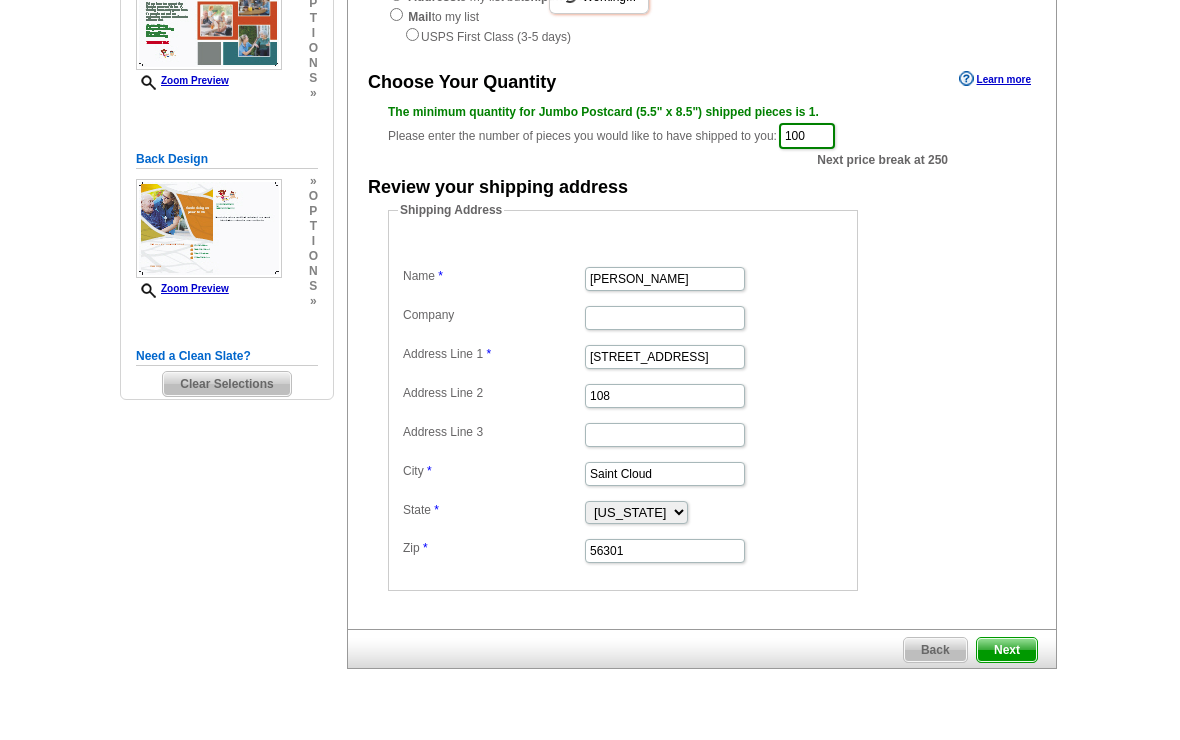click on "Select Design
Customize
Delivery Options
Printing Options
Back
Next
Delivery options
Learn more
Ship  to me (no addresses)                            ( hide )
Ship  to me (no addresses)
Address  to my list but  ship  them to me
Mail  to my list" at bounding box center [701, 273] 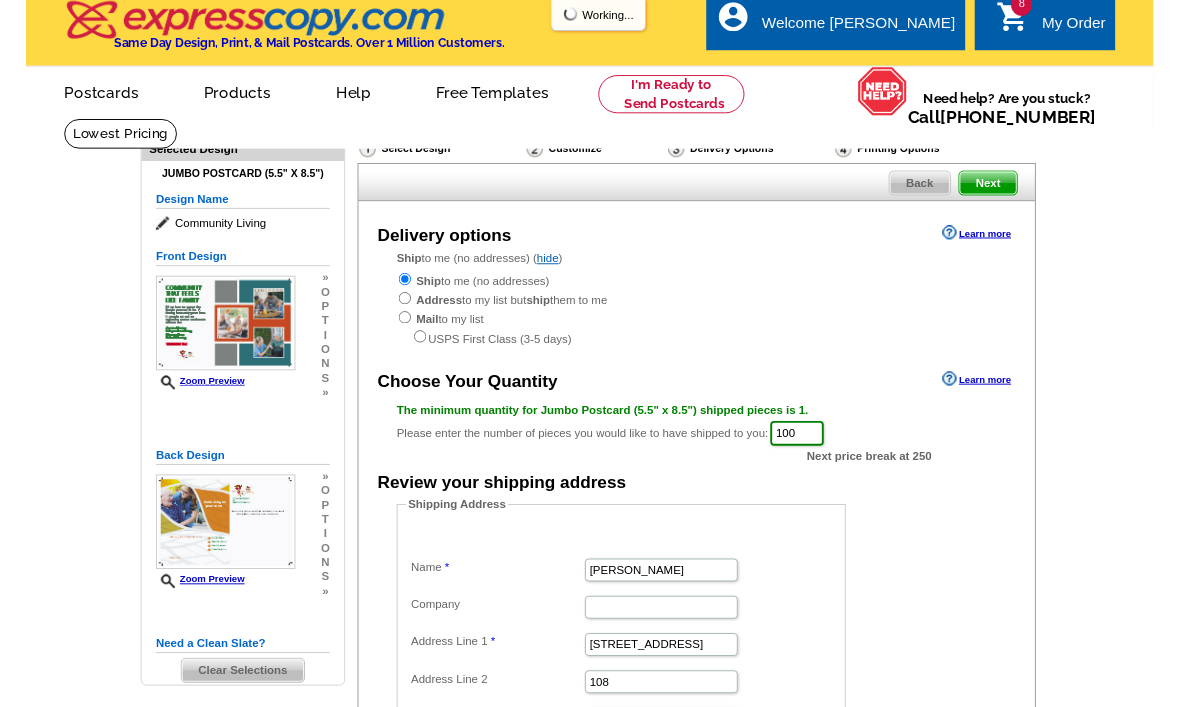 scroll, scrollTop: 0, scrollLeft: 0, axis: both 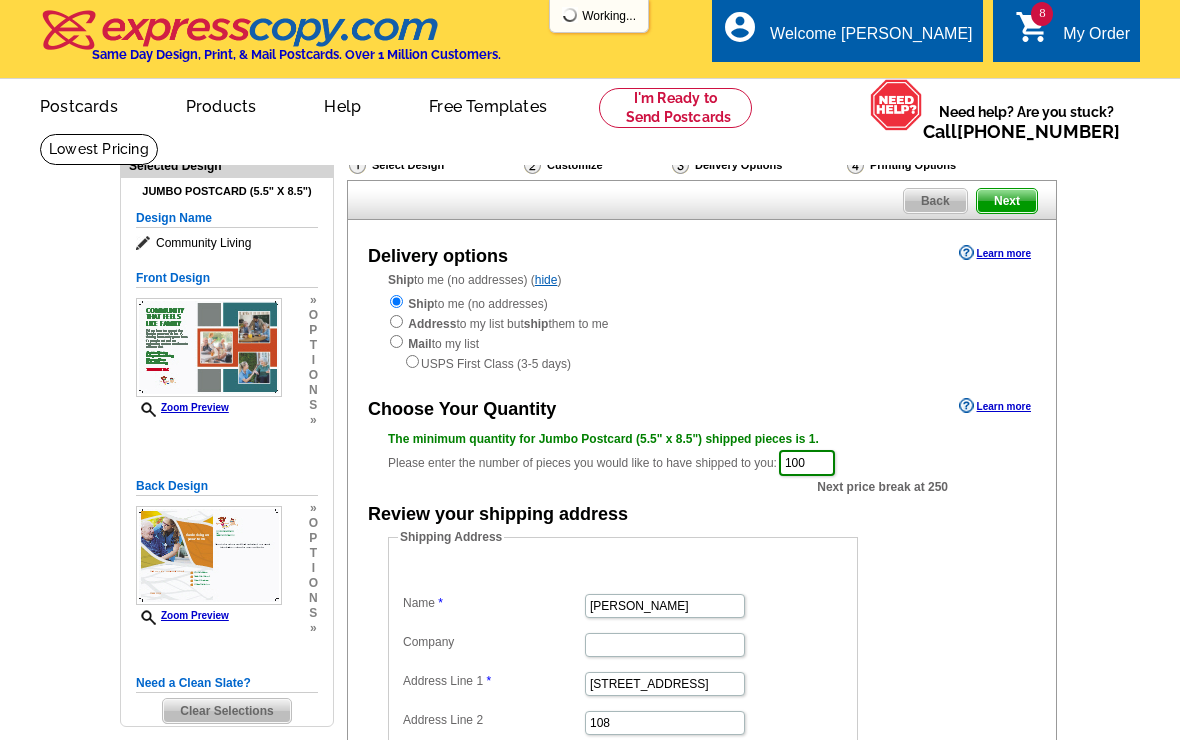 click on "Learn more" at bounding box center (995, 253) 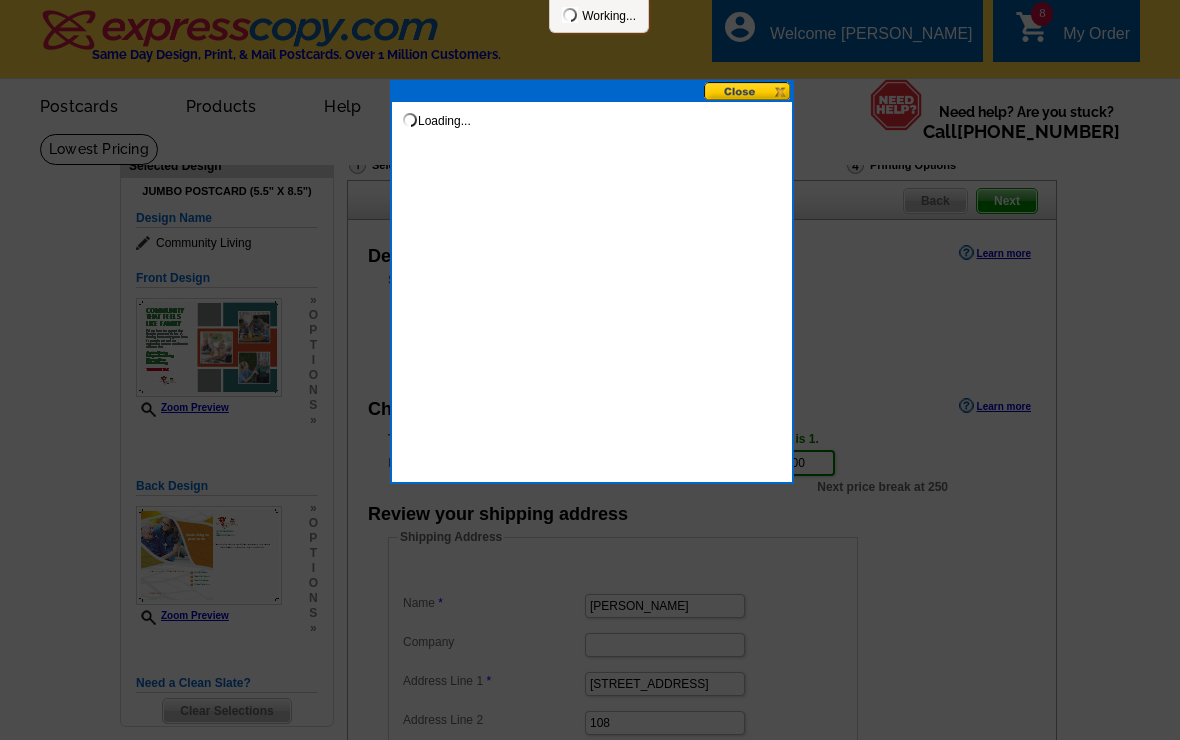 click at bounding box center (748, 91) 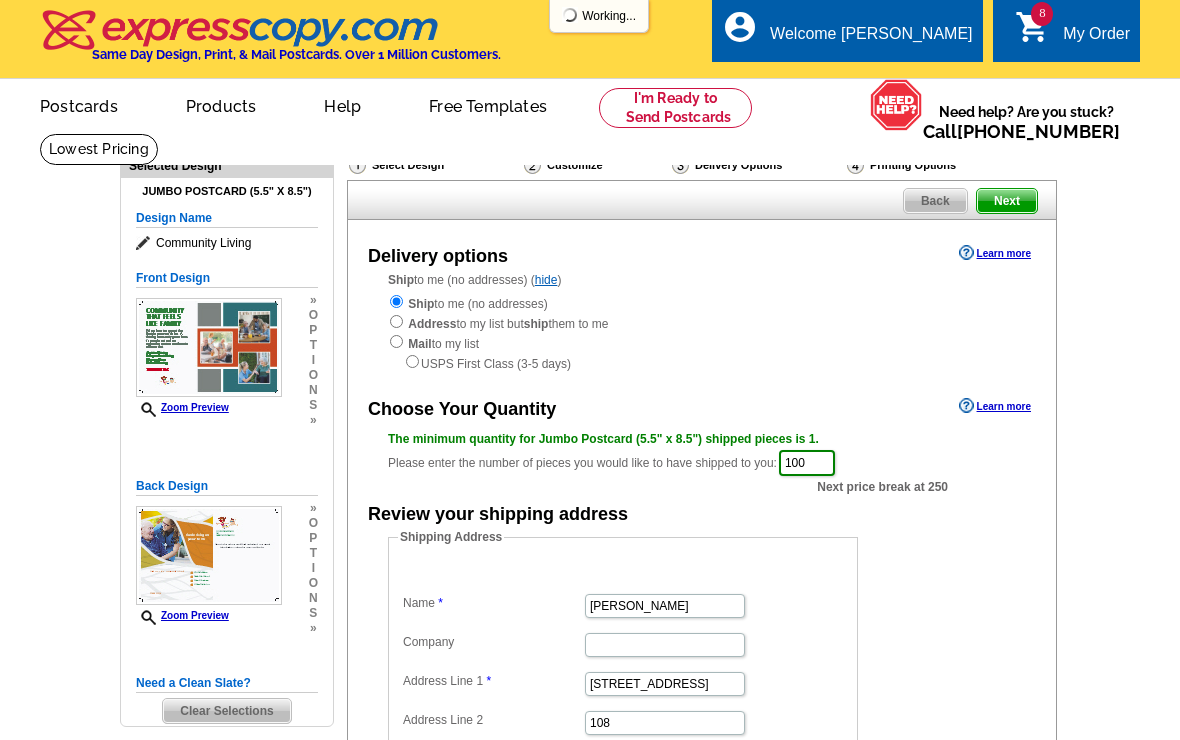 click on "Next" at bounding box center (1007, 201) 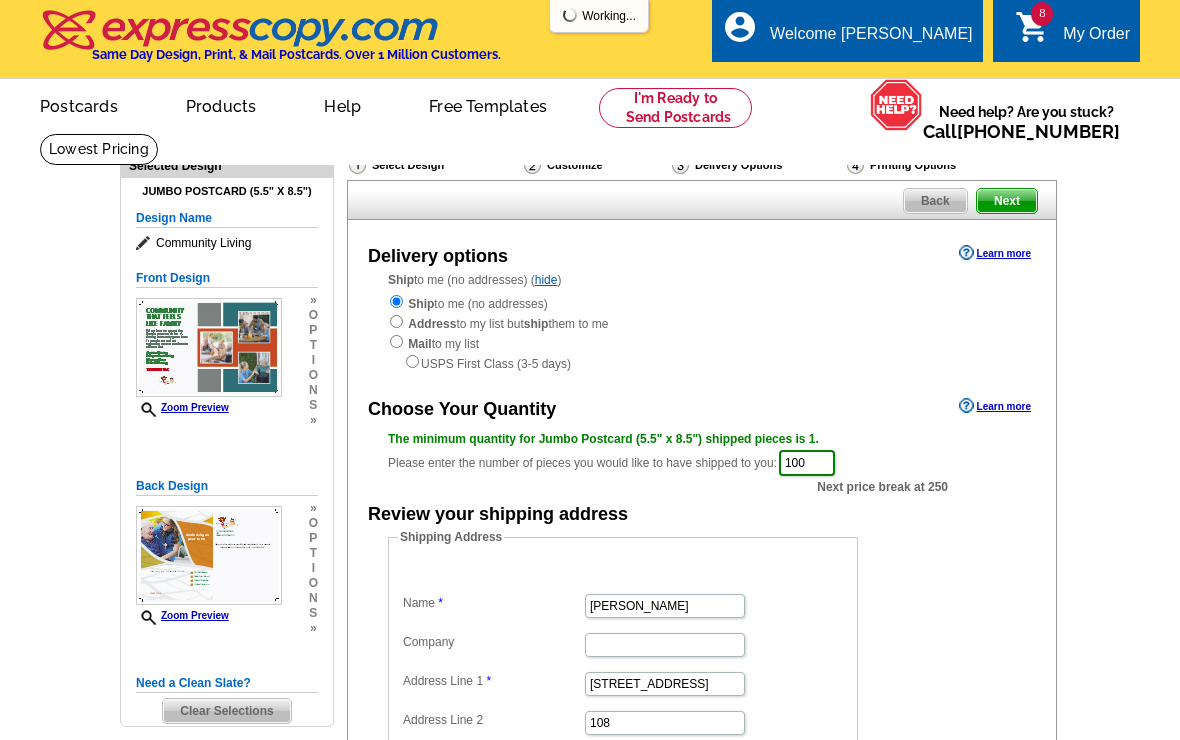 click on "Next" at bounding box center [1007, 201] 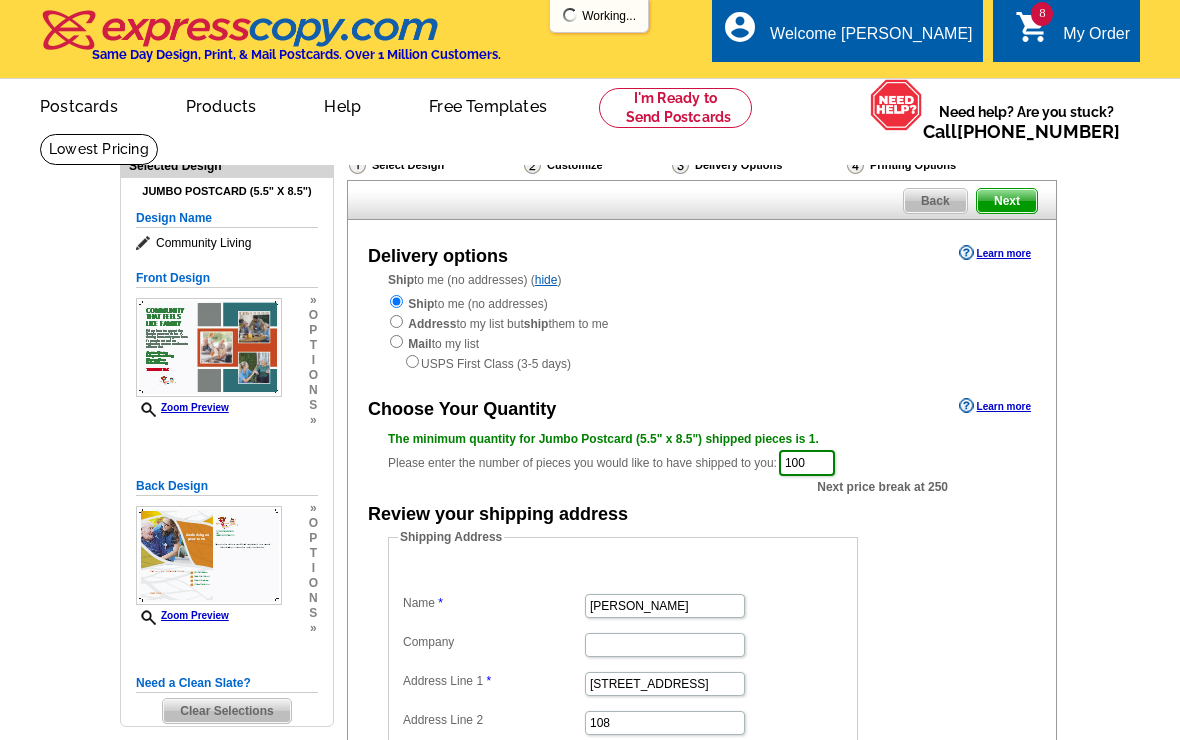 click on "Next" at bounding box center [1007, 201] 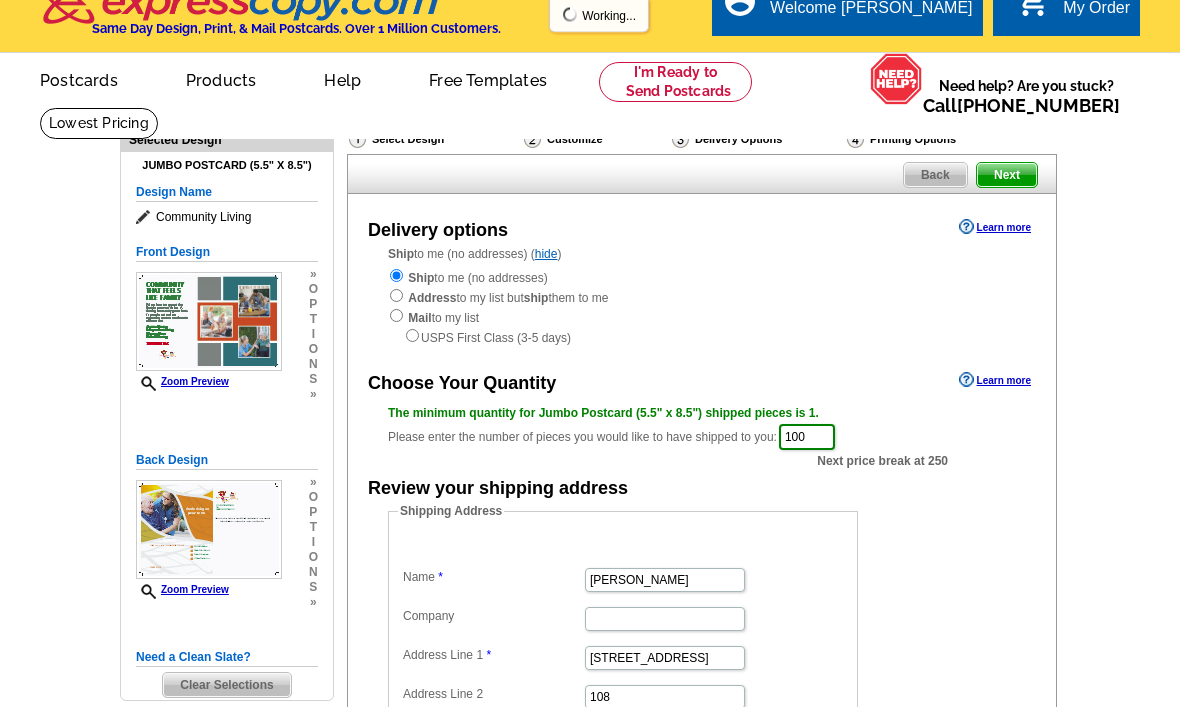 scroll, scrollTop: 36, scrollLeft: 0, axis: vertical 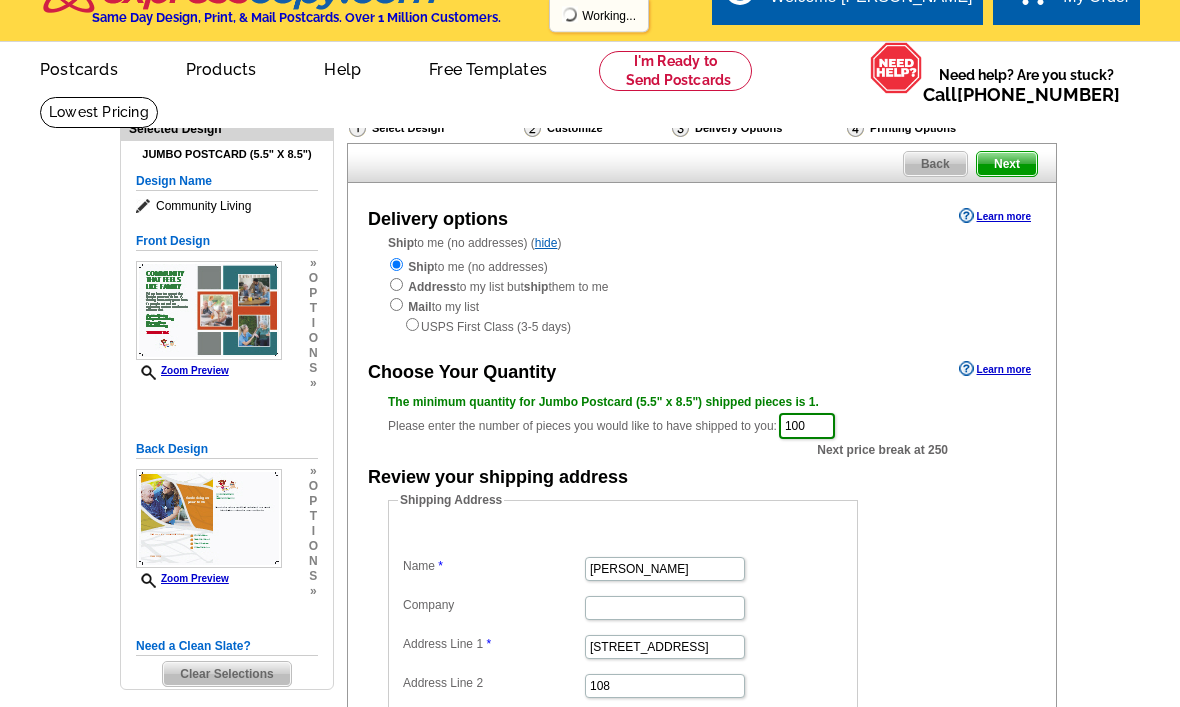 click on "Next" at bounding box center (1007, 165) 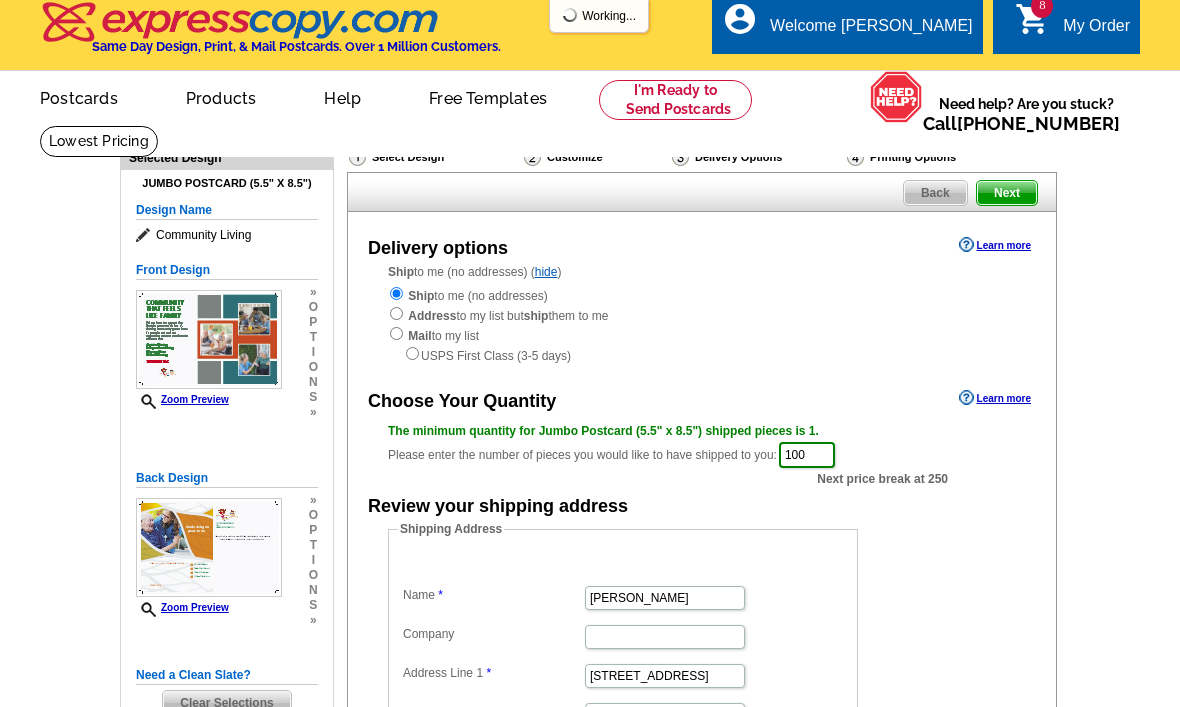 scroll, scrollTop: 0, scrollLeft: 0, axis: both 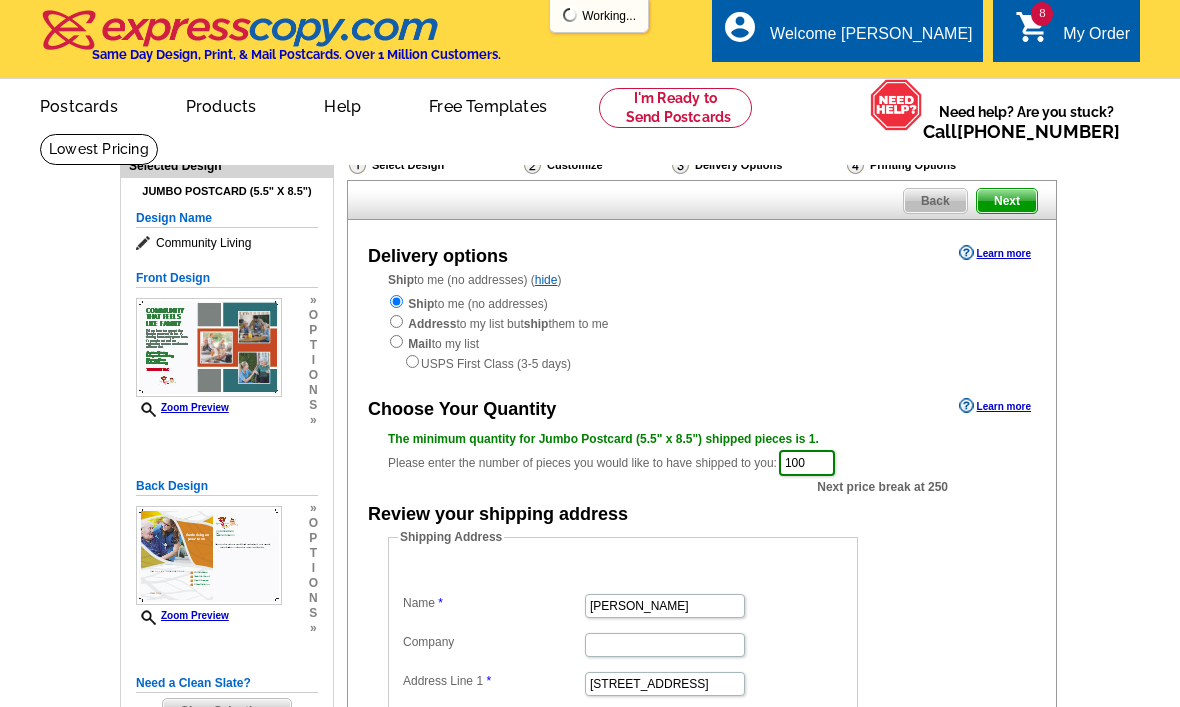 click on "Next" at bounding box center (1007, 201) 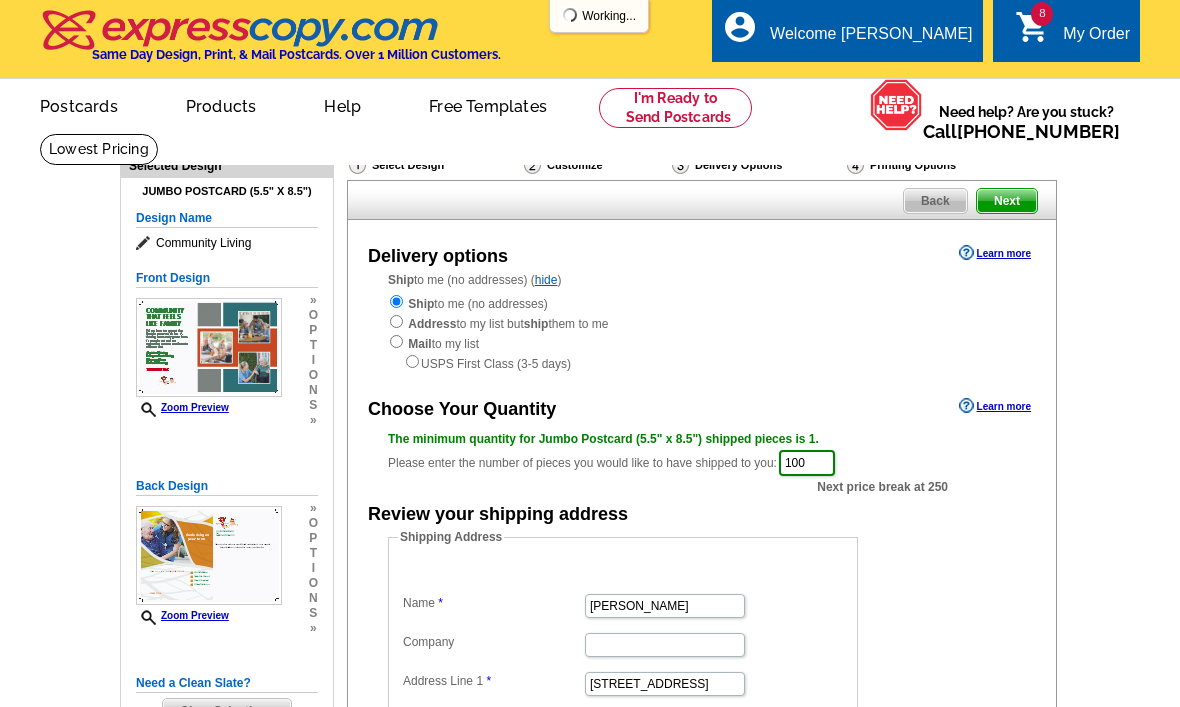 click on "8
shopping_cart
My Order" at bounding box center (1072, 34) 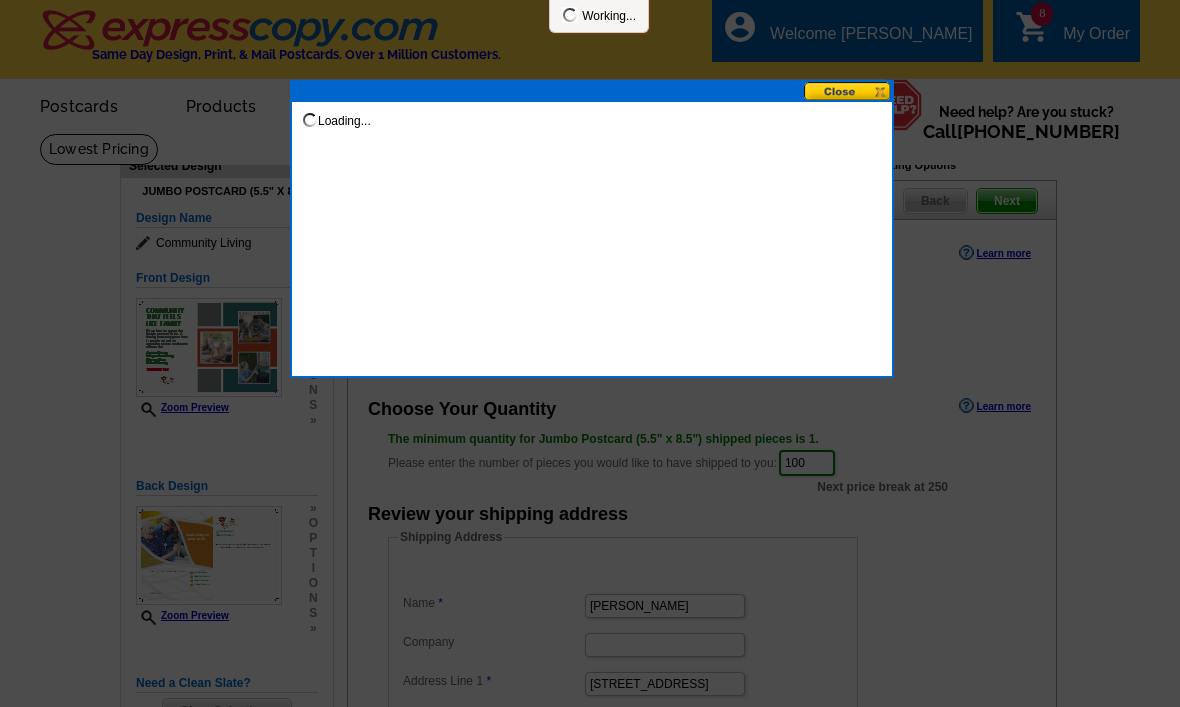 scroll, scrollTop: 40, scrollLeft: 0, axis: vertical 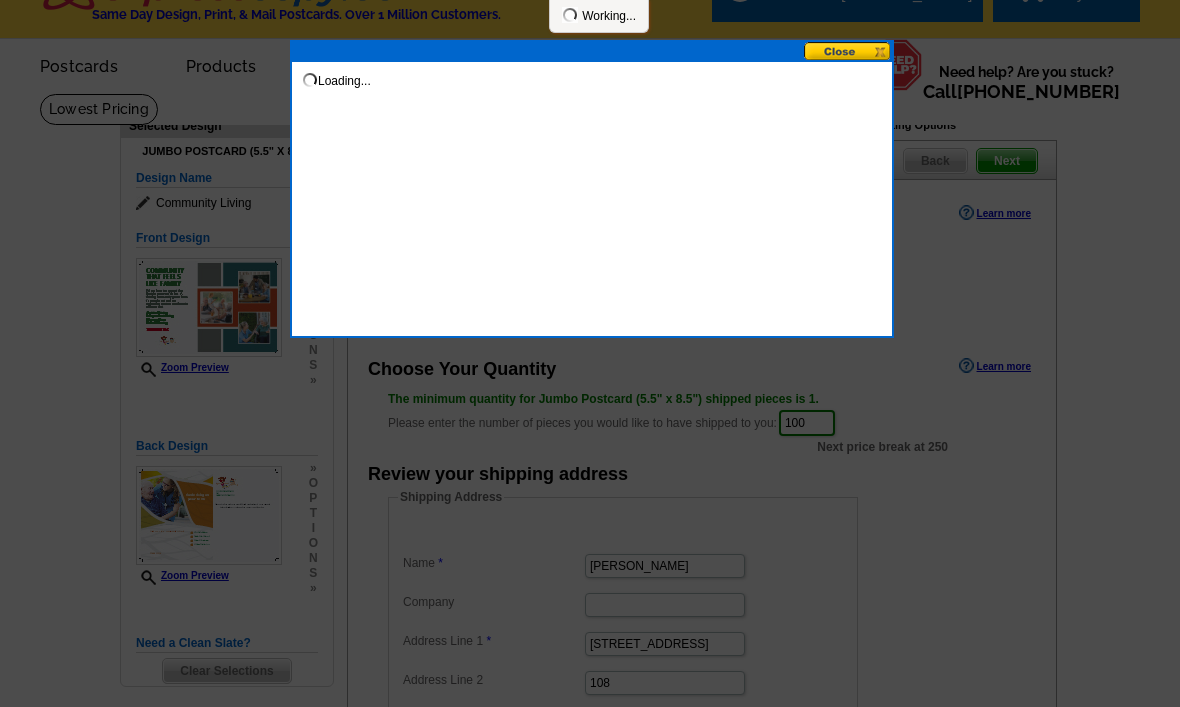 click on "Loading..." at bounding box center (592, 72) 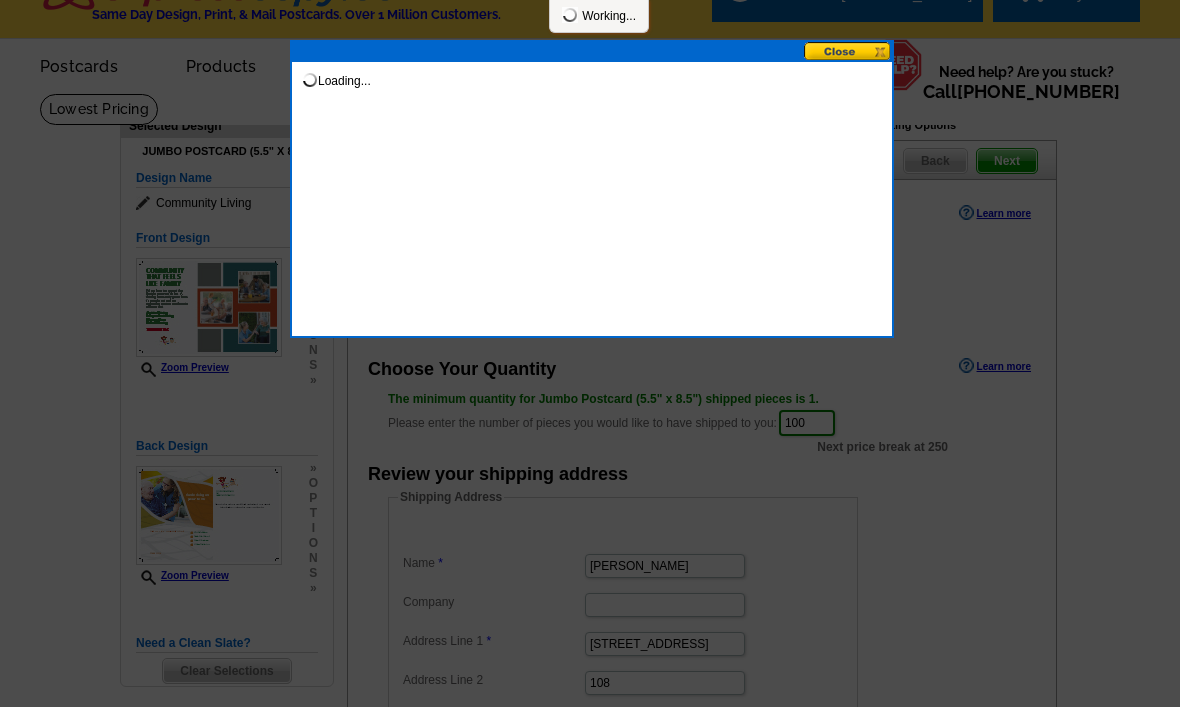 click on "Loading..." at bounding box center (592, 72) 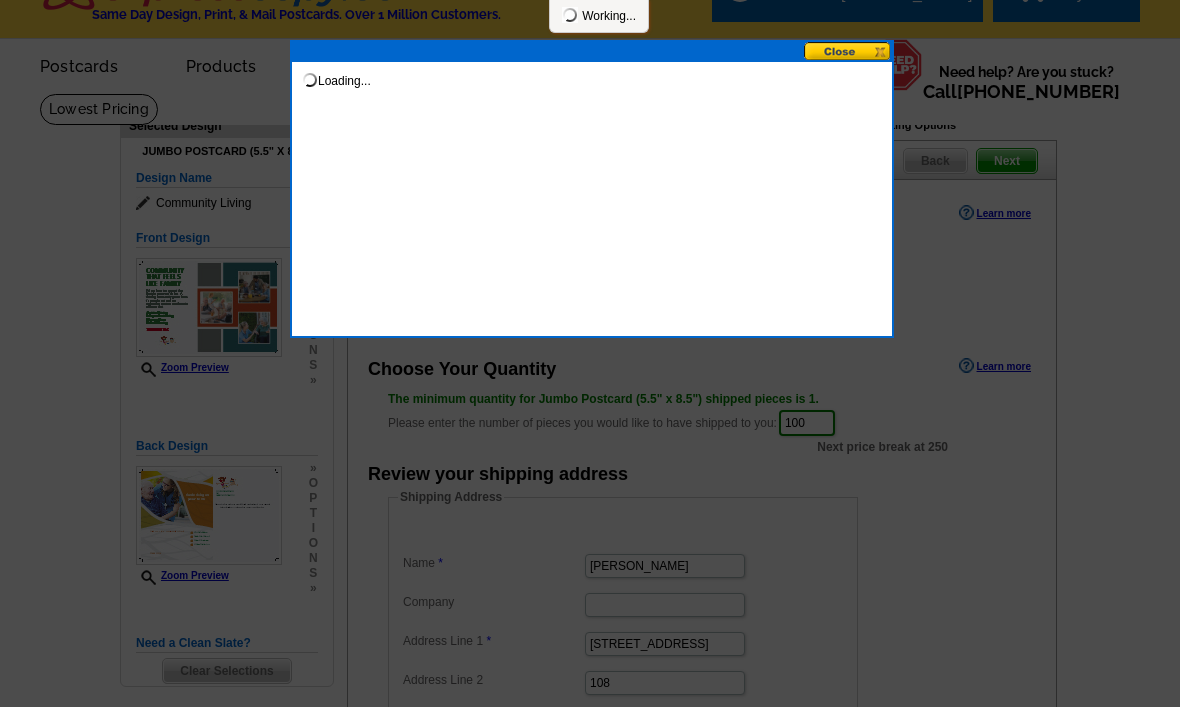 click on "Loading..." at bounding box center [592, 72] 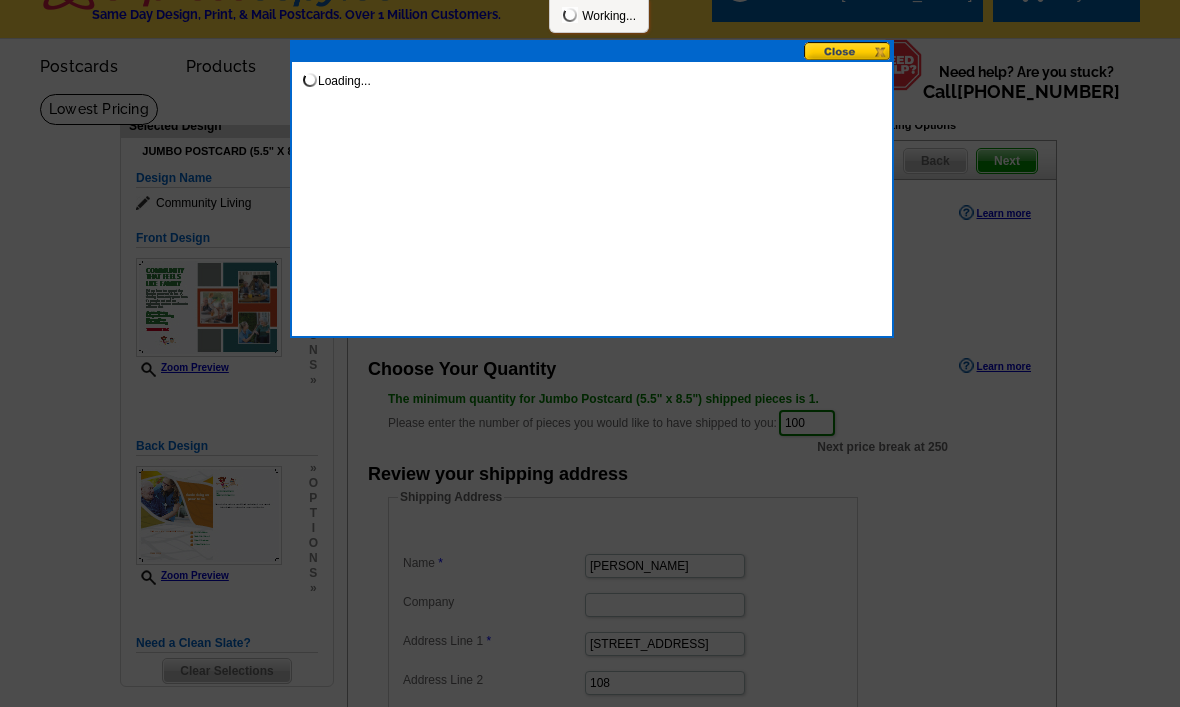 click on "Loading..." at bounding box center [592, 72] 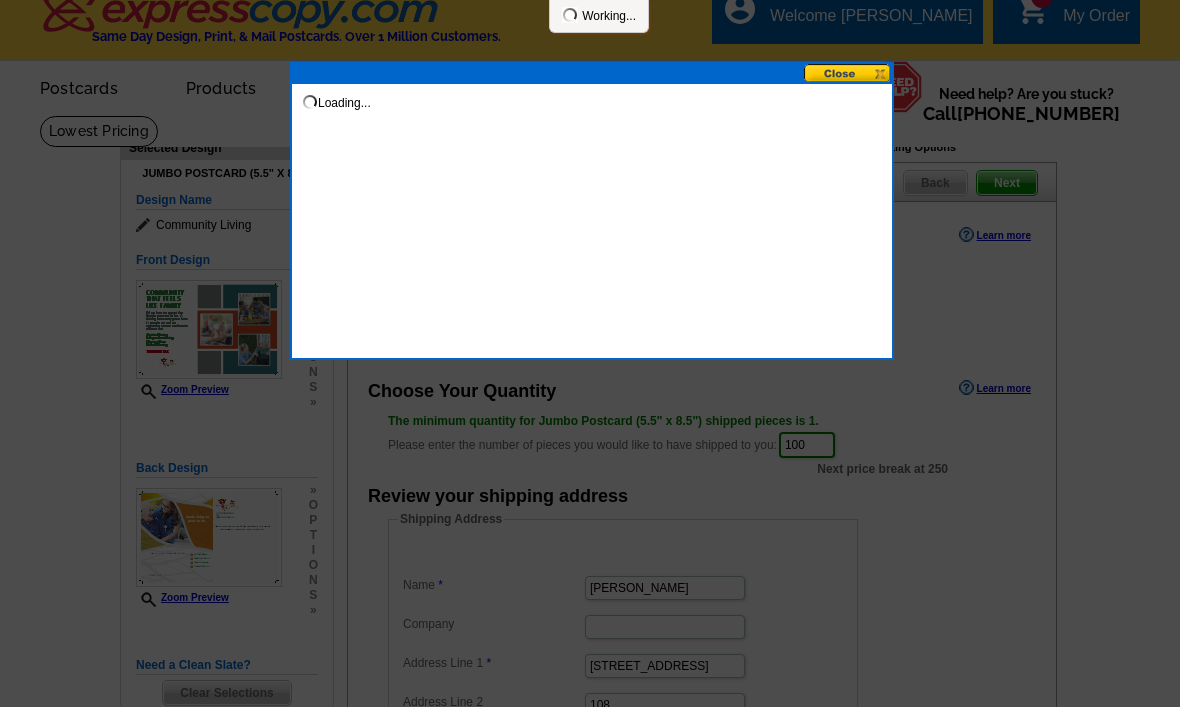 scroll, scrollTop: 0, scrollLeft: 0, axis: both 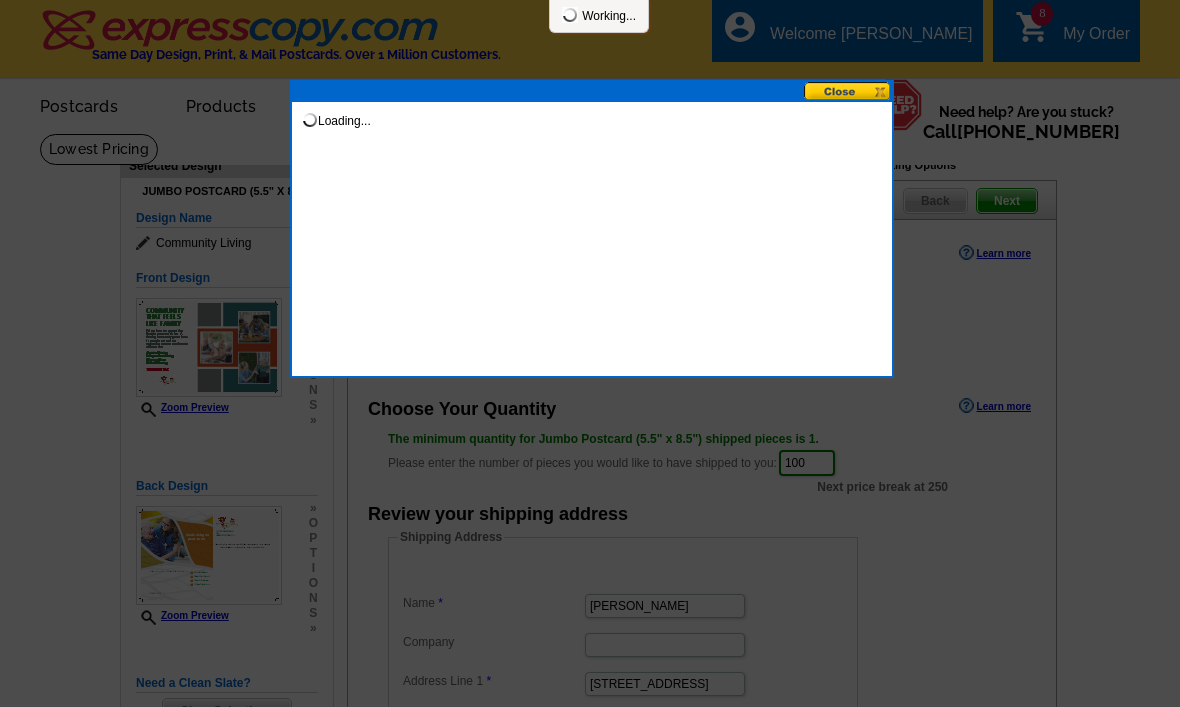 click at bounding box center [848, 91] 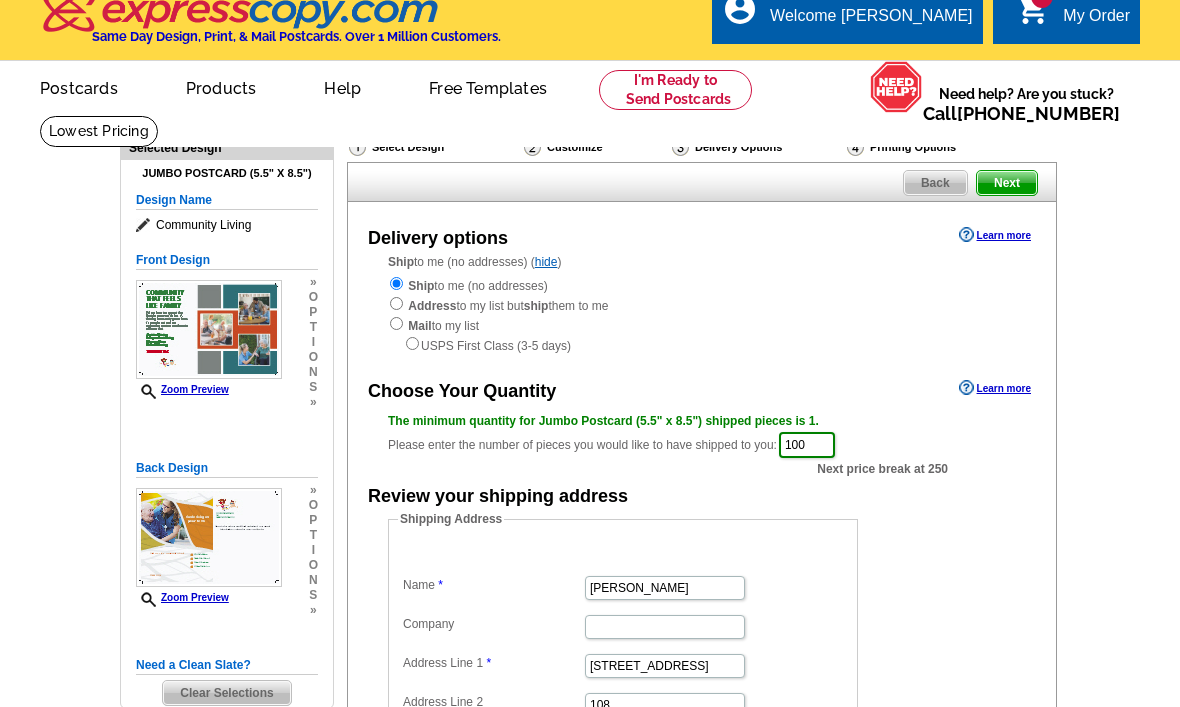 scroll, scrollTop: 36, scrollLeft: 0, axis: vertical 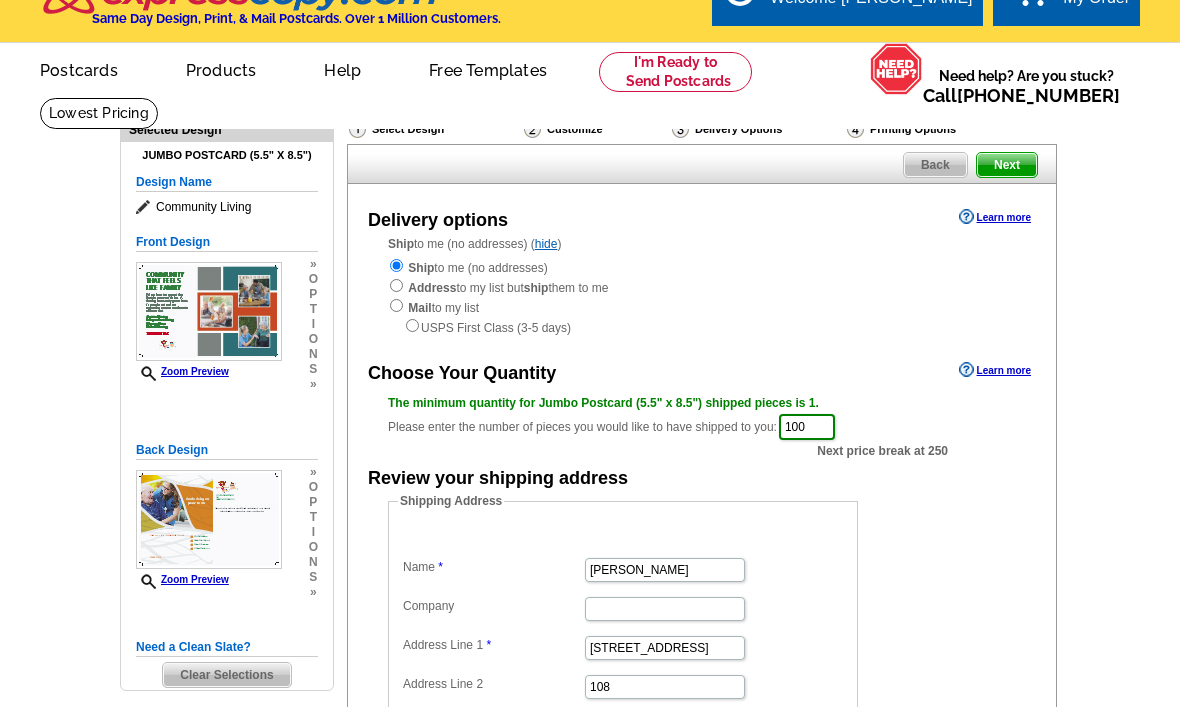 click on "Next" at bounding box center [1007, 165] 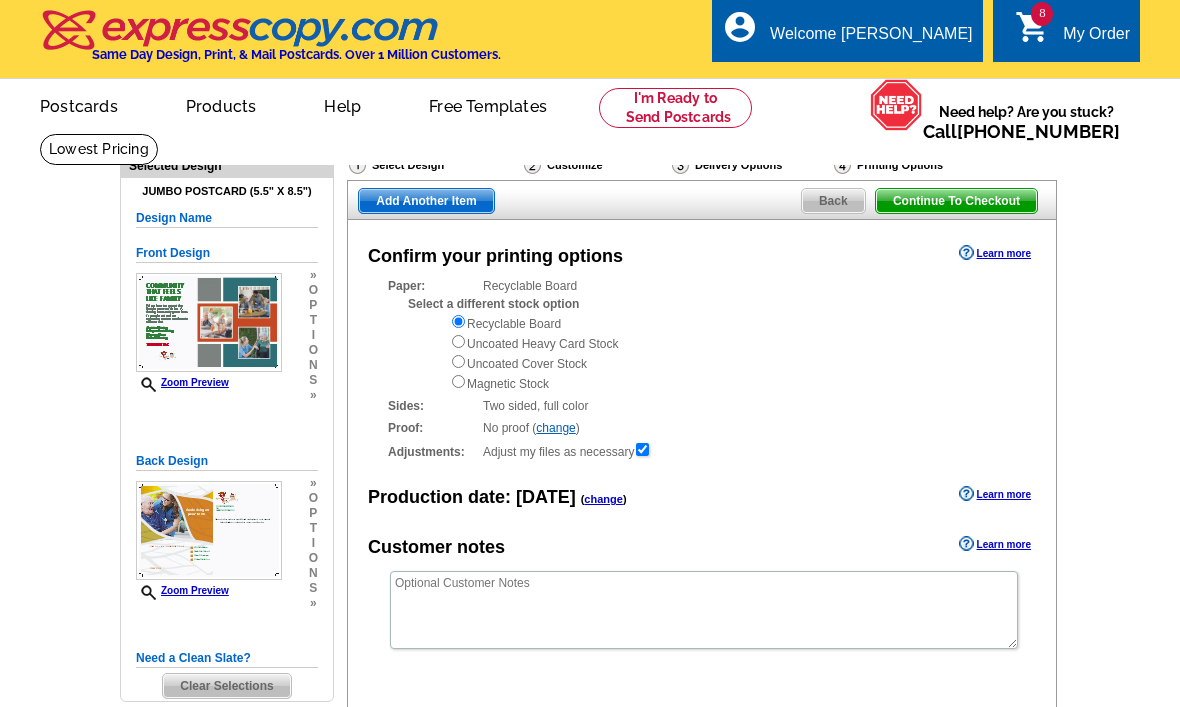 scroll, scrollTop: 0, scrollLeft: 0, axis: both 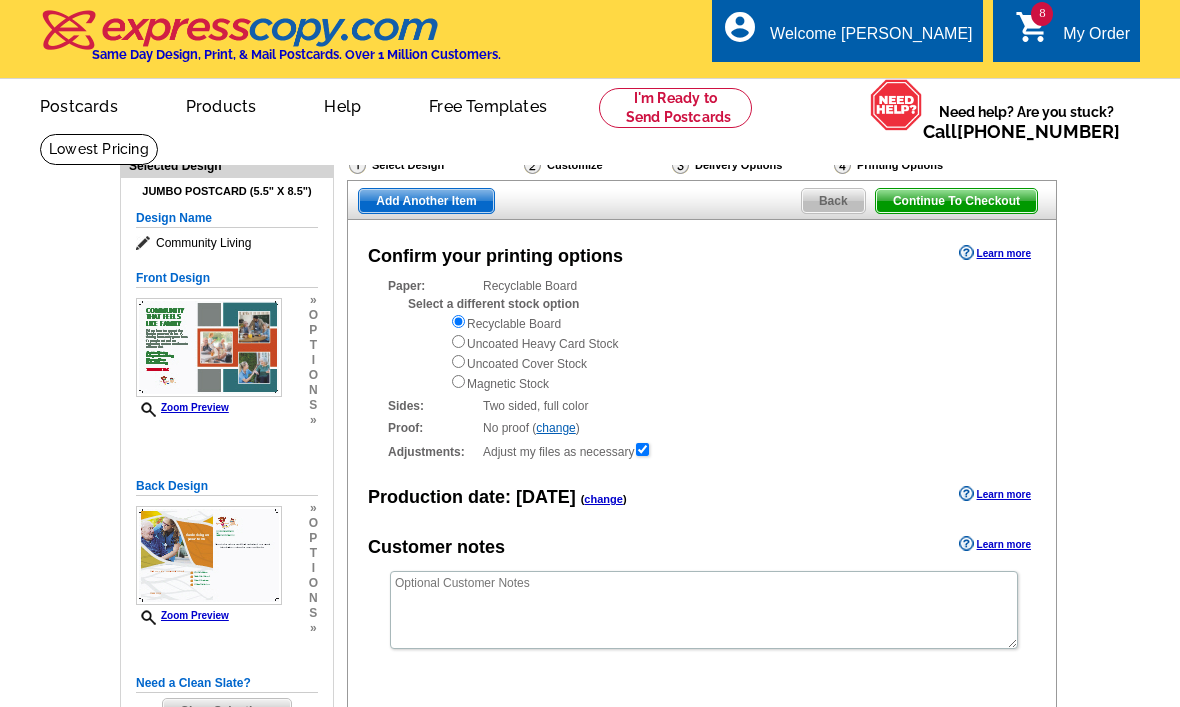 click on "Continue To Checkout" at bounding box center [956, 201] 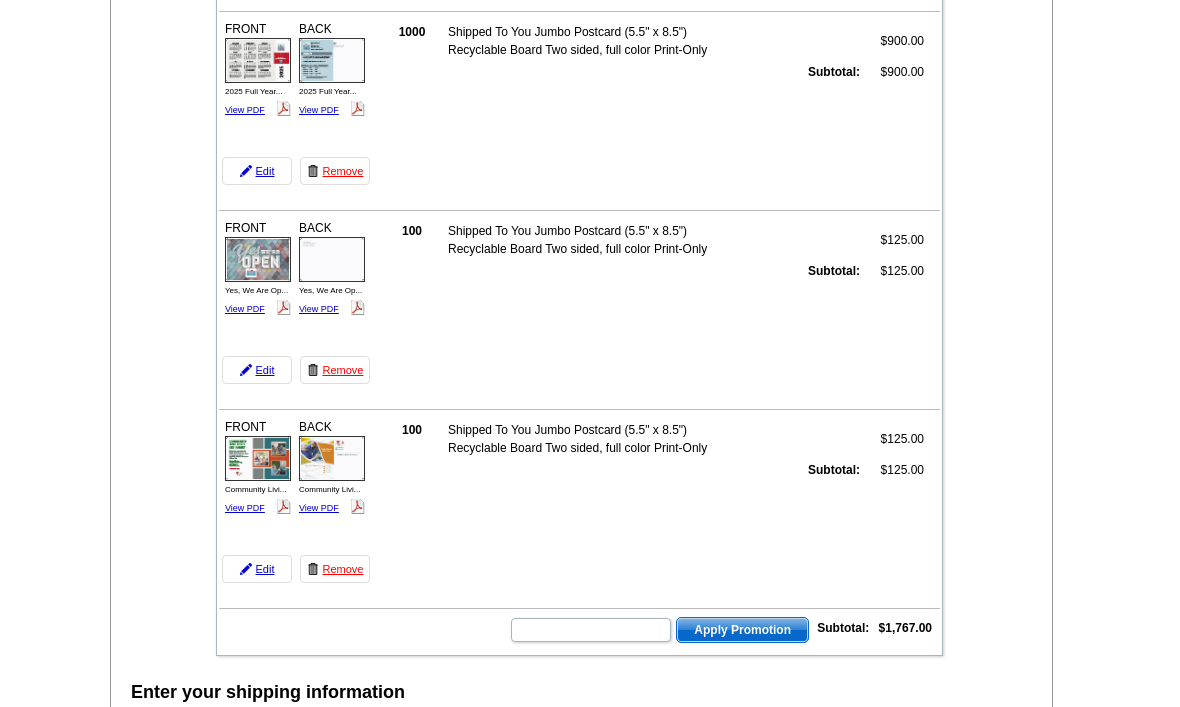 scroll, scrollTop: 1265, scrollLeft: 0, axis: vertical 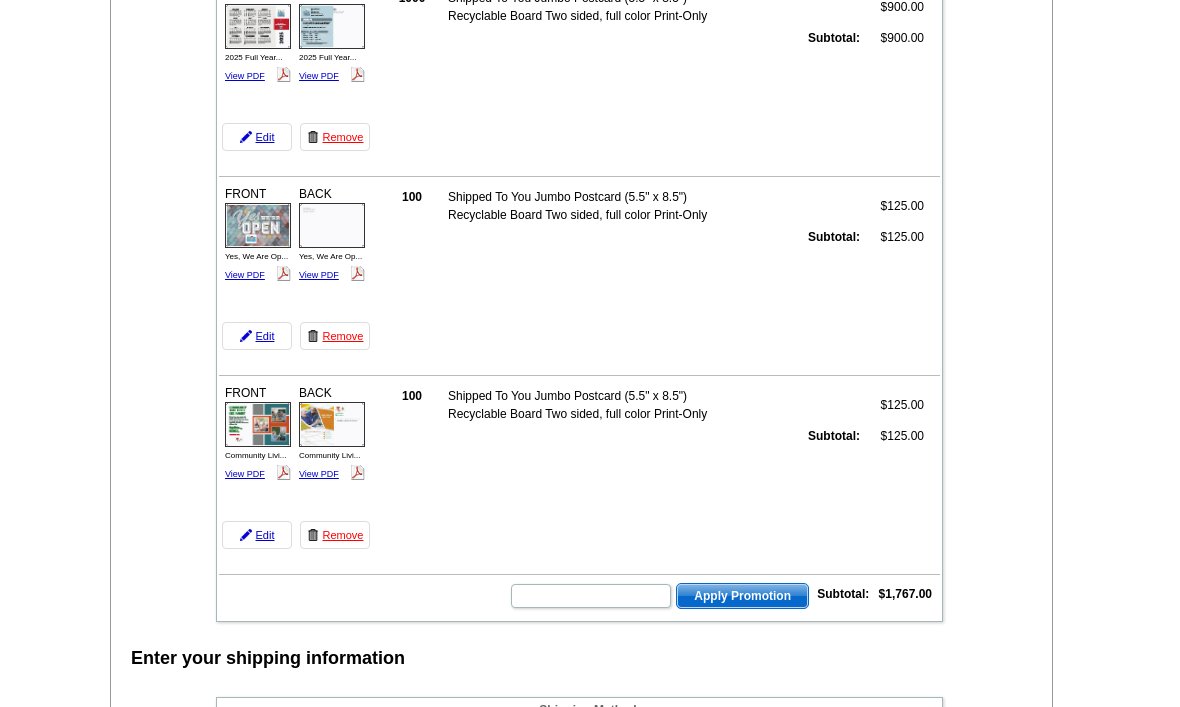 click on "BACK
Community Livi...
View PDF" at bounding box center (332, -951) 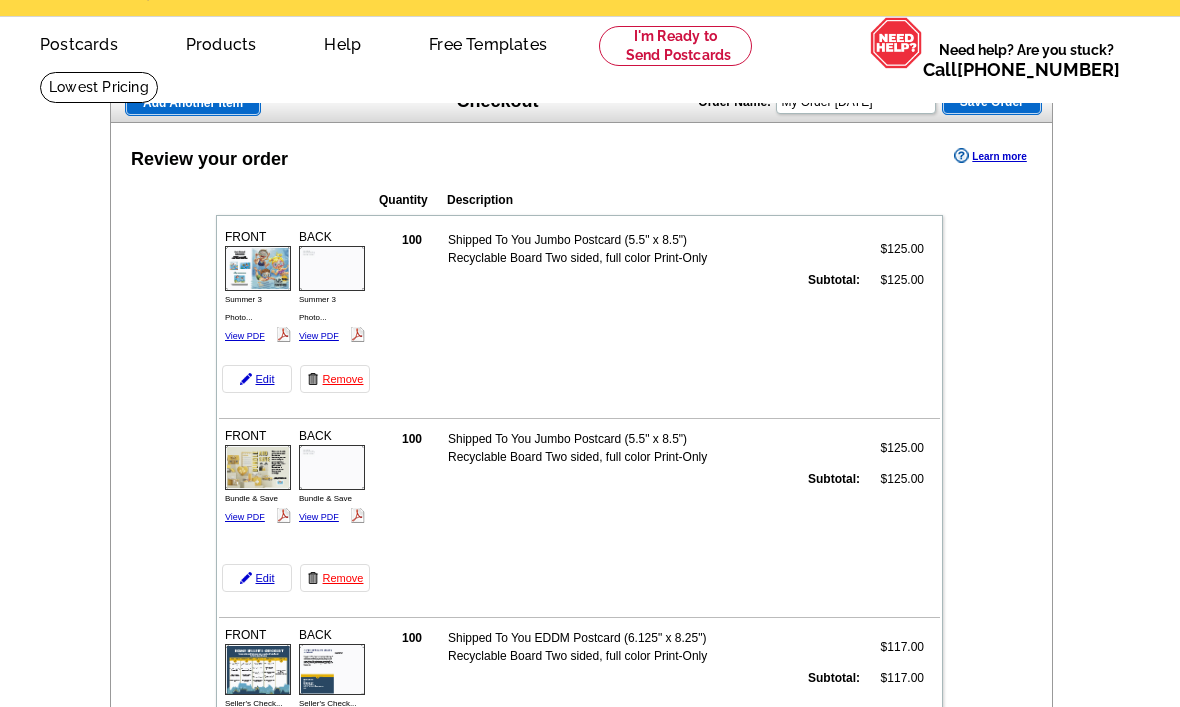scroll, scrollTop: 0, scrollLeft: 0, axis: both 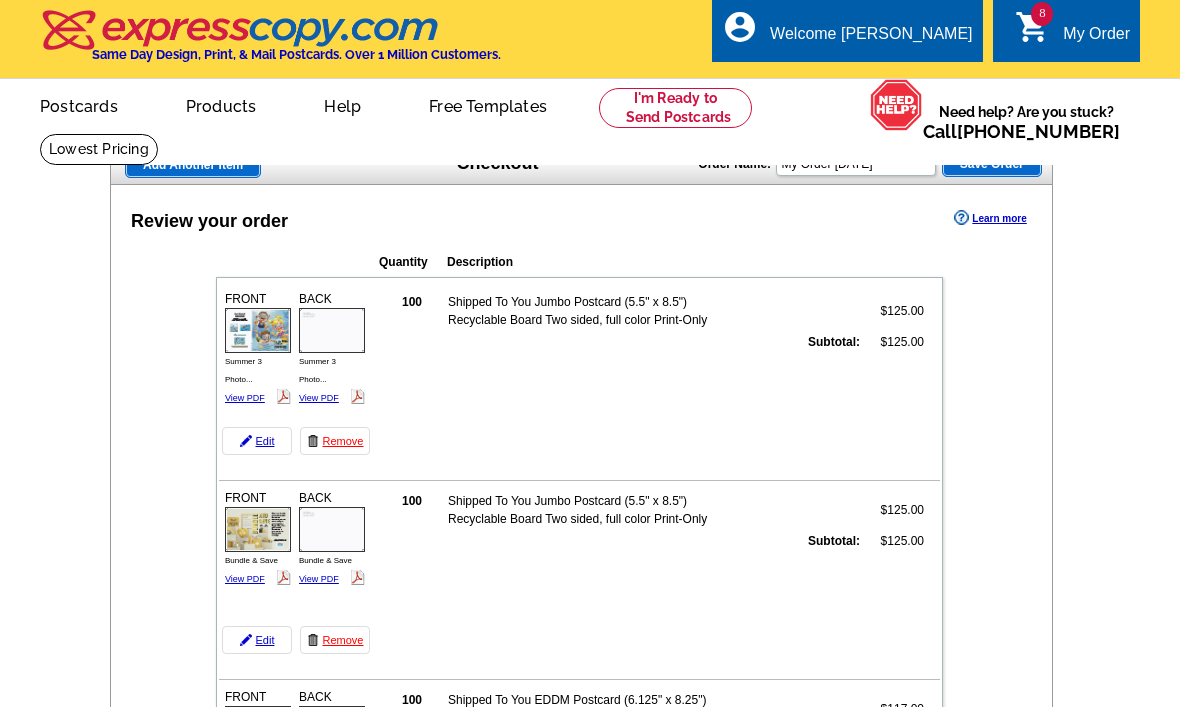 click on "Add Another Item" at bounding box center (193, 165) 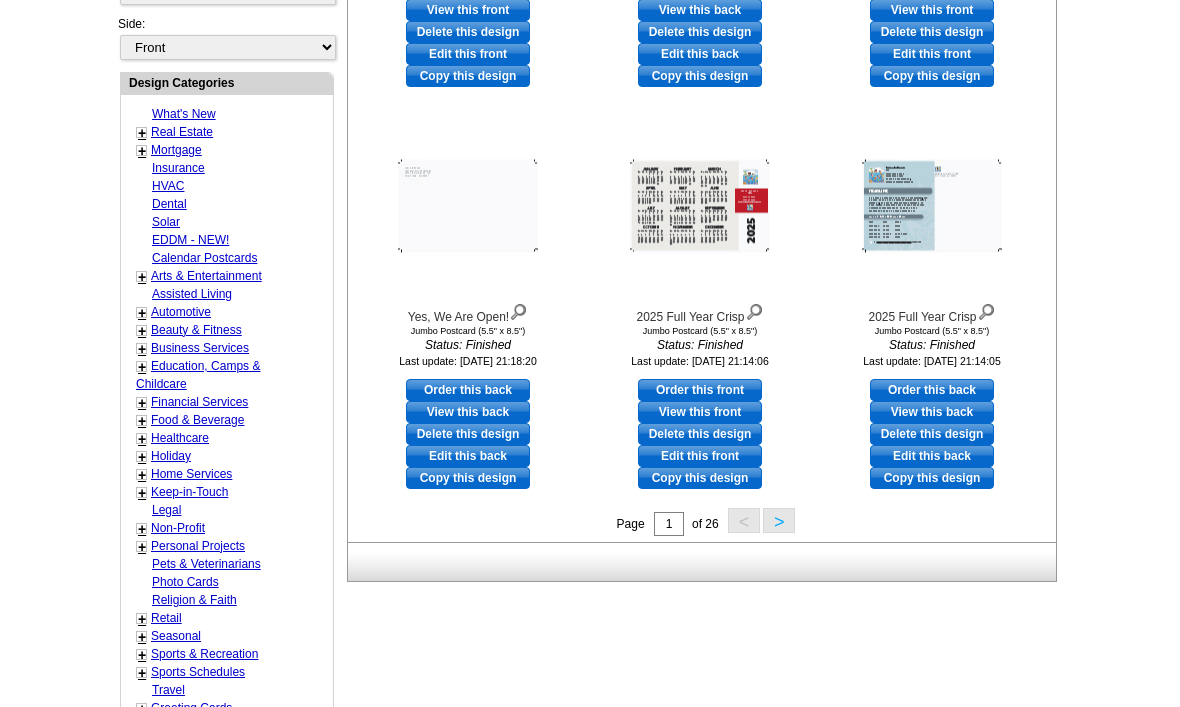 scroll, scrollTop: 697, scrollLeft: 0, axis: vertical 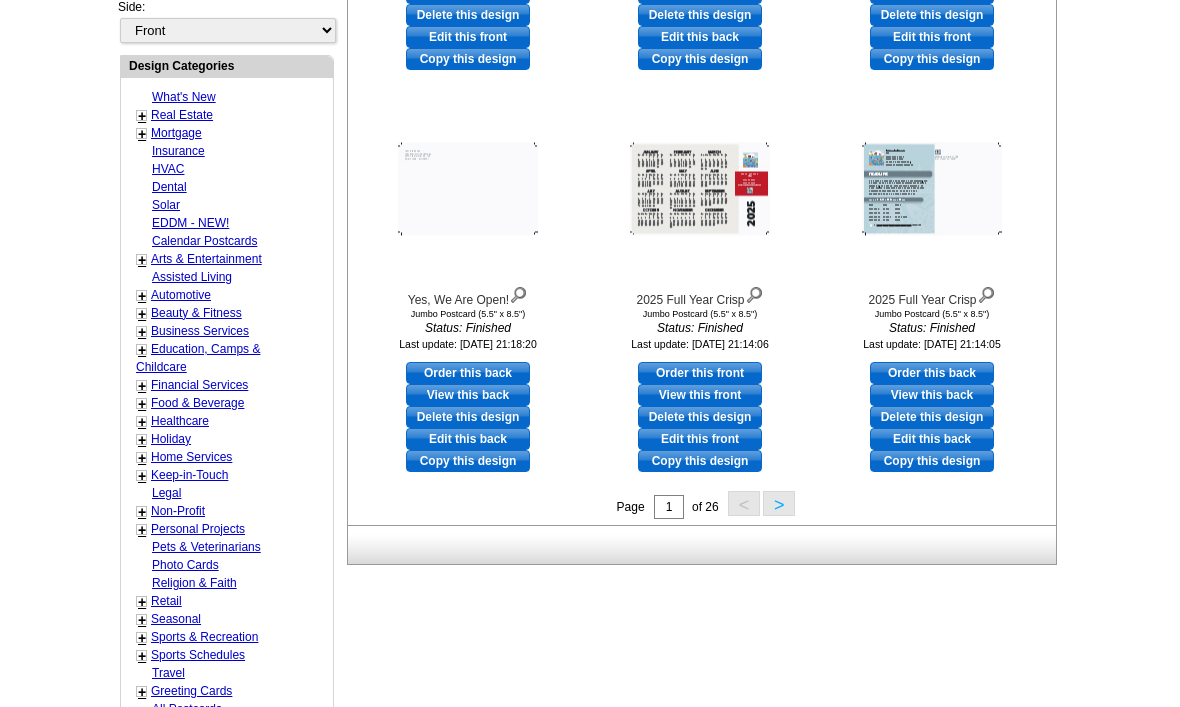 click on "Assisted Living" at bounding box center [192, 278] 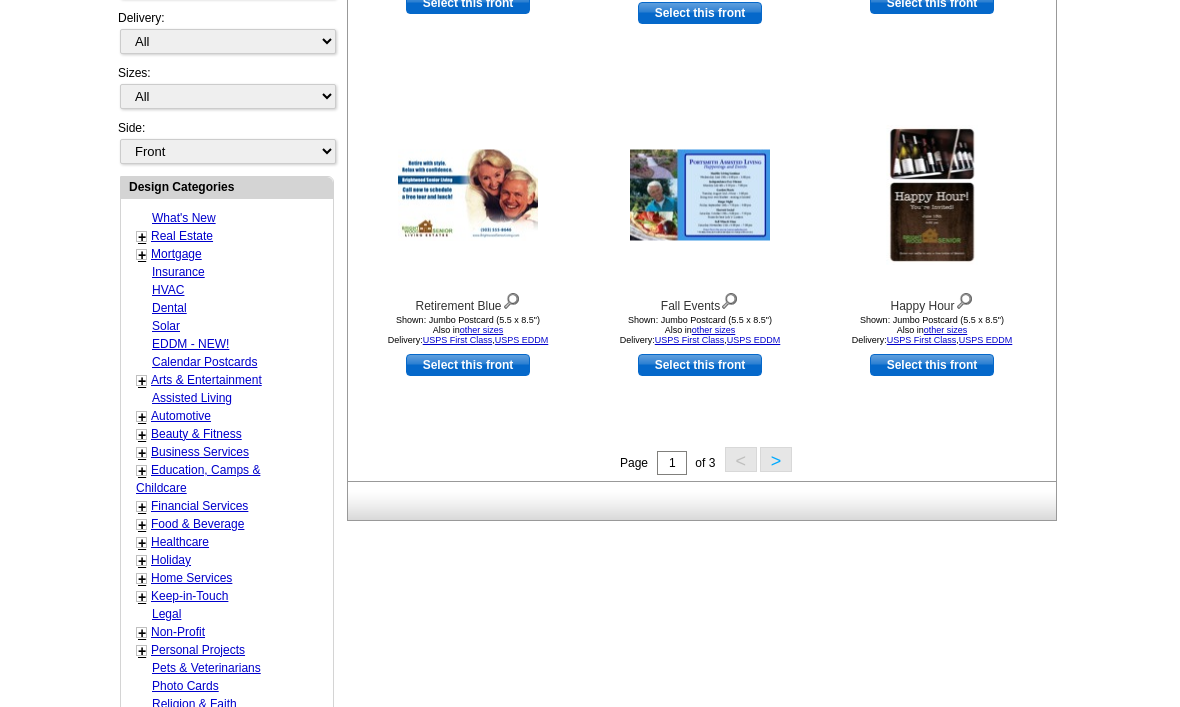 scroll, scrollTop: 642, scrollLeft: 0, axis: vertical 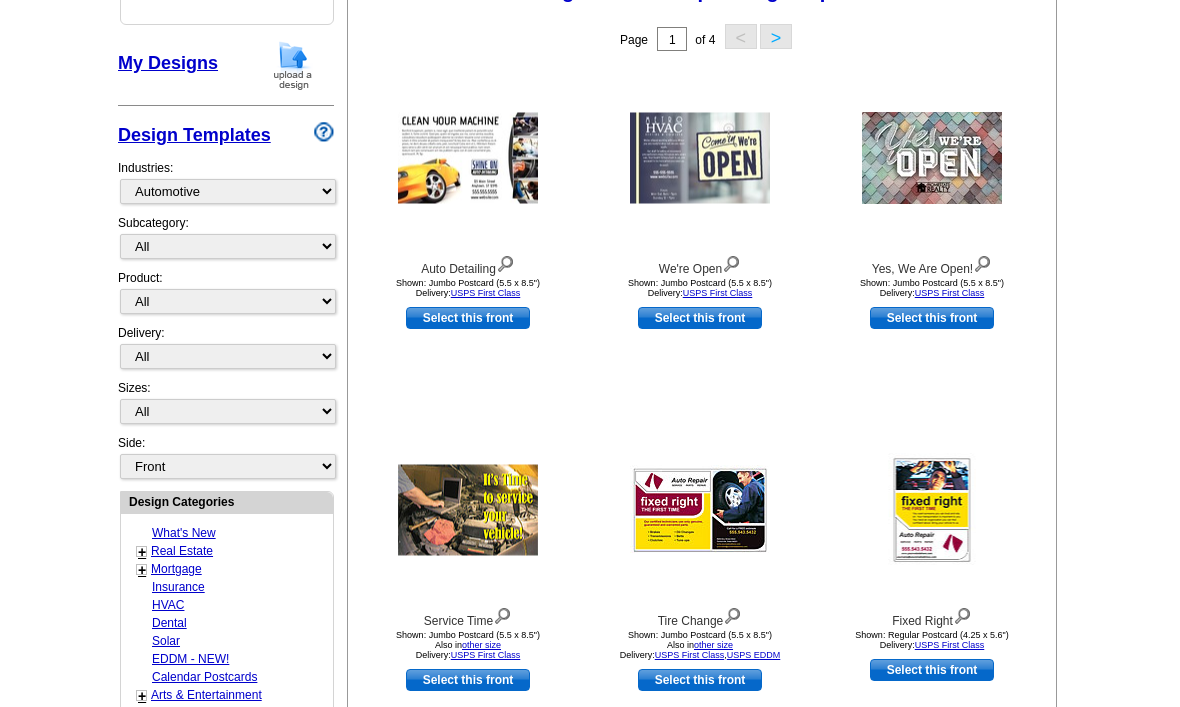 click on "Select this front" at bounding box center (468, 318) 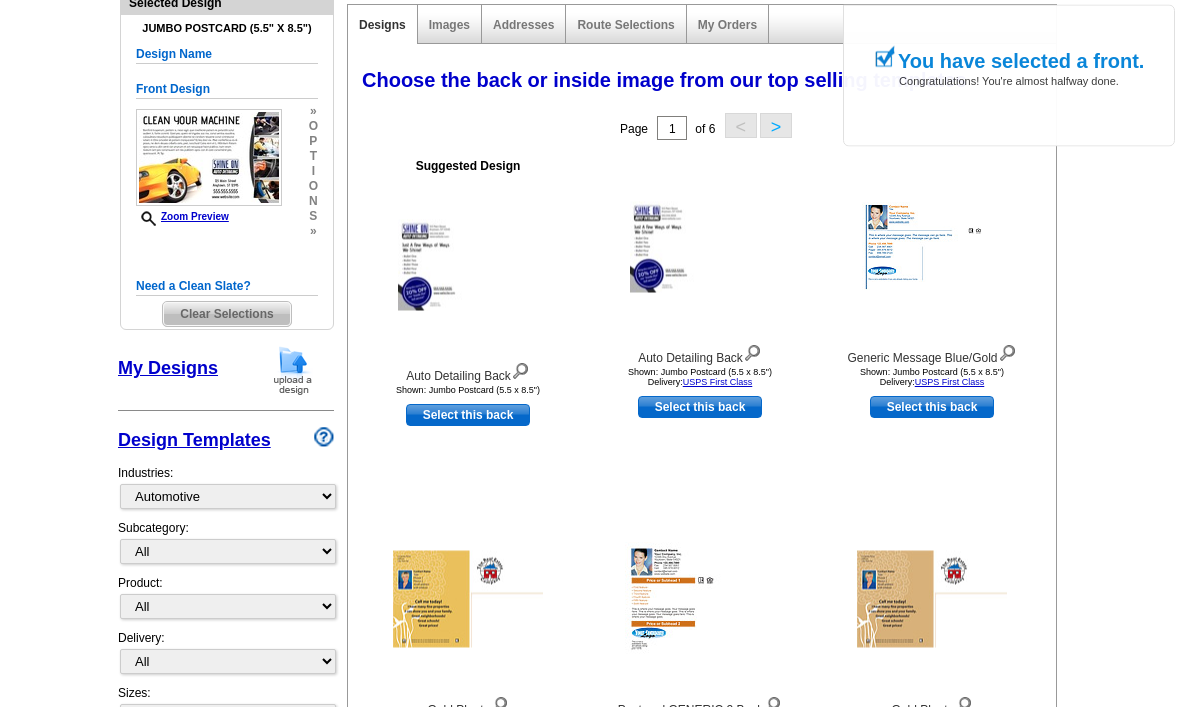 scroll, scrollTop: 238, scrollLeft: 0, axis: vertical 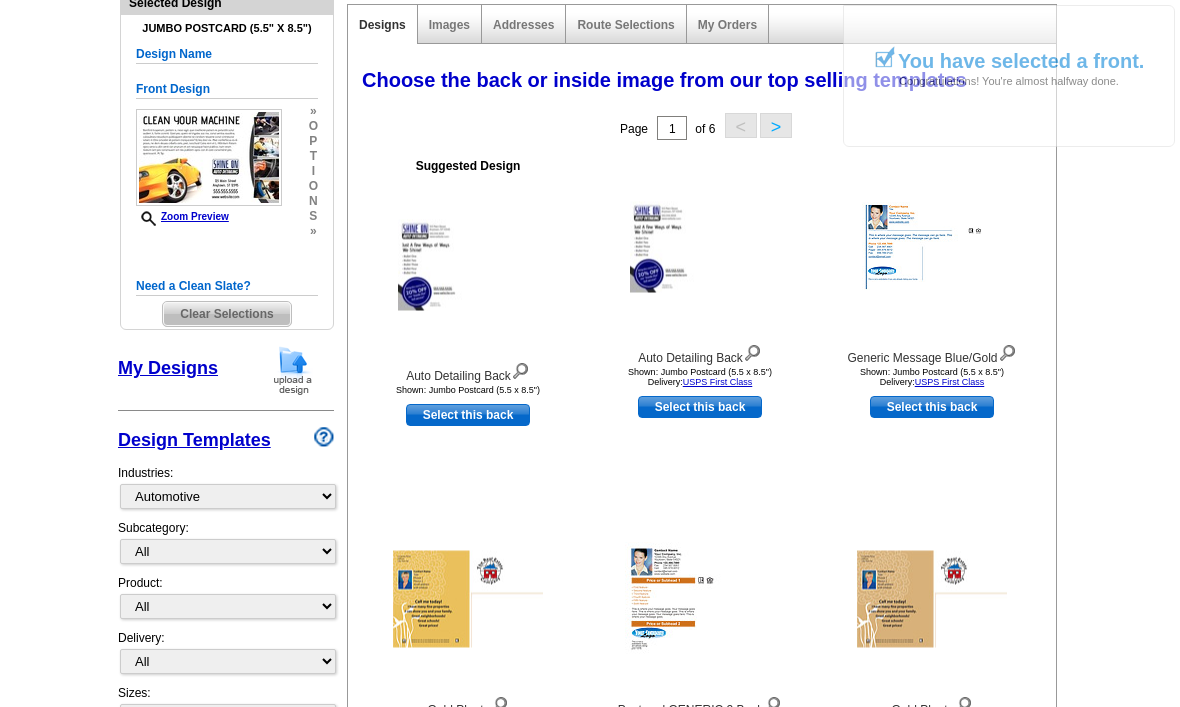 click on "Select this back" at bounding box center (468, 415) 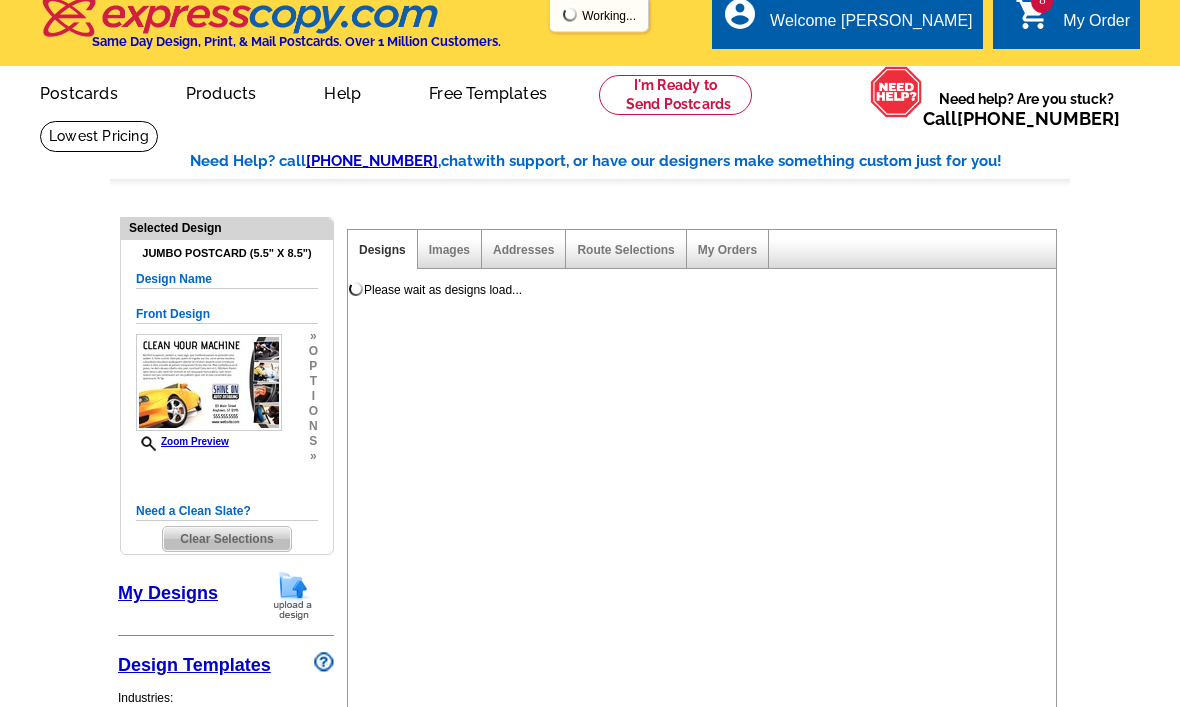 scroll, scrollTop: 0, scrollLeft: 0, axis: both 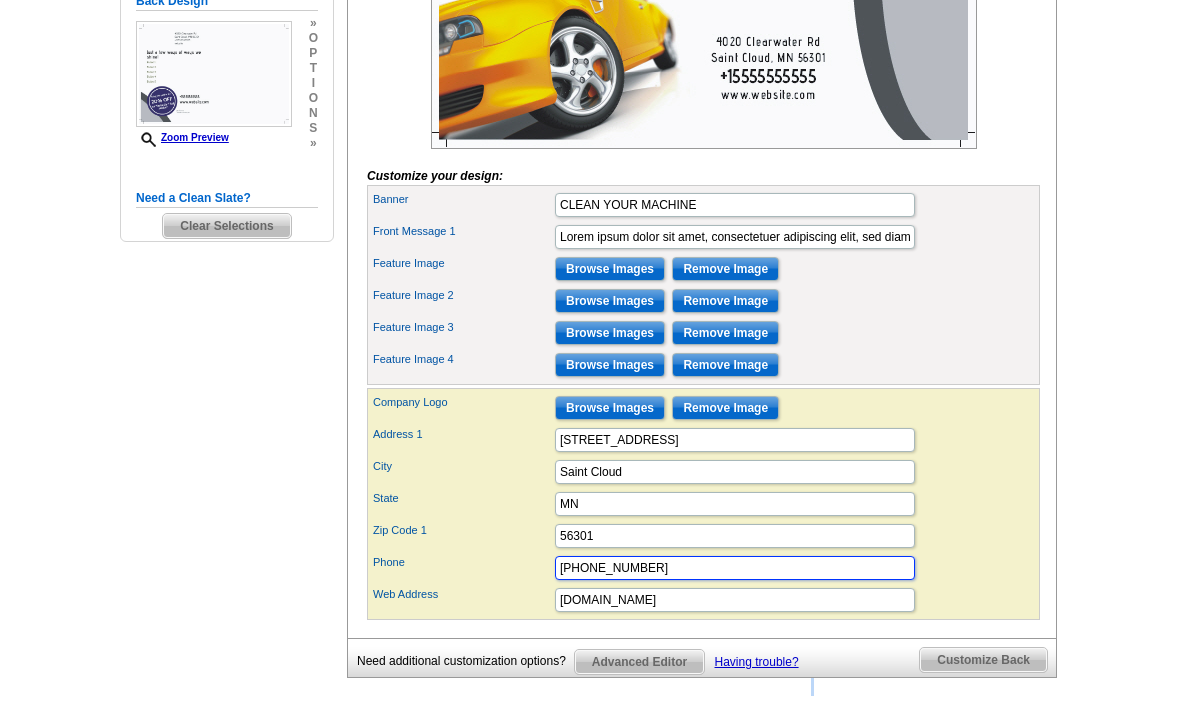 click on "[PHONE_NUMBER]" at bounding box center [735, 568] 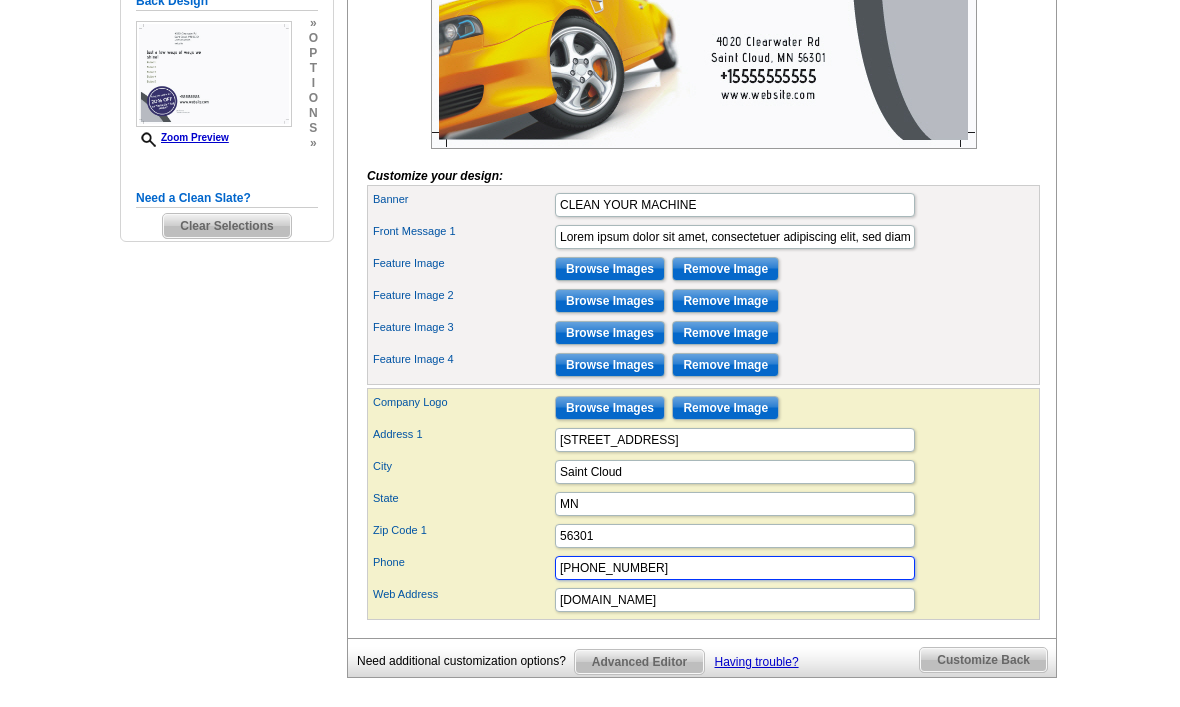 scroll, scrollTop: 562, scrollLeft: 0, axis: vertical 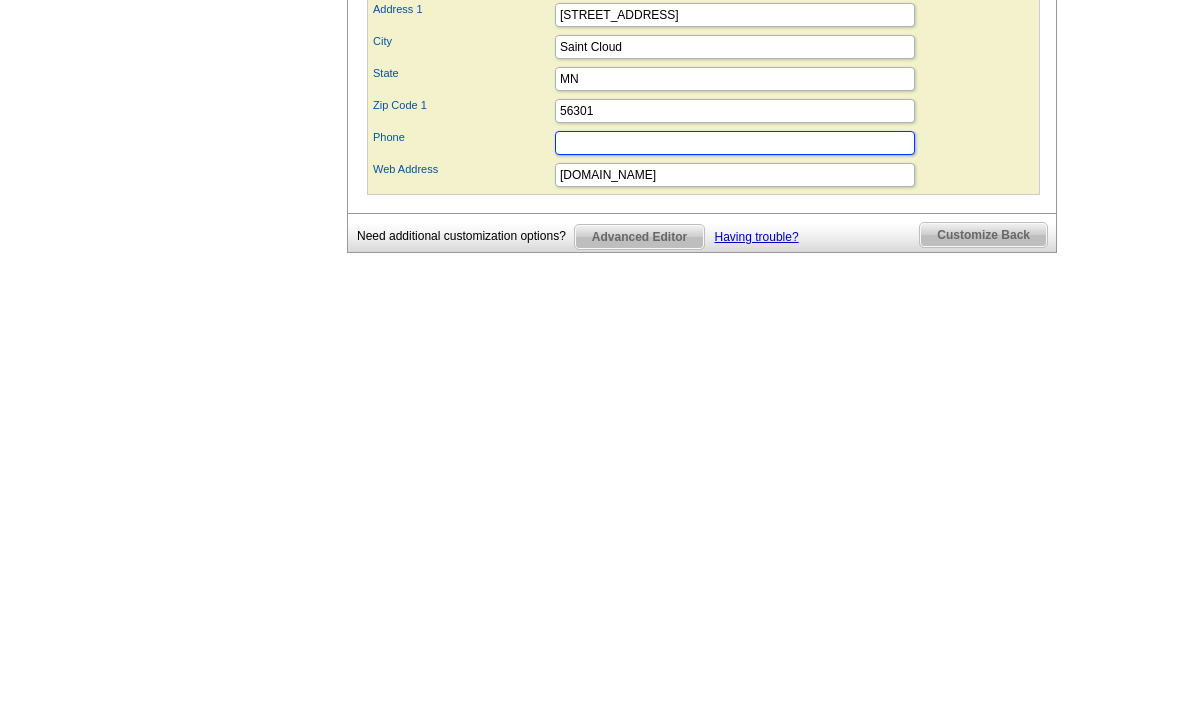 type on "3204059356" 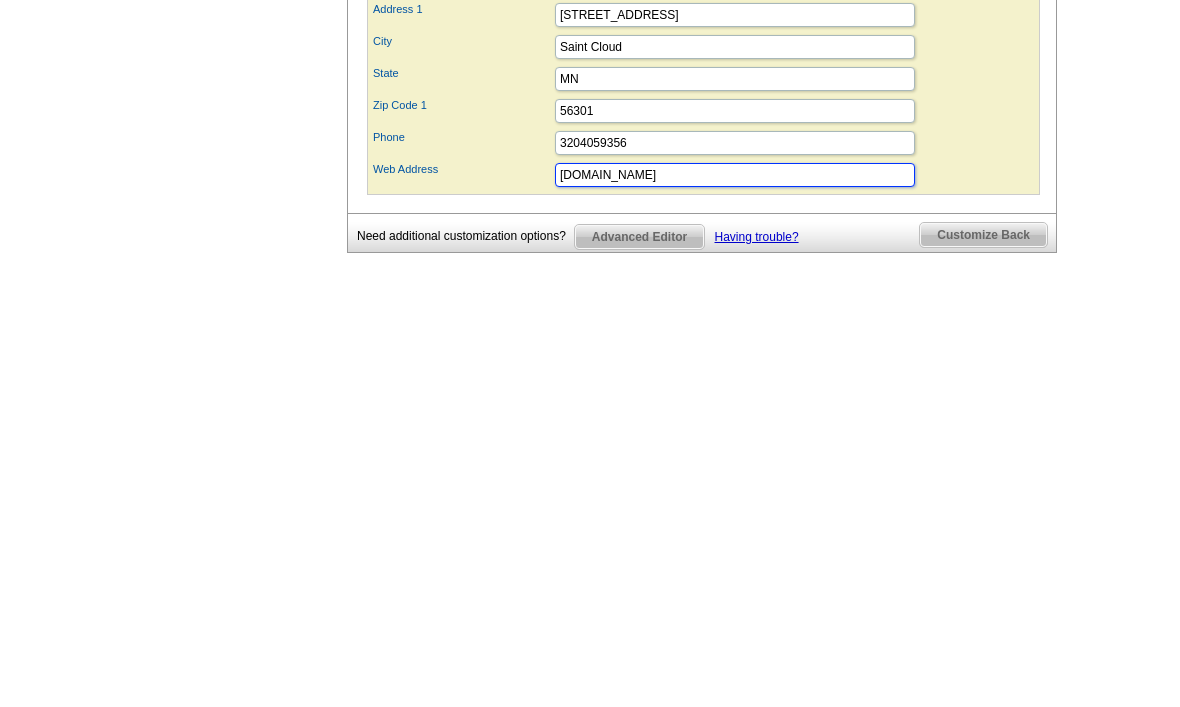scroll, scrollTop: 0, scrollLeft: 0, axis: both 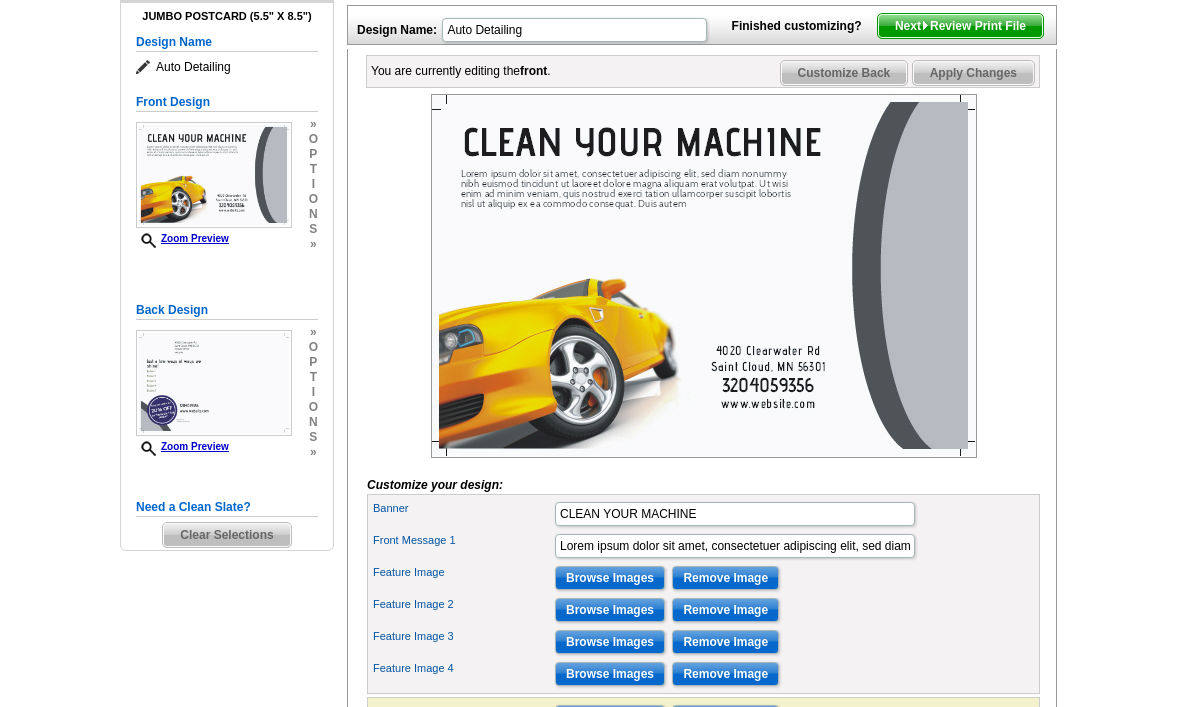 type on "Www.[PERSON_NAME] car wash ,com" 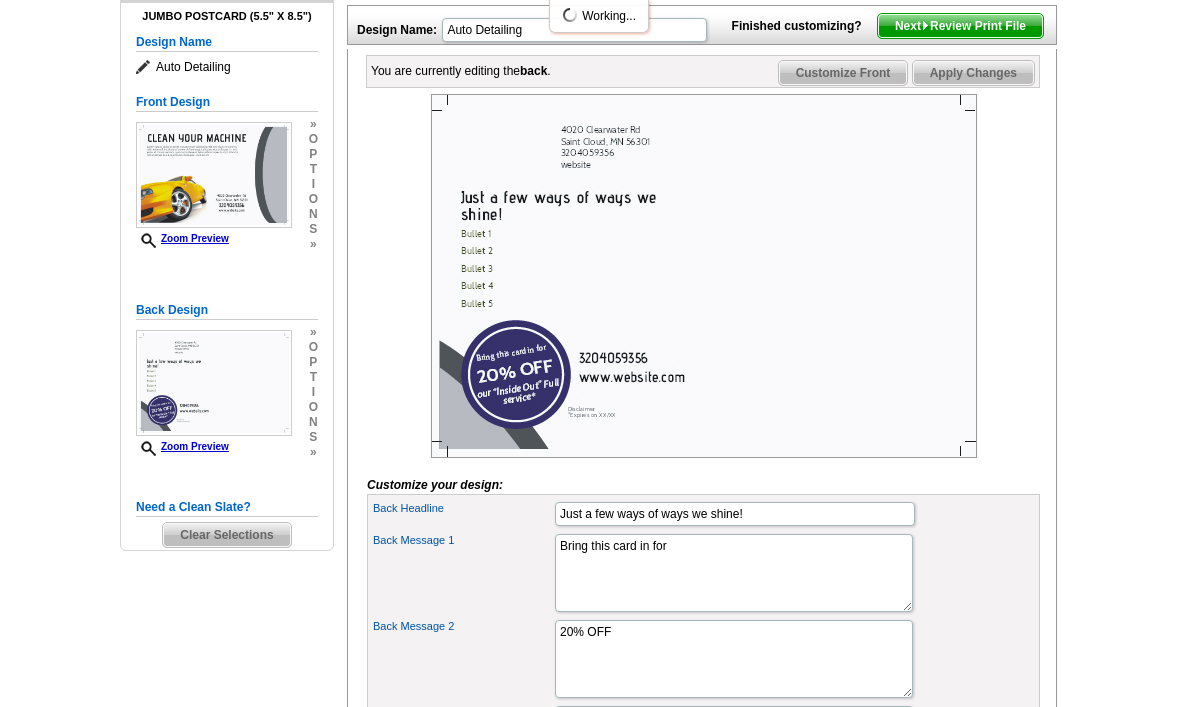 click on "Next   Review Print File" at bounding box center [960, 26] 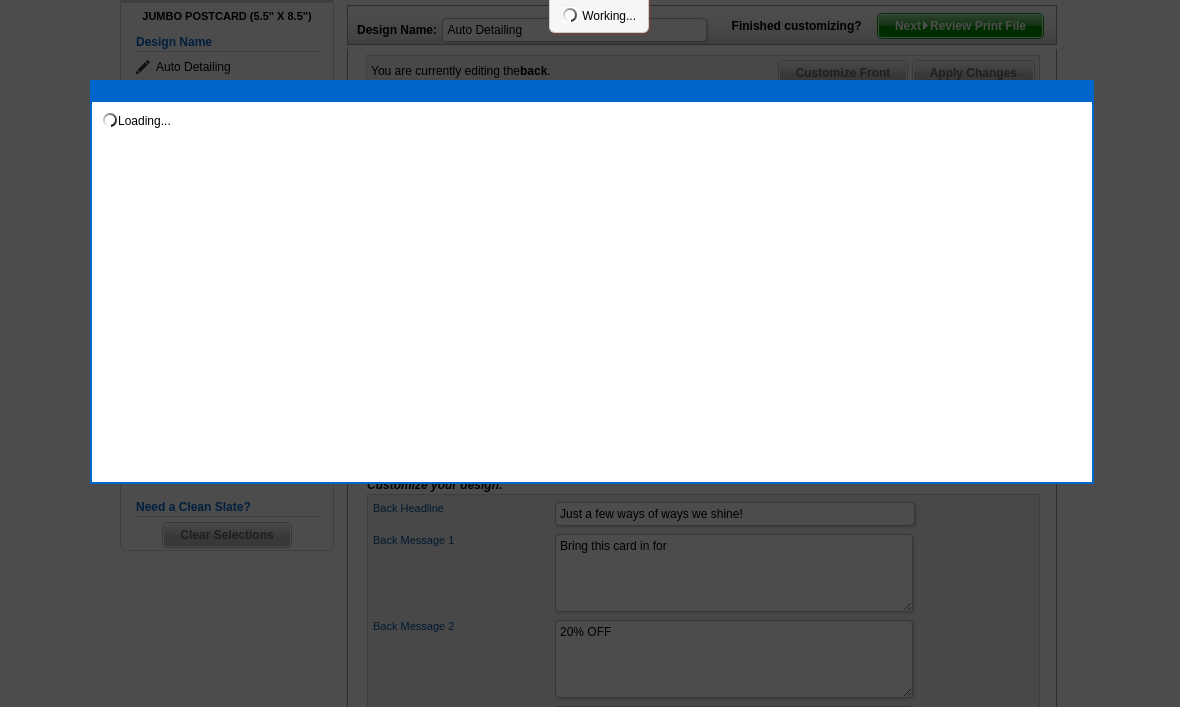 click at bounding box center [590, 228] 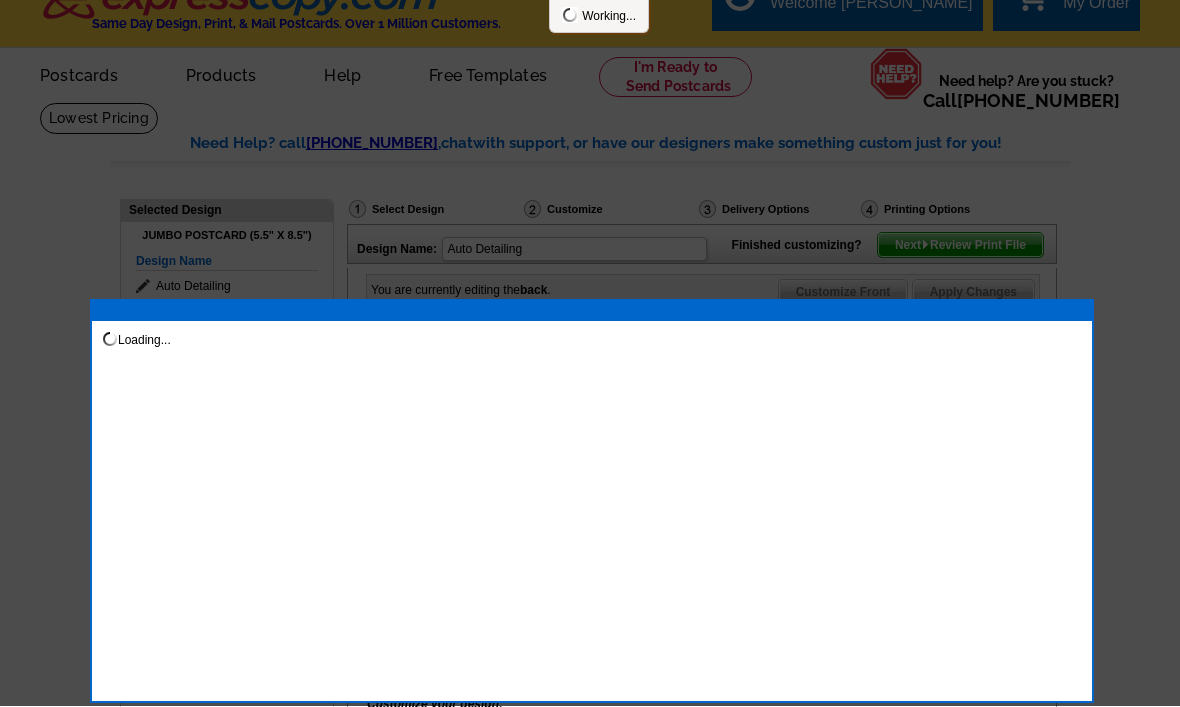 scroll, scrollTop: 29, scrollLeft: 0, axis: vertical 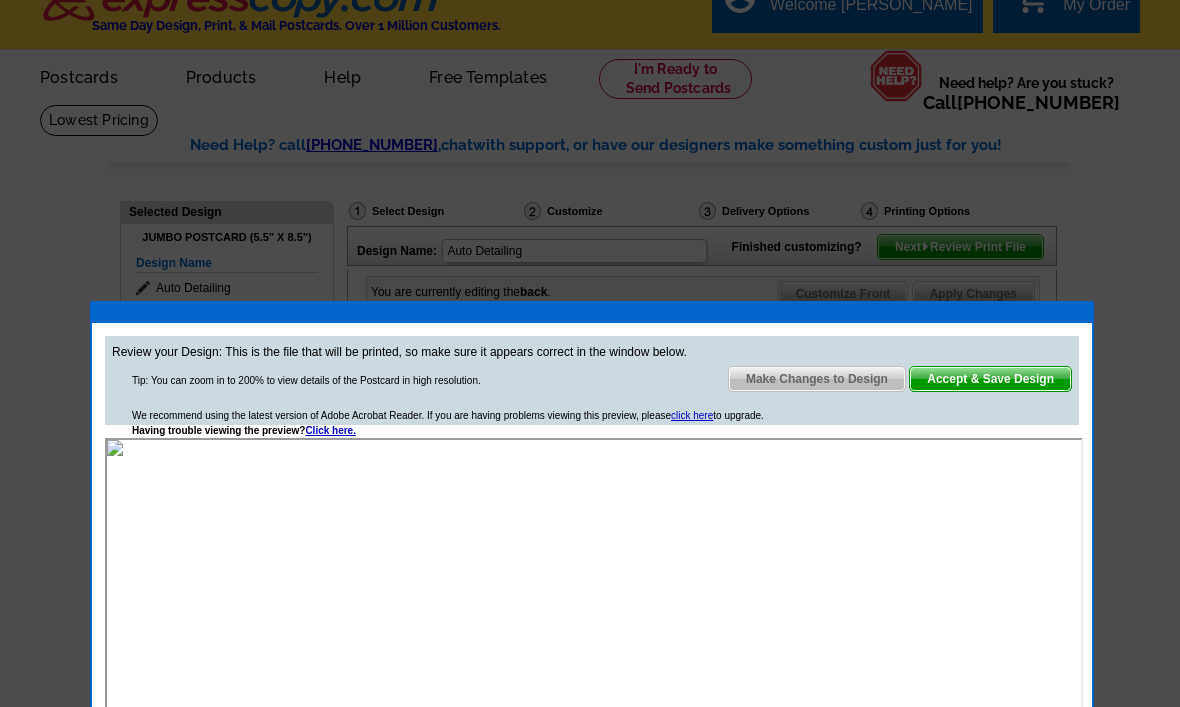 click on "Accept & Save Design" at bounding box center (990, 379) 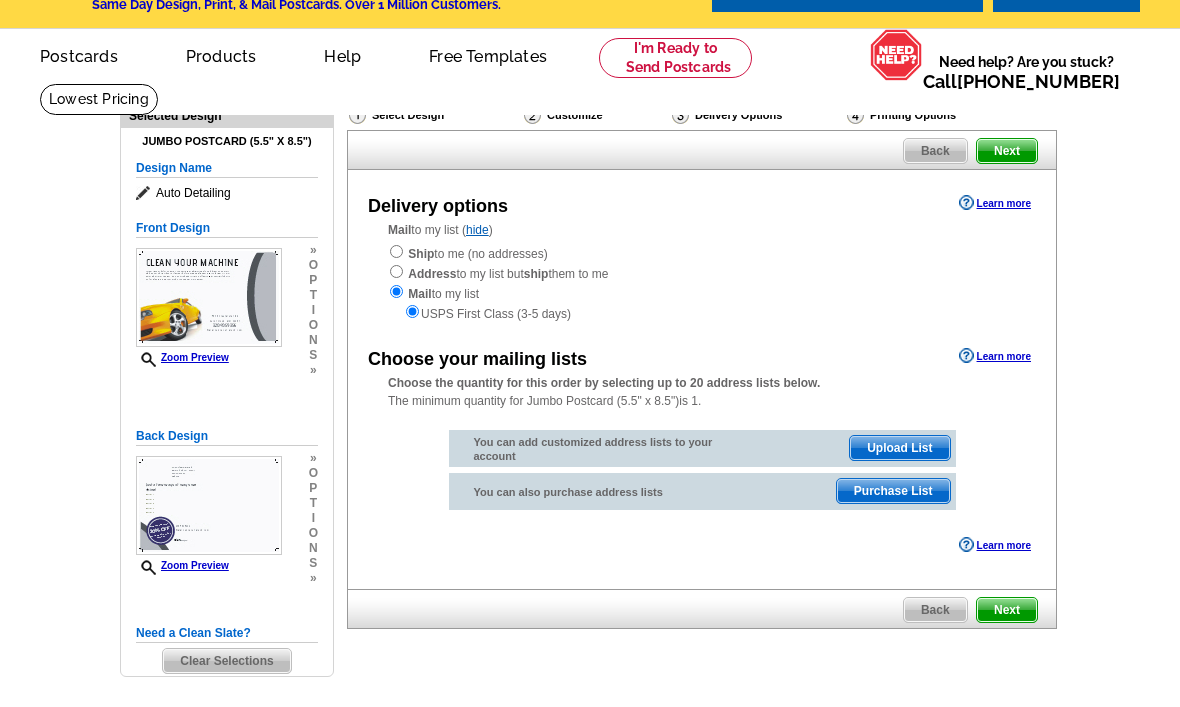 scroll, scrollTop: 50, scrollLeft: 0, axis: vertical 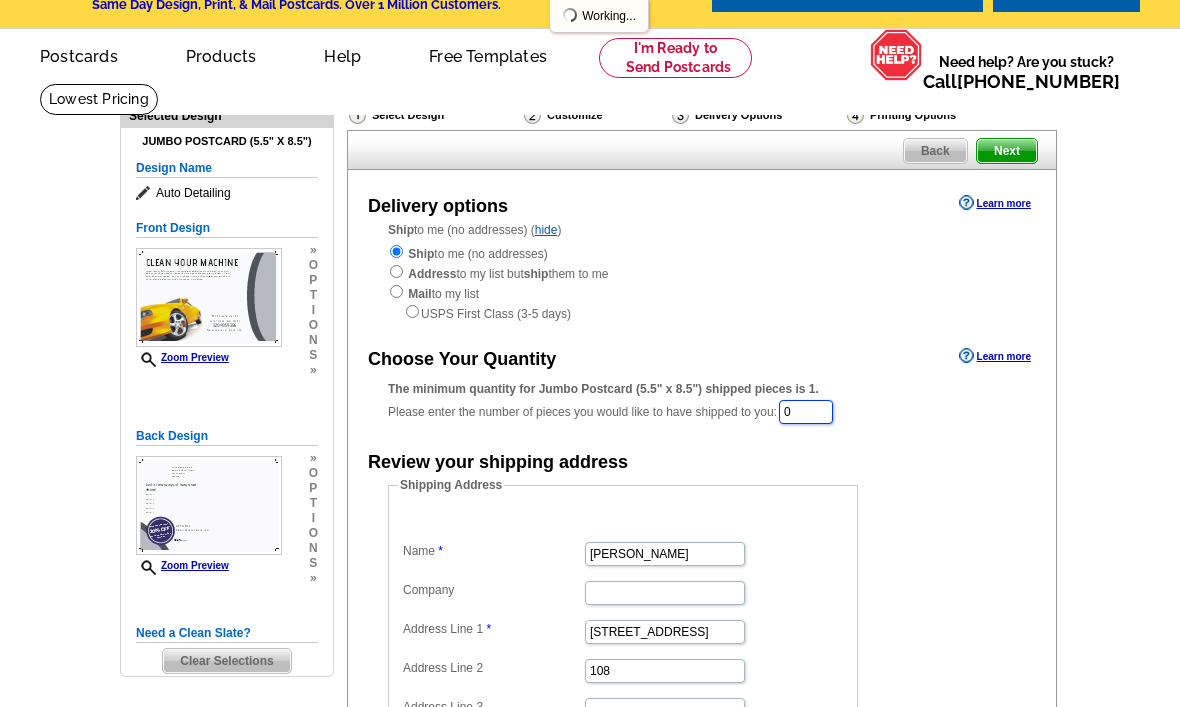 click on "0" at bounding box center (806, 412) 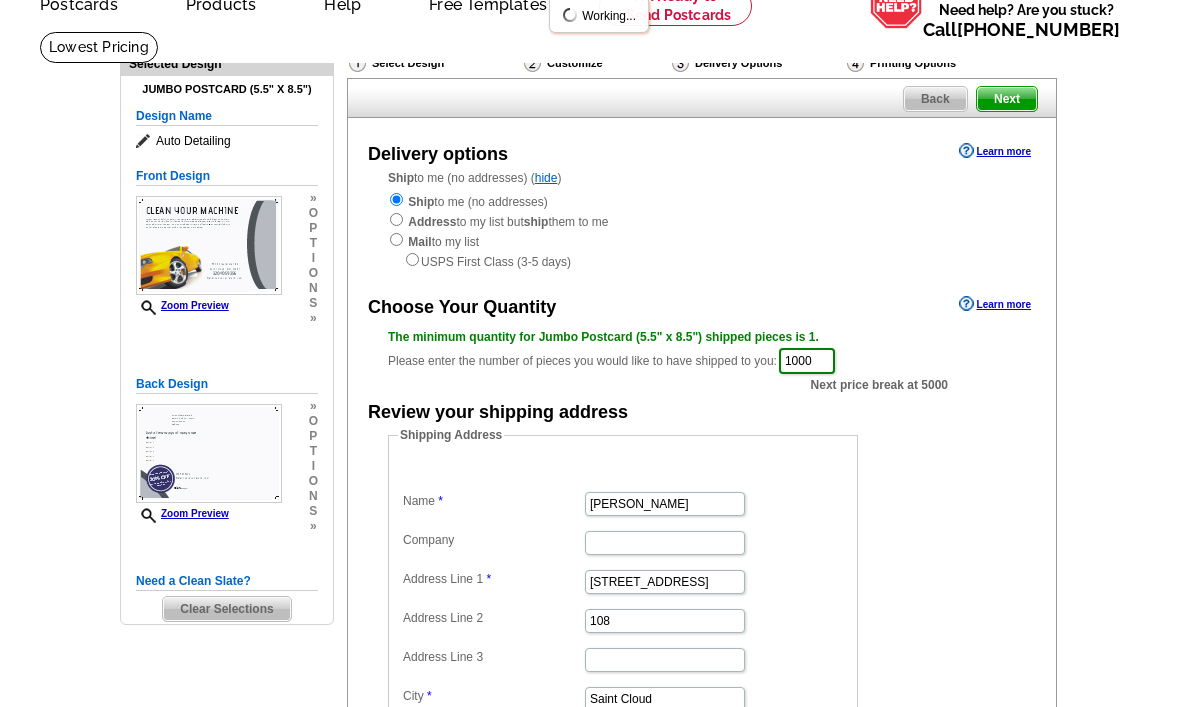scroll, scrollTop: 95, scrollLeft: 0, axis: vertical 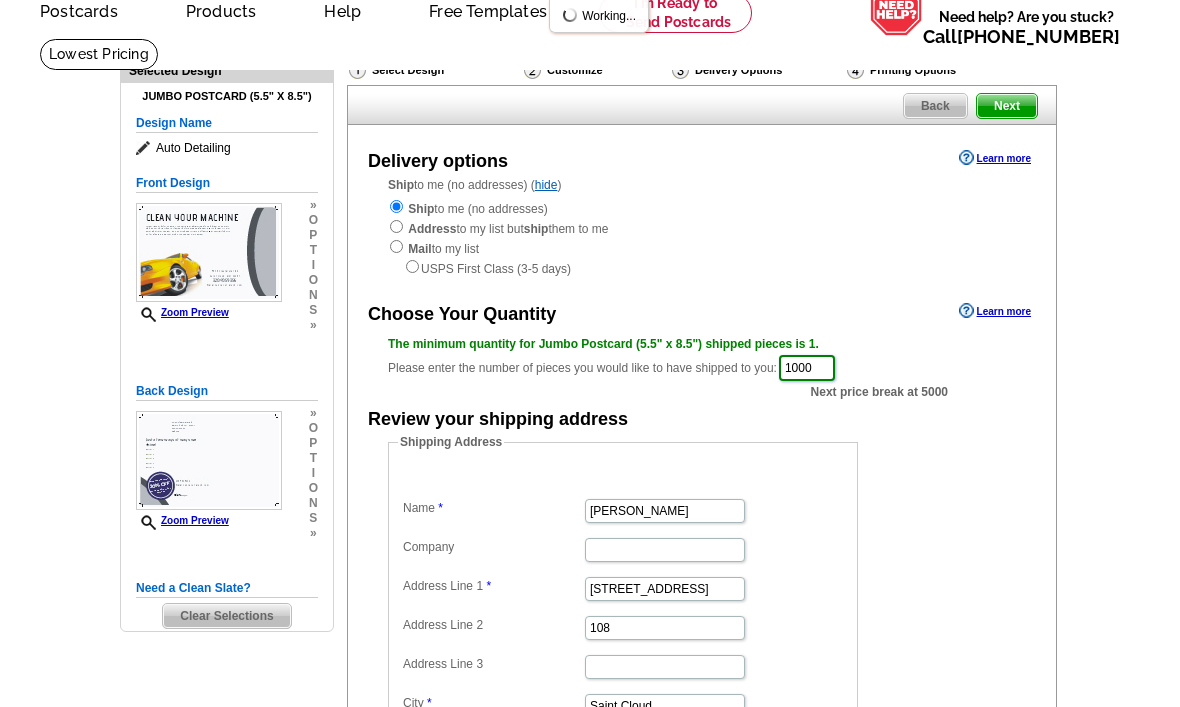 type on "1000" 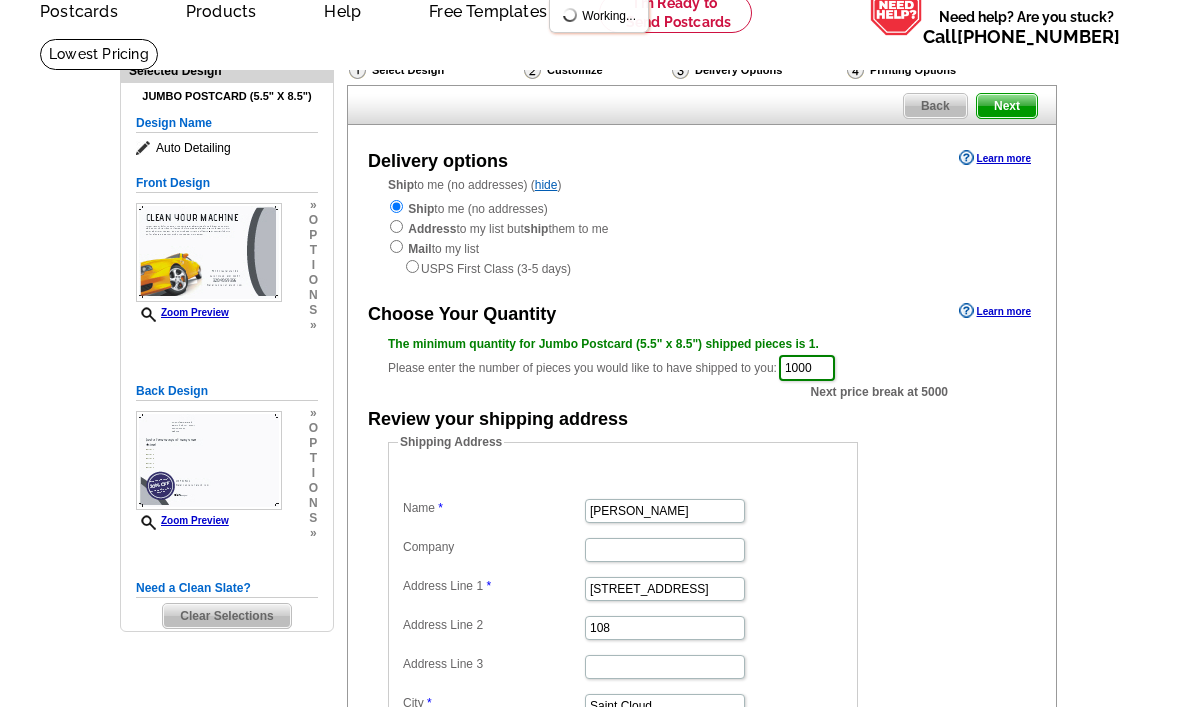 click on "Next" at bounding box center (1007, 106) 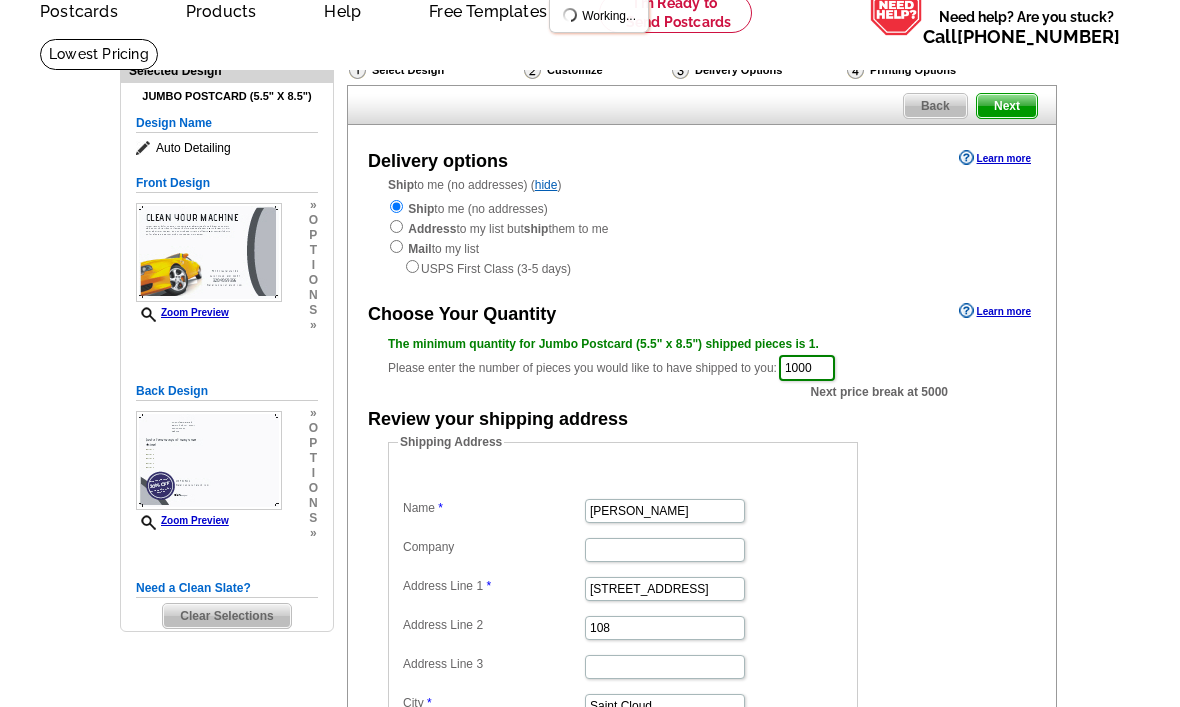 click on "Next" at bounding box center [1007, 106] 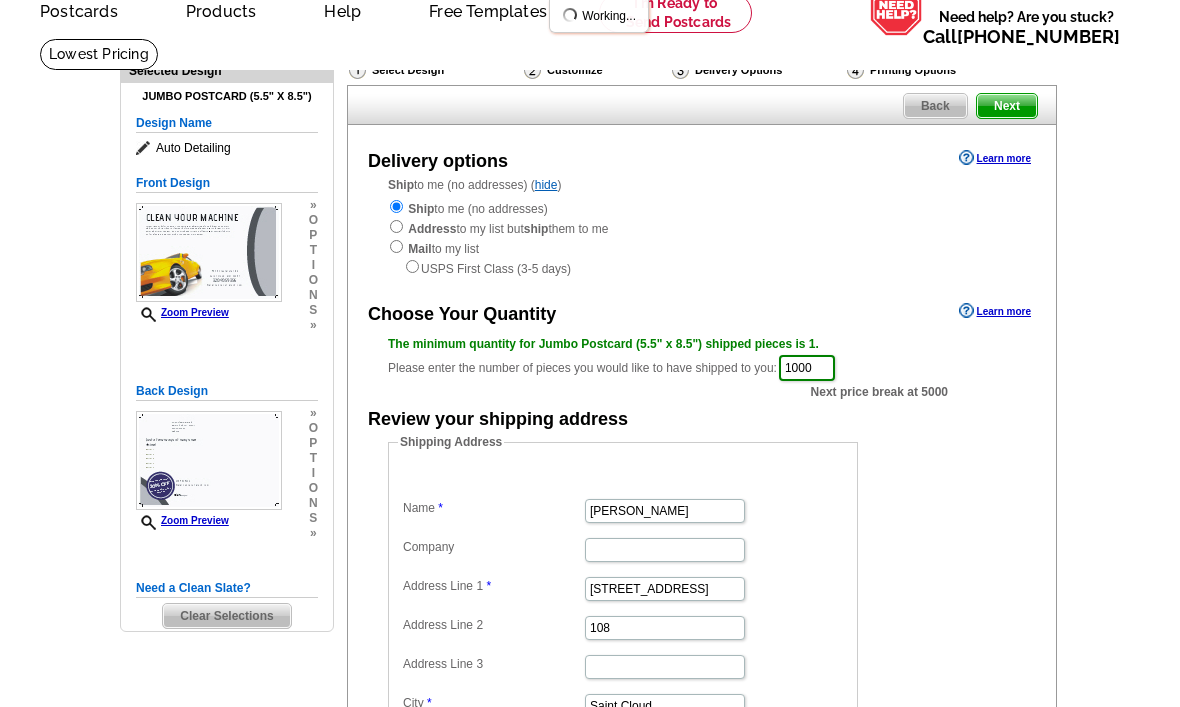 click on "Next" at bounding box center (1007, 106) 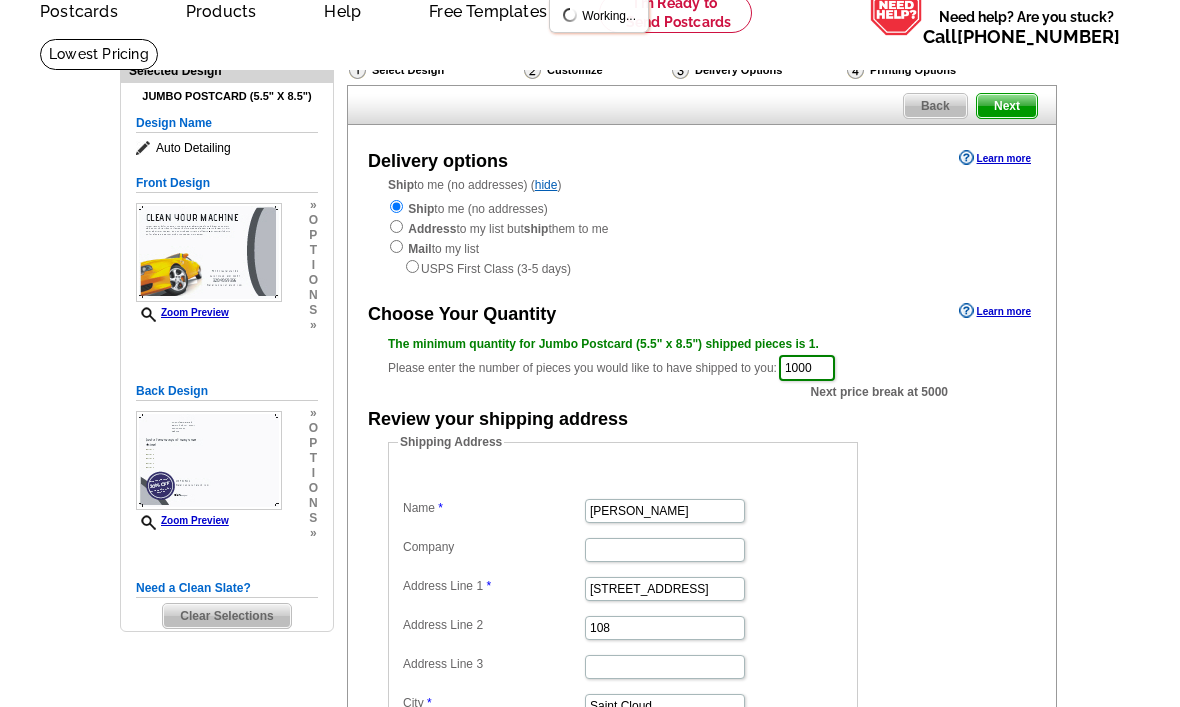 click on "Delivery options
Learn more
Ship  to me (no addresses)                            ( hide )
Ship  to me (no addresses)
Address  to my list but  ship  them to me
Mail  to my list
USPS First Class                                                    (3-5 days)
Choose Your Quantity
Learn more
1000" at bounding box center [702, 493] 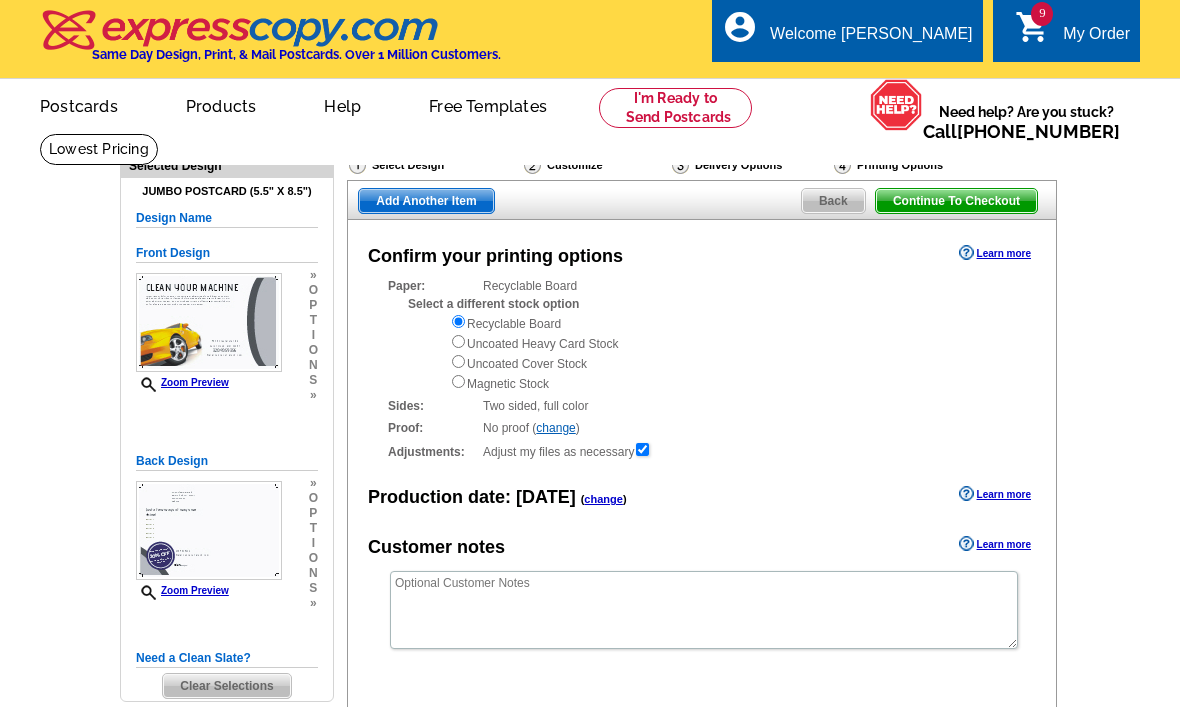scroll, scrollTop: 0, scrollLeft: 0, axis: both 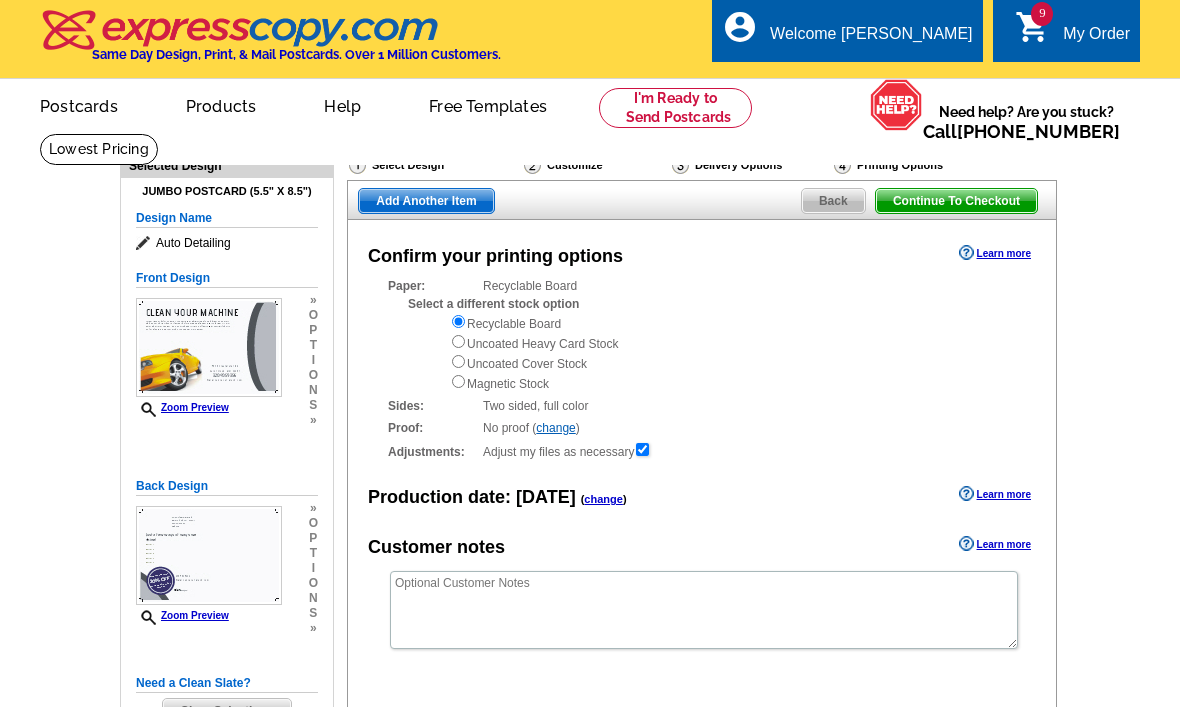 click on "Continue To Checkout" at bounding box center [956, 201] 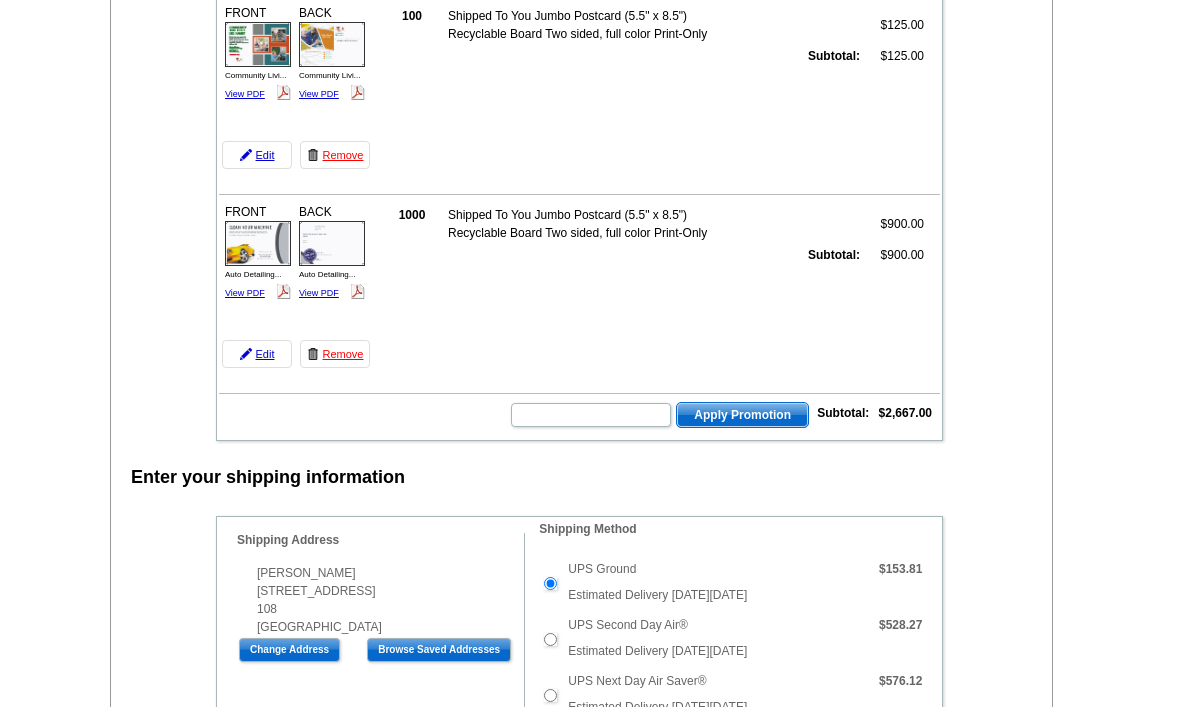 scroll, scrollTop: 1731, scrollLeft: 0, axis: vertical 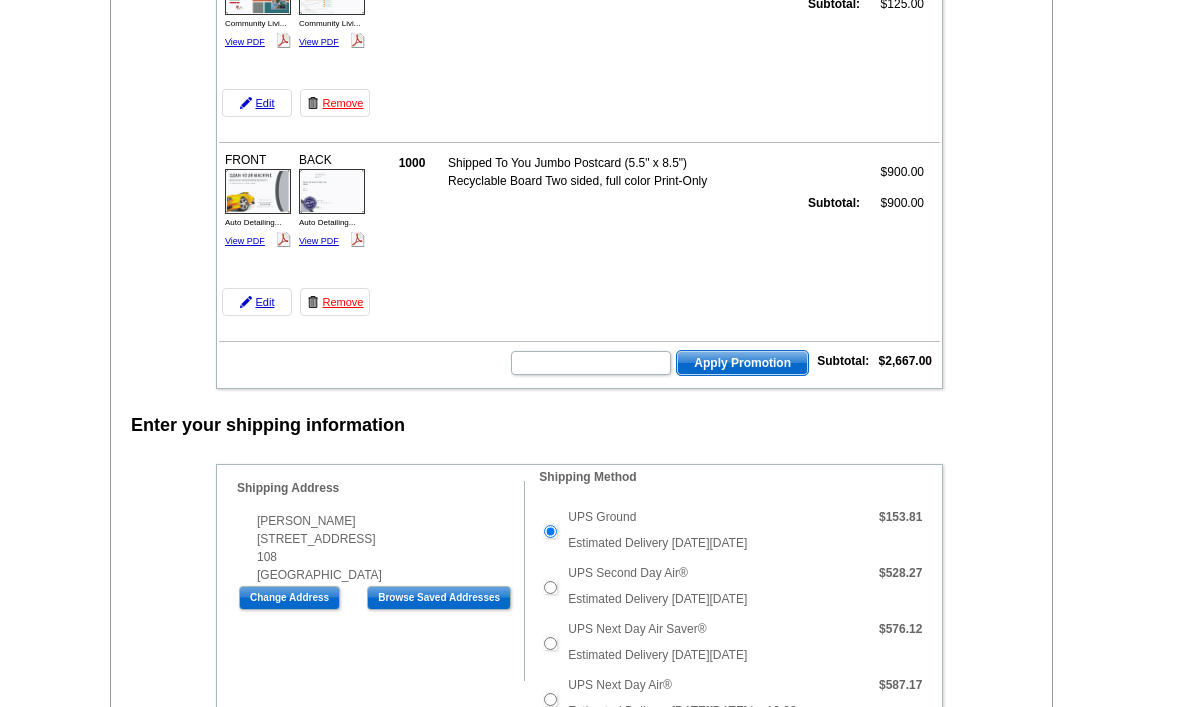 click on "FRONT
Auto Detailing...
View PDF
BACK" at bounding box center [296, 232] 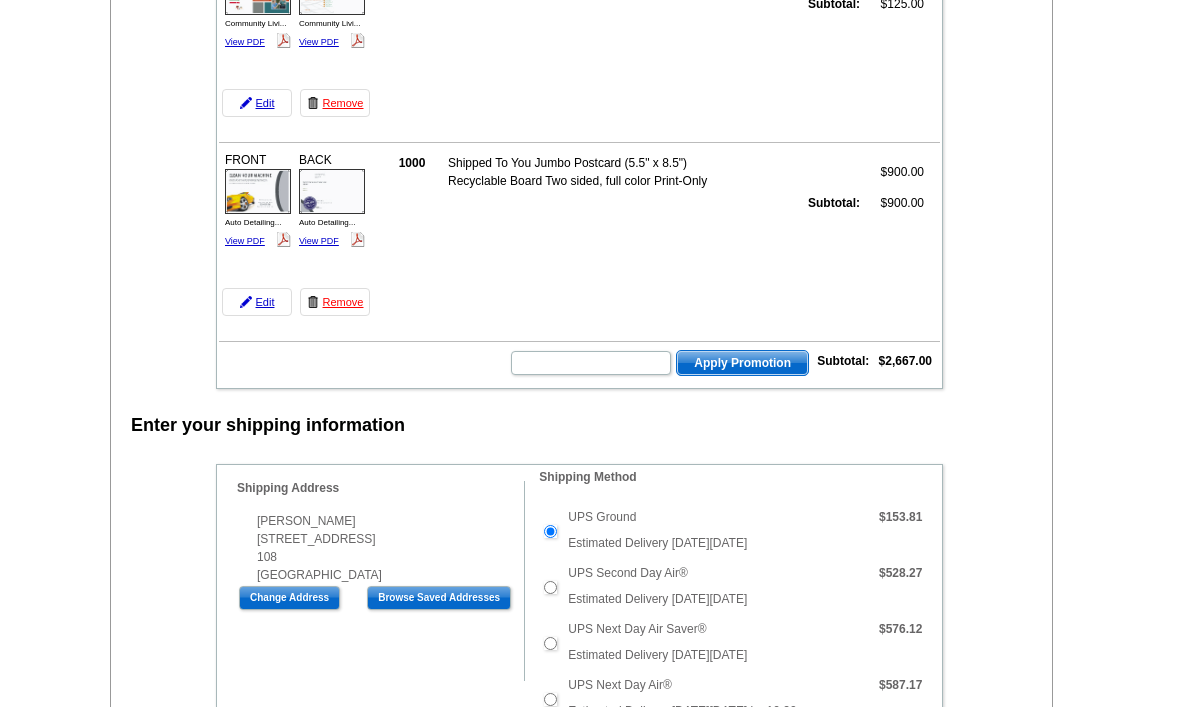 scroll, scrollTop: 1723, scrollLeft: 0, axis: vertical 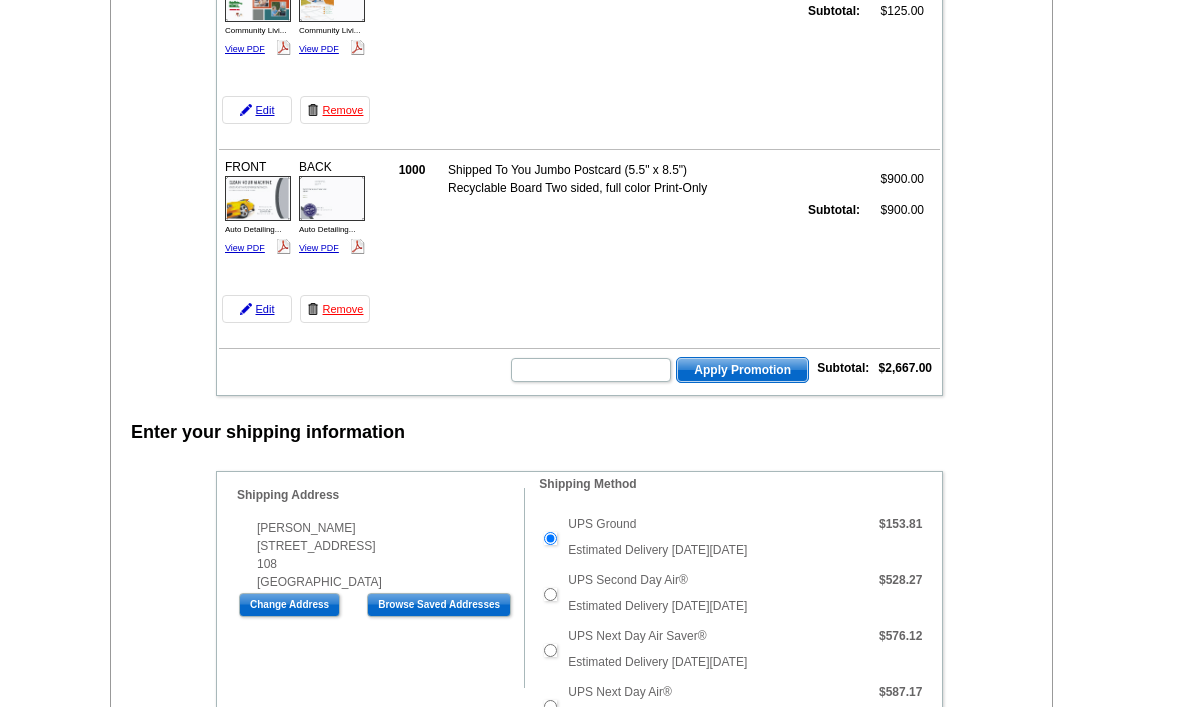 click on "FRONT
Auto Detailing...
View PDF" at bounding box center [258, -1375] 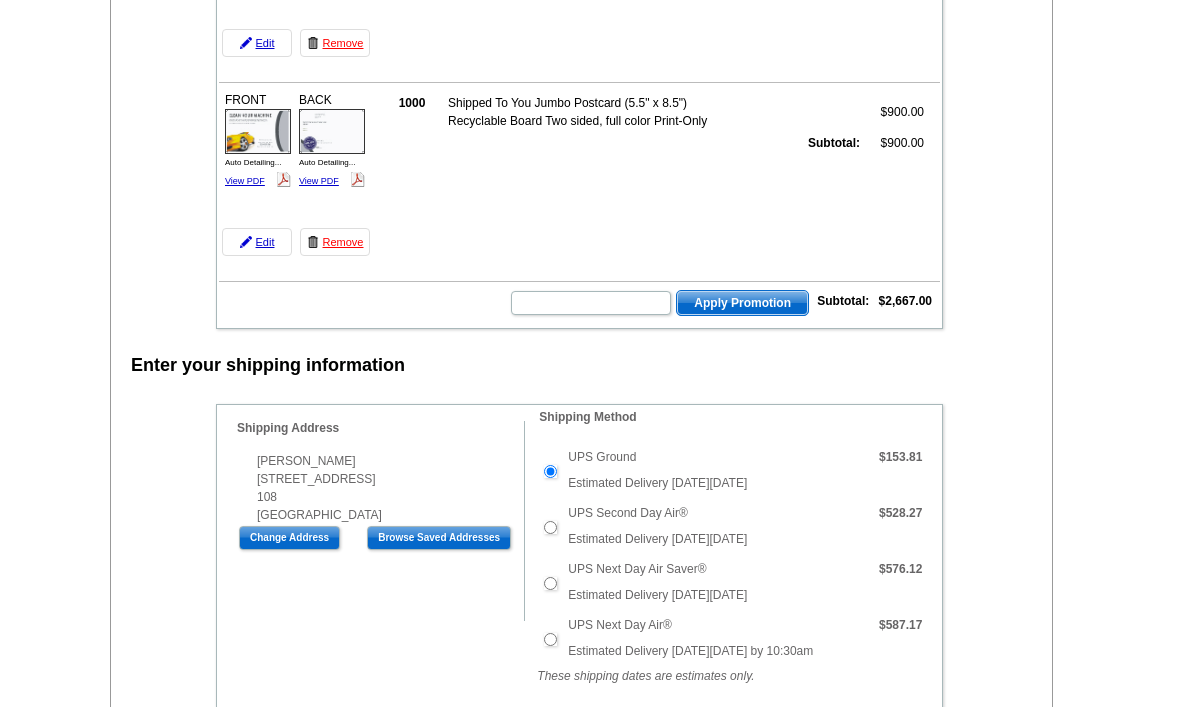 scroll, scrollTop: 1802, scrollLeft: 0, axis: vertical 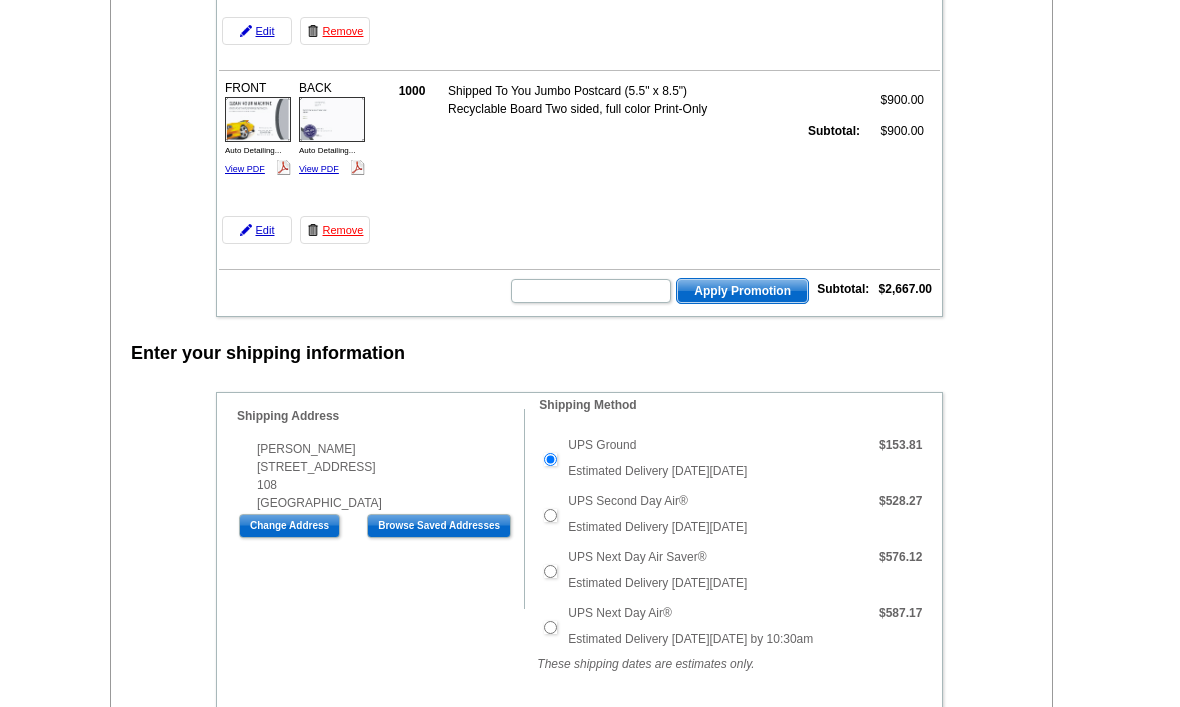 click on "View PDF" at bounding box center (245, 170) 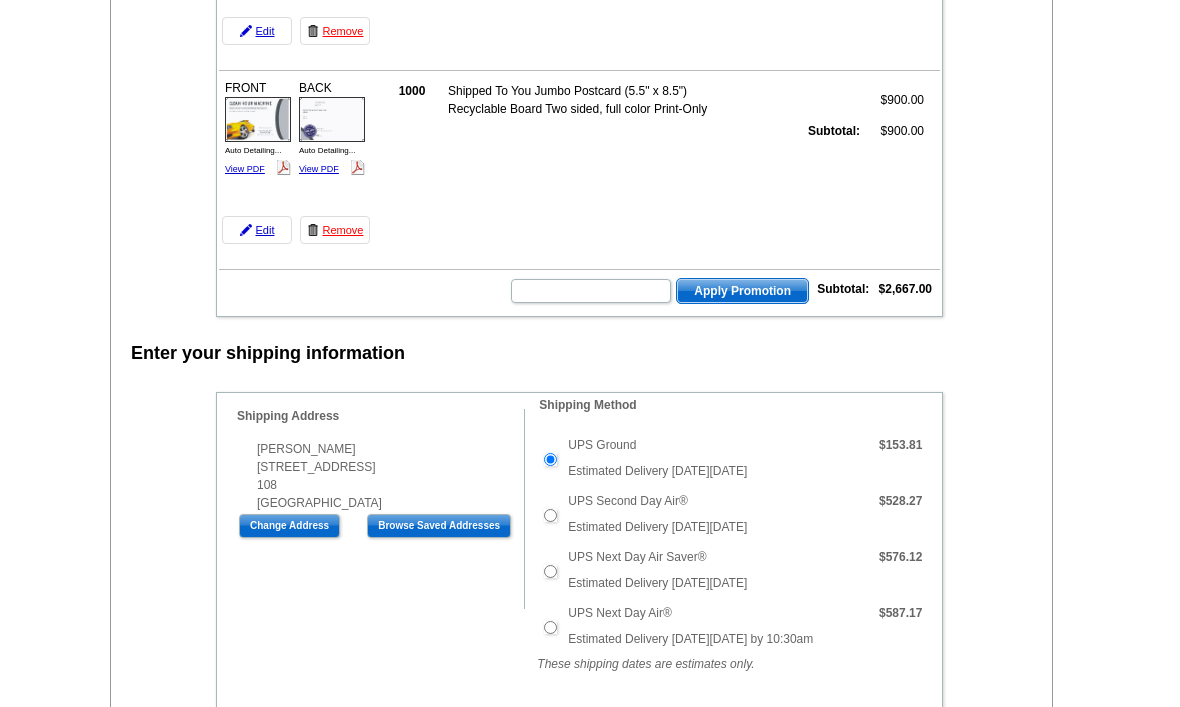 scroll, scrollTop: 1836, scrollLeft: 0, axis: vertical 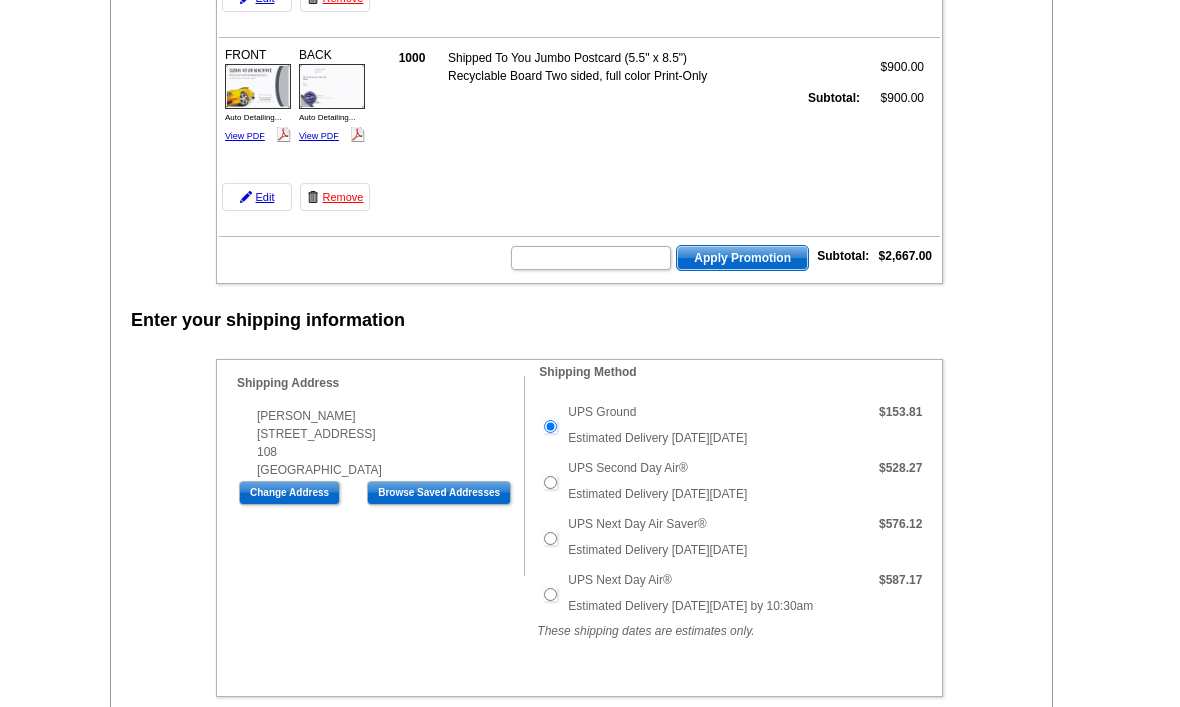 click on "View PDF" at bounding box center (319, 136) 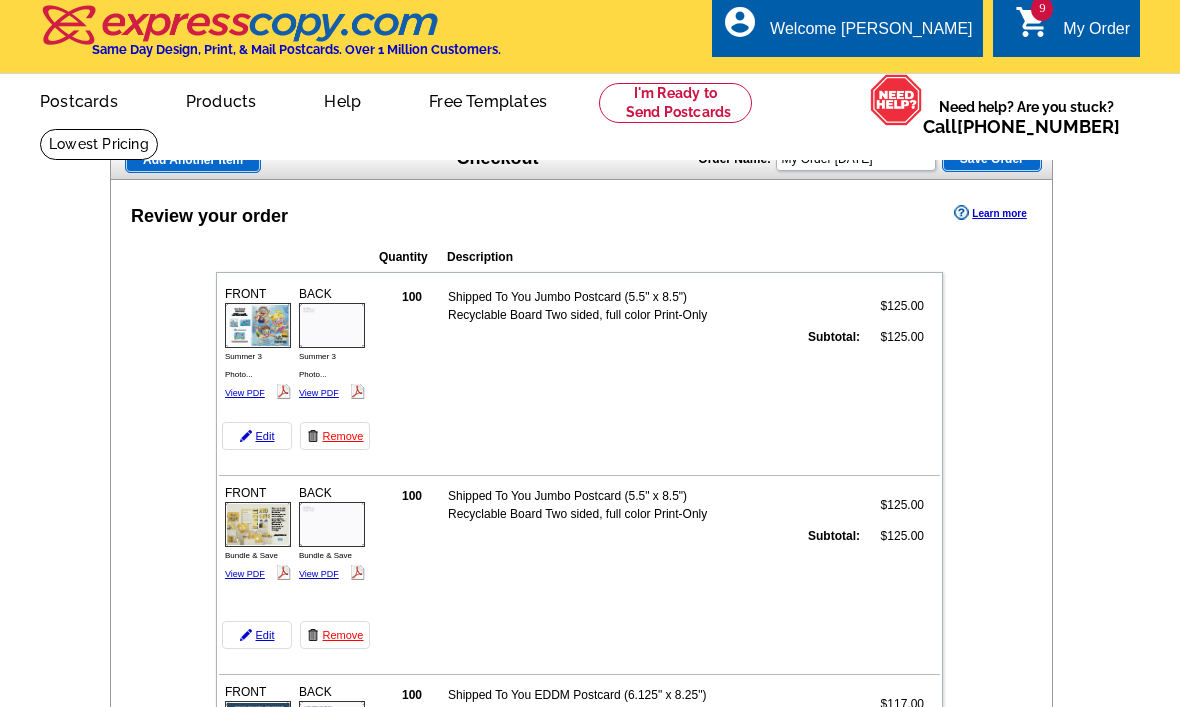 scroll, scrollTop: 0, scrollLeft: 0, axis: both 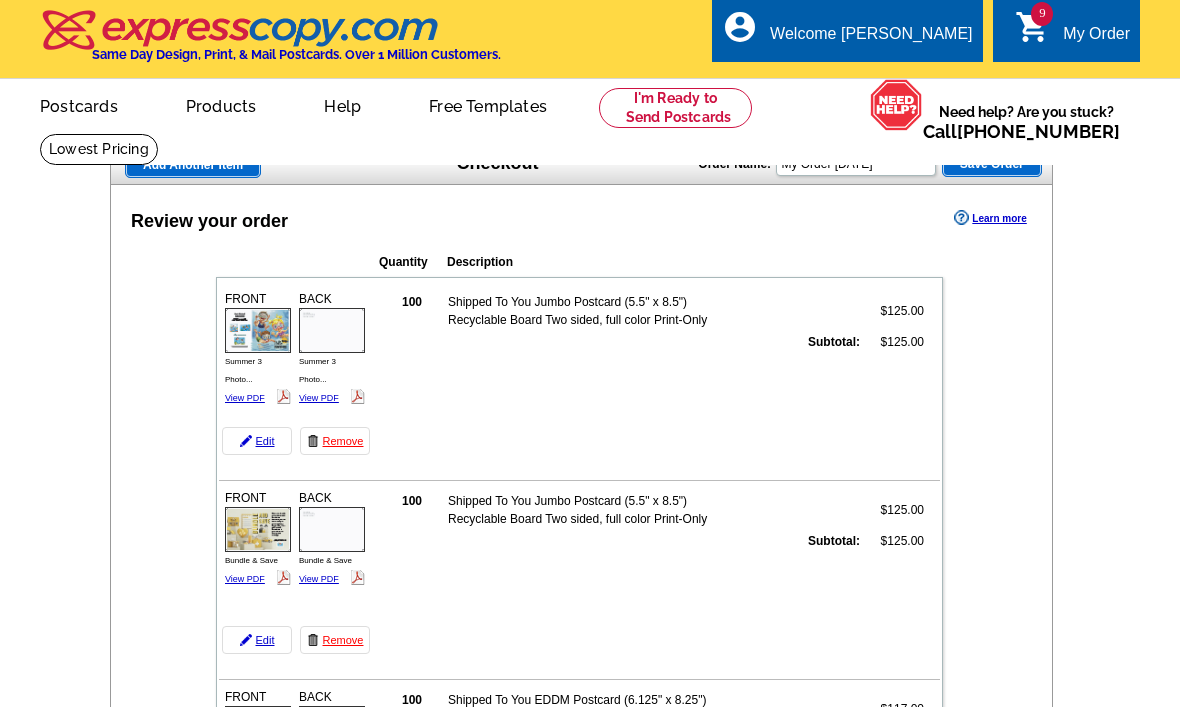 click at bounding box center [99, 149] 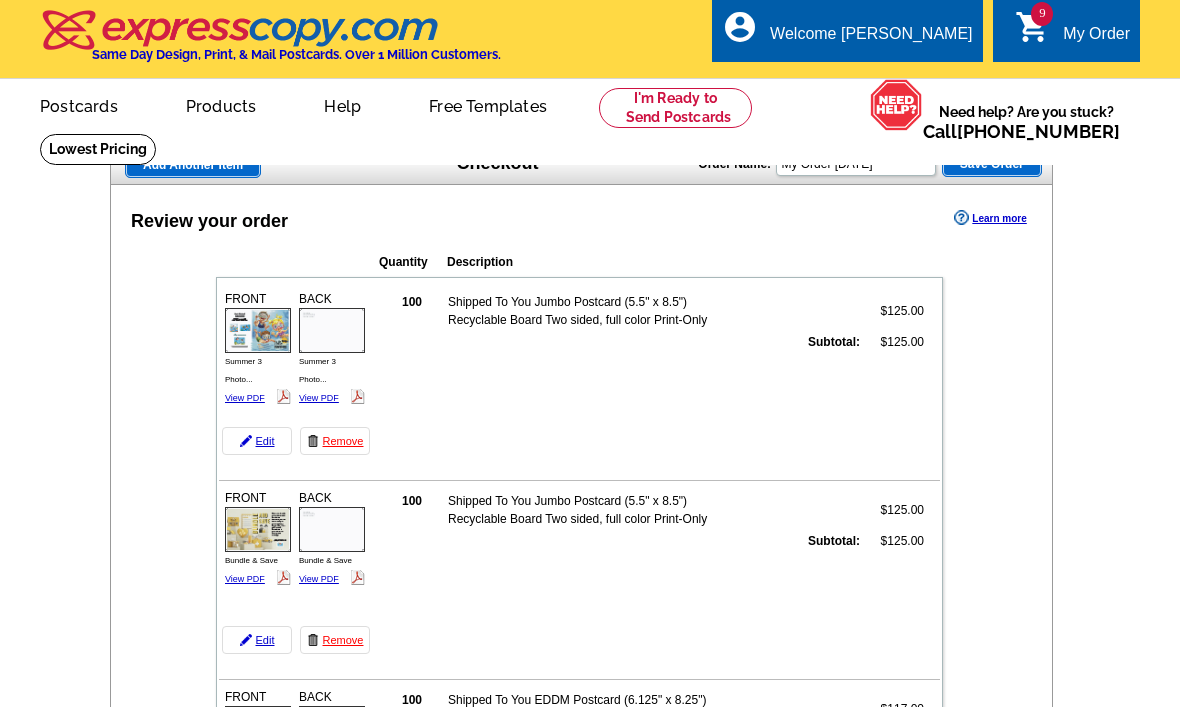 click on "Add Another Item" at bounding box center (193, 165) 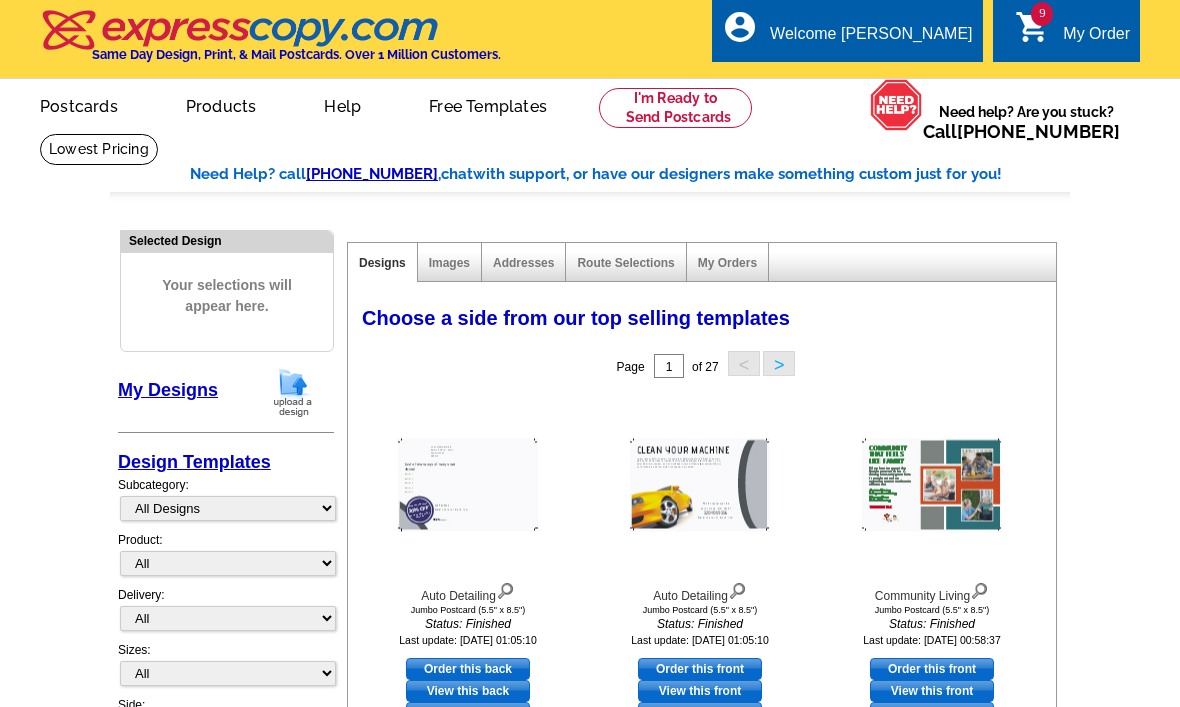 scroll, scrollTop: 0, scrollLeft: 0, axis: both 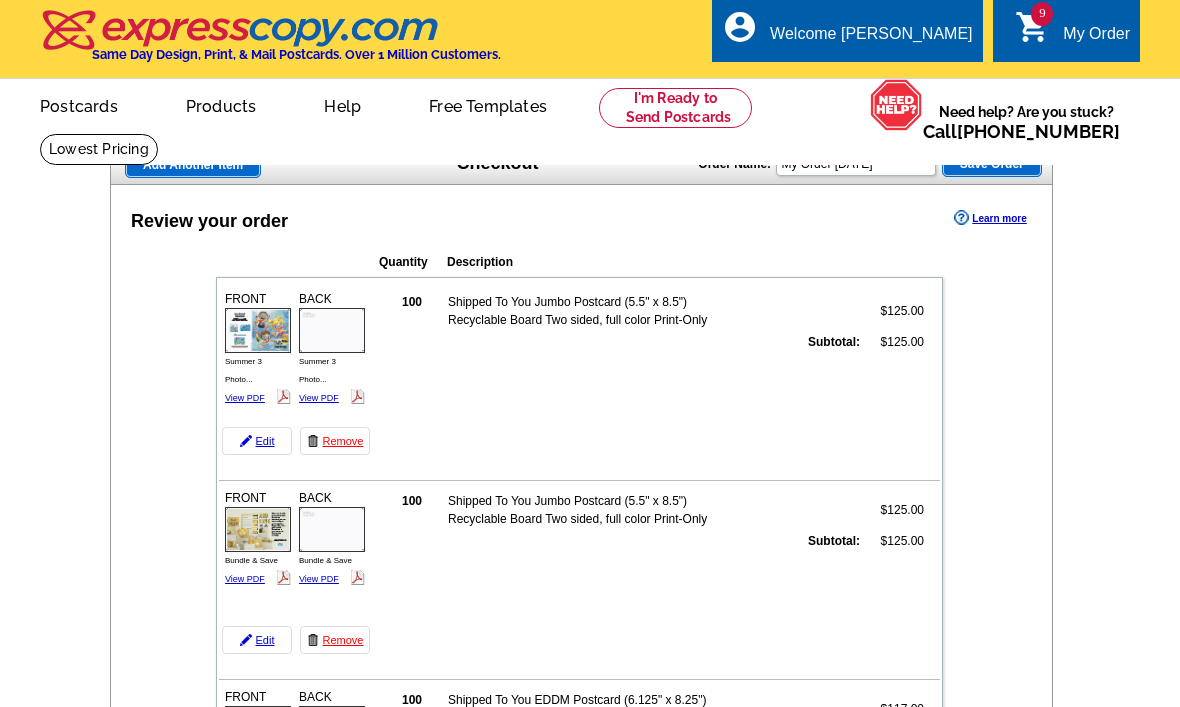 click on "Add Another Item" at bounding box center (193, 165) 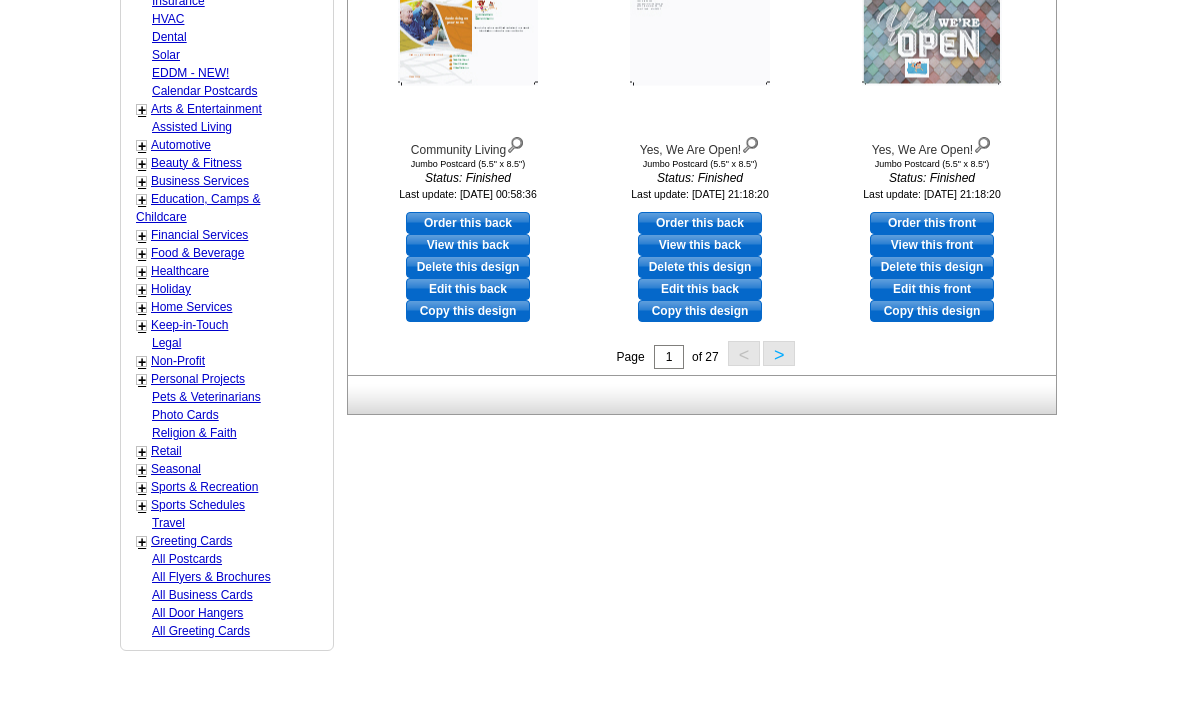scroll, scrollTop: 848, scrollLeft: 0, axis: vertical 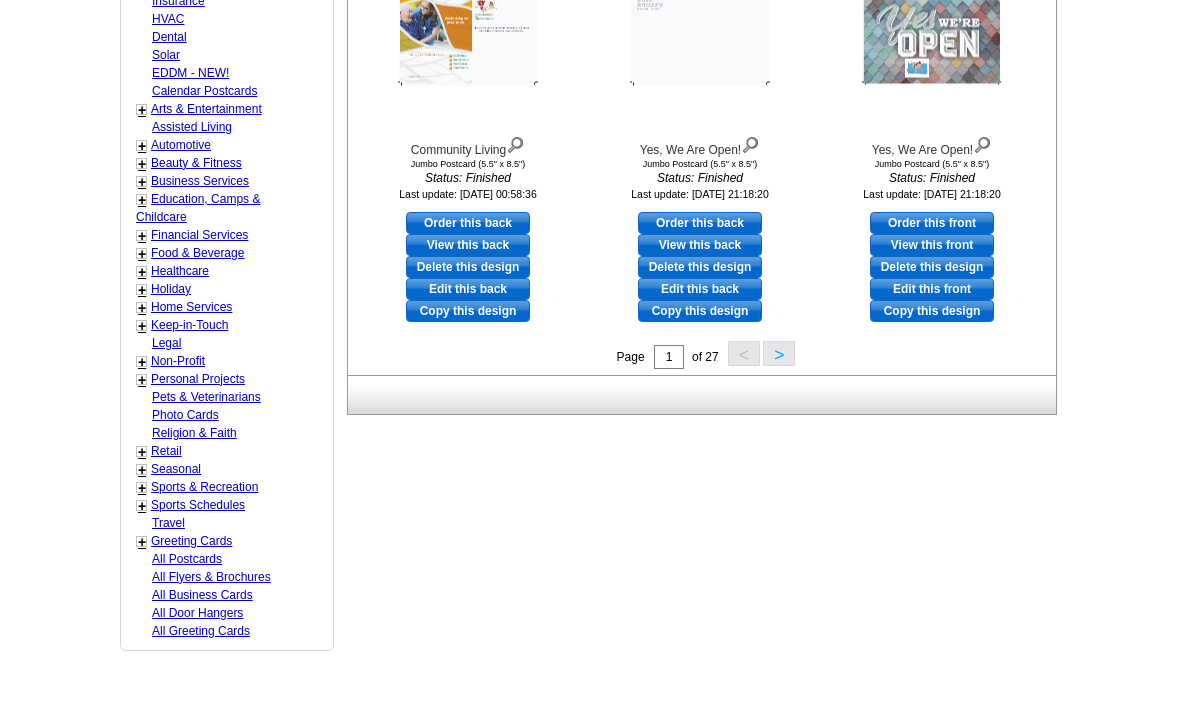 click on "Education, Camps & Childcare" at bounding box center [198, 208] 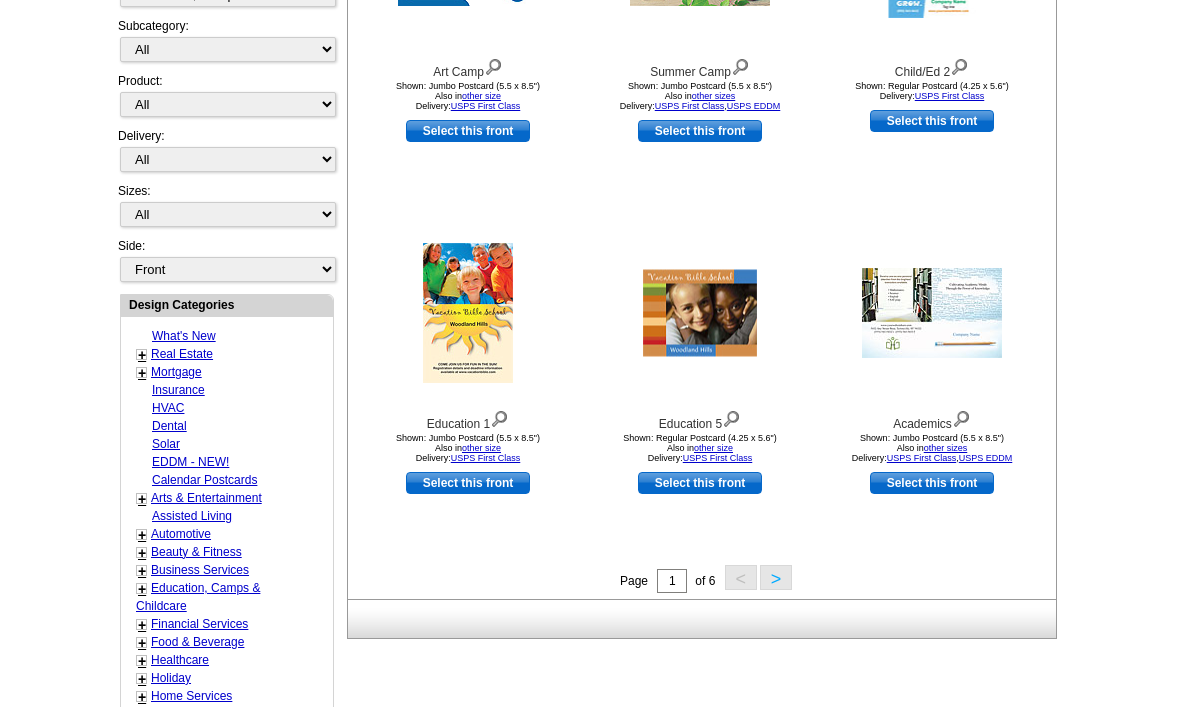 scroll, scrollTop: 522, scrollLeft: 0, axis: vertical 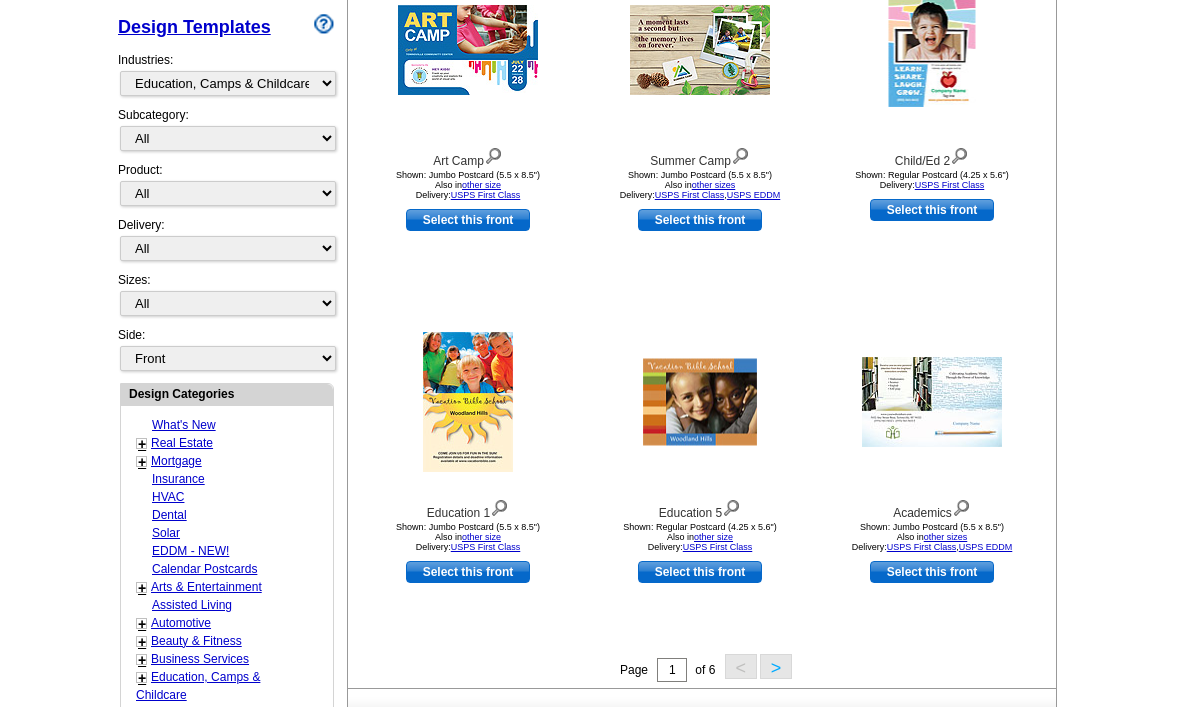 click on "Select this front" at bounding box center [468, 221] 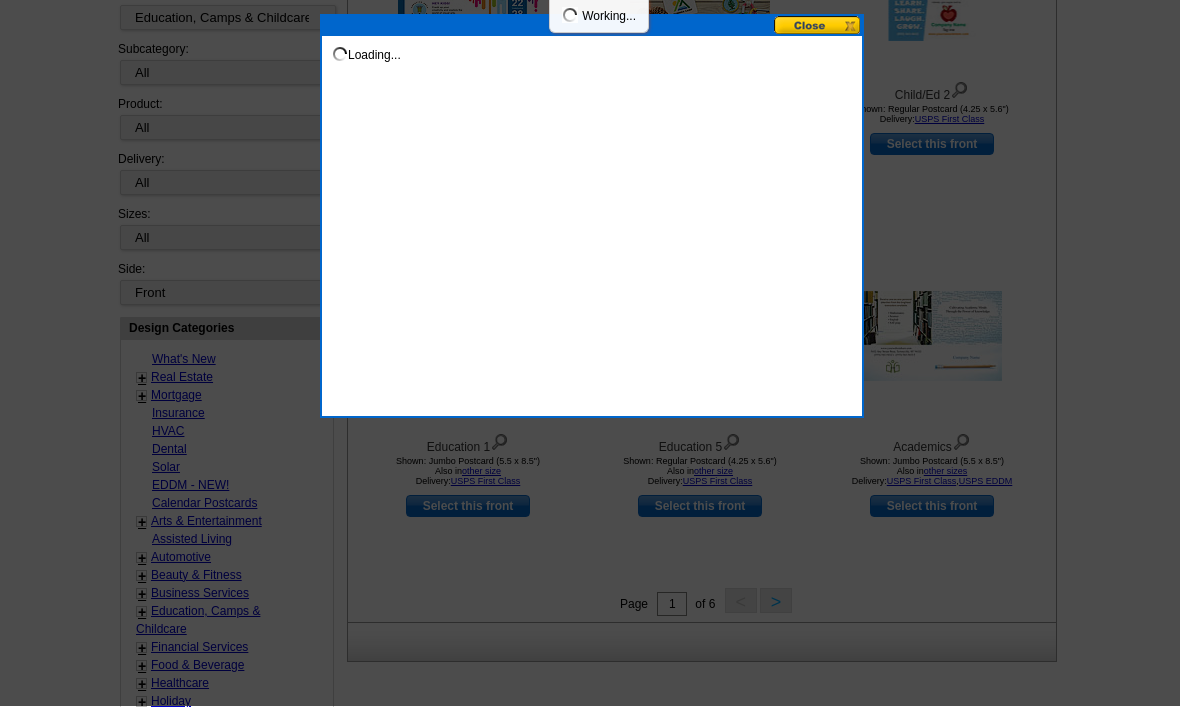 scroll, scrollTop: 502, scrollLeft: 0, axis: vertical 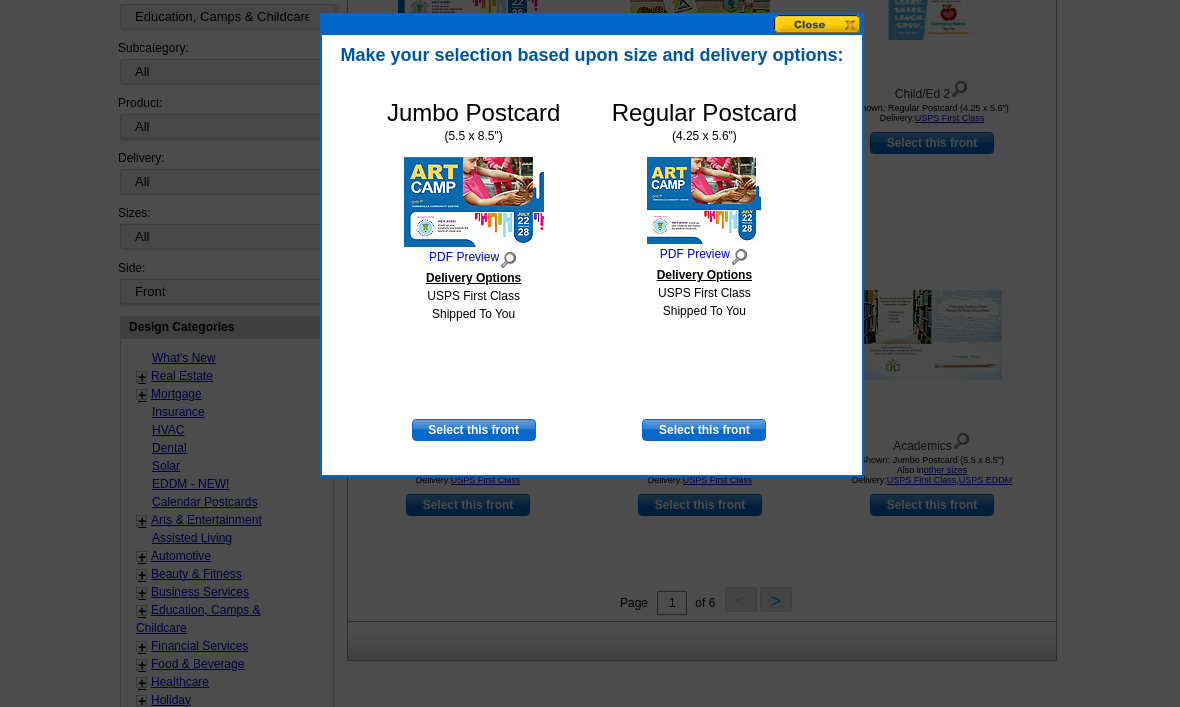 click on "Regular Postcard
(4.25 x 5.6")
PDF Preview
Delivery Options
USPS First Class
Shipped To You" at bounding box center (704, 259) 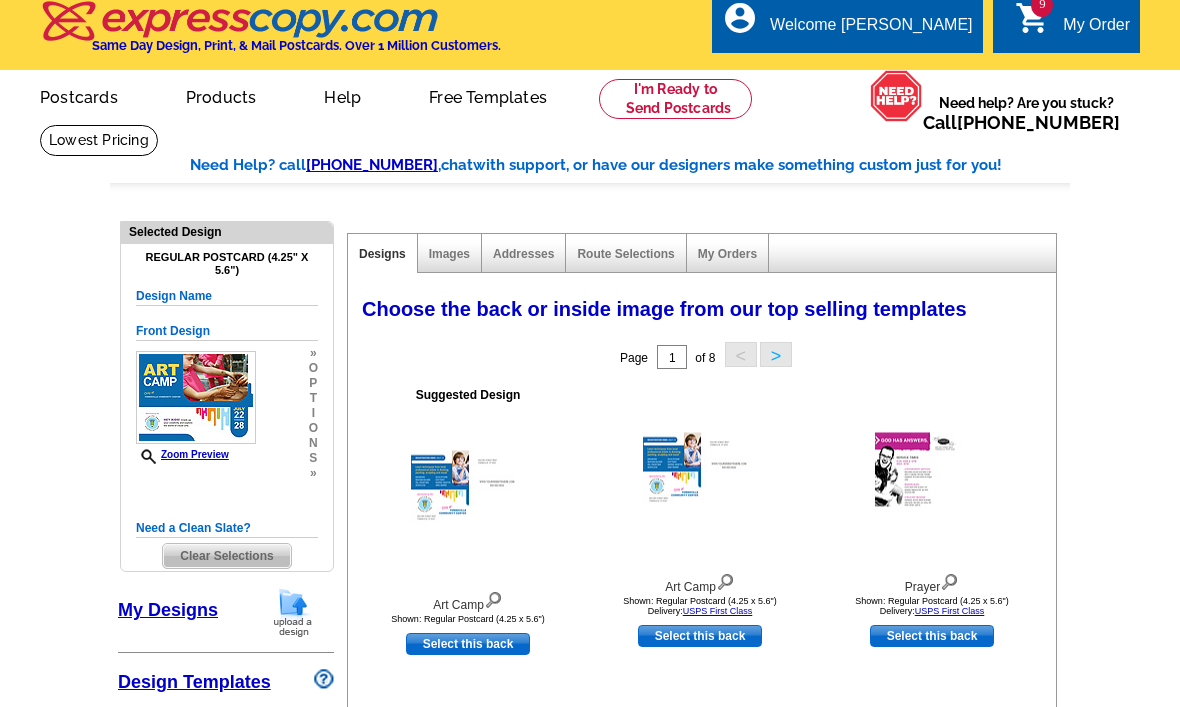 scroll, scrollTop: 28, scrollLeft: 0, axis: vertical 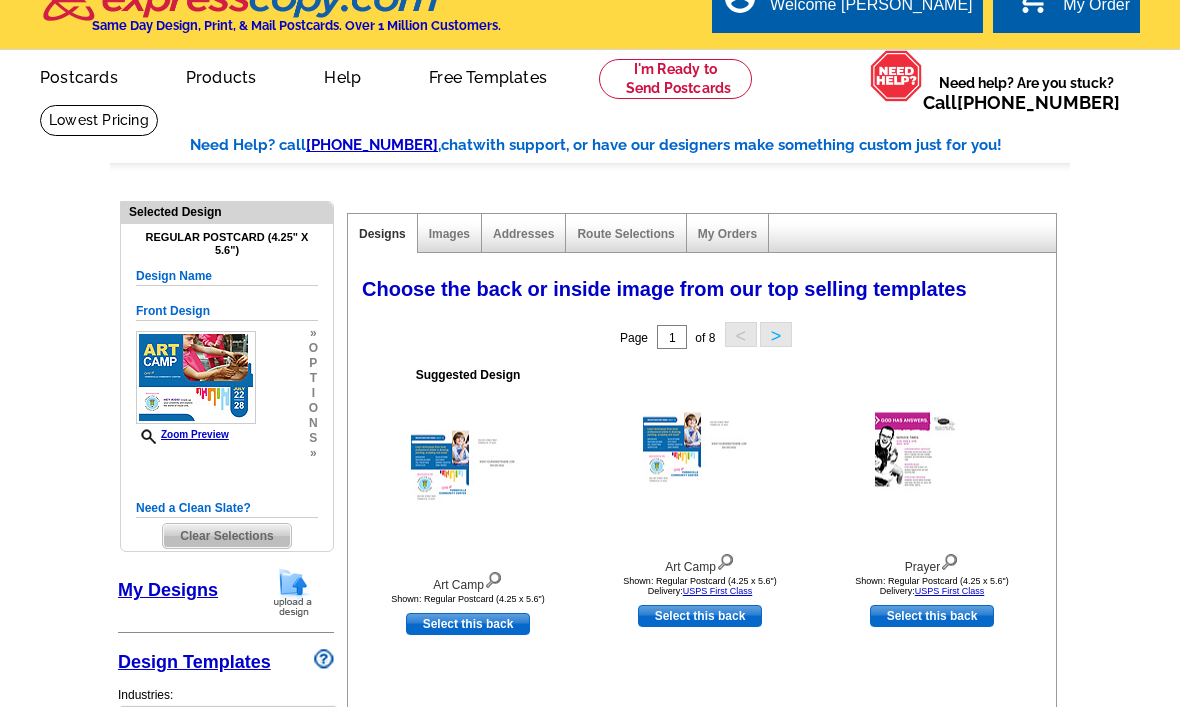 click on "Welcome back  Lance
My Account
Logout
local_phone
Same Day Design, Print, & Mail Postcards. Over 1 Million Customers.
account_circle
Welcome Lance
My Account Logout
9
shopping_cart
My Order
picture_in_picture
Postcards
store_mall_directory
Products
keyboard_arrow_down
Postcards
More Help" at bounding box center (590, 1159) 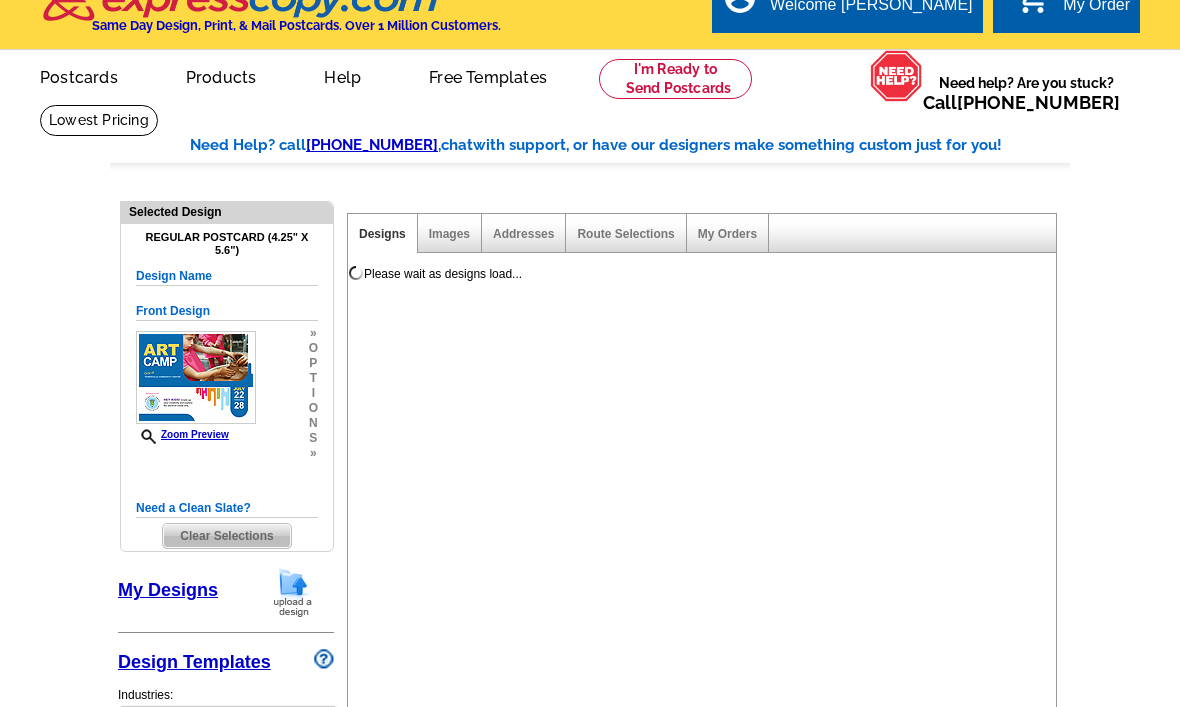 scroll, scrollTop: 29, scrollLeft: 0, axis: vertical 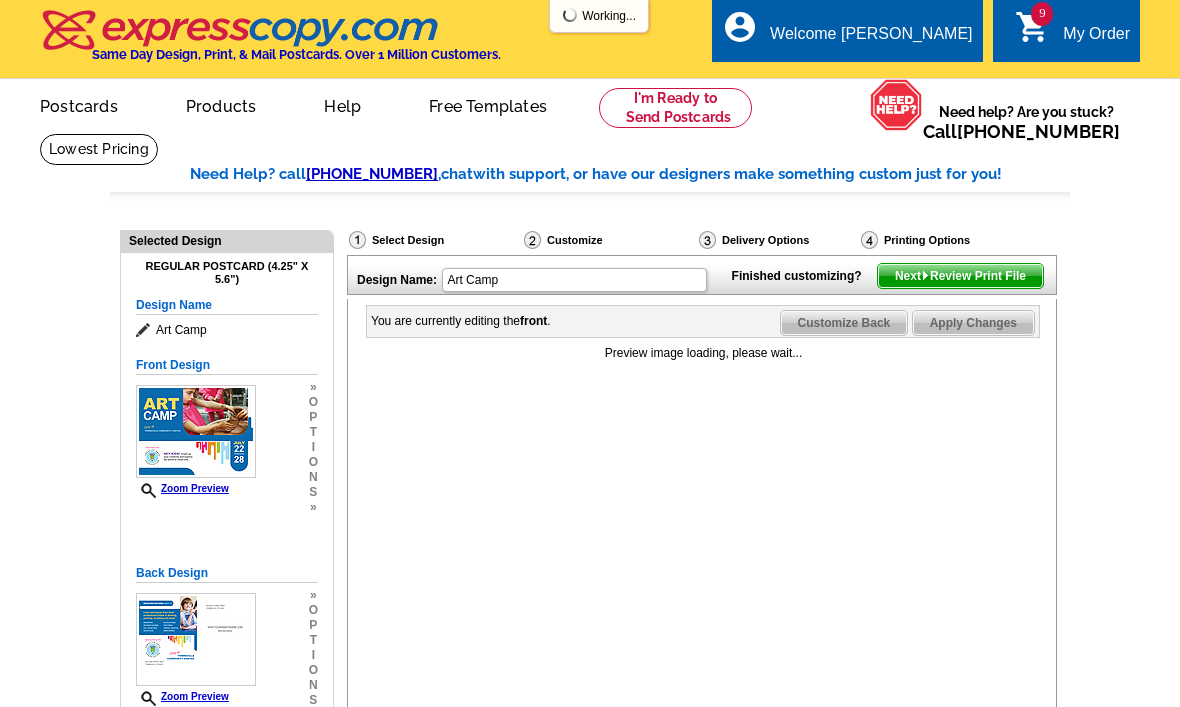click on "Customize Back" at bounding box center (844, 323) 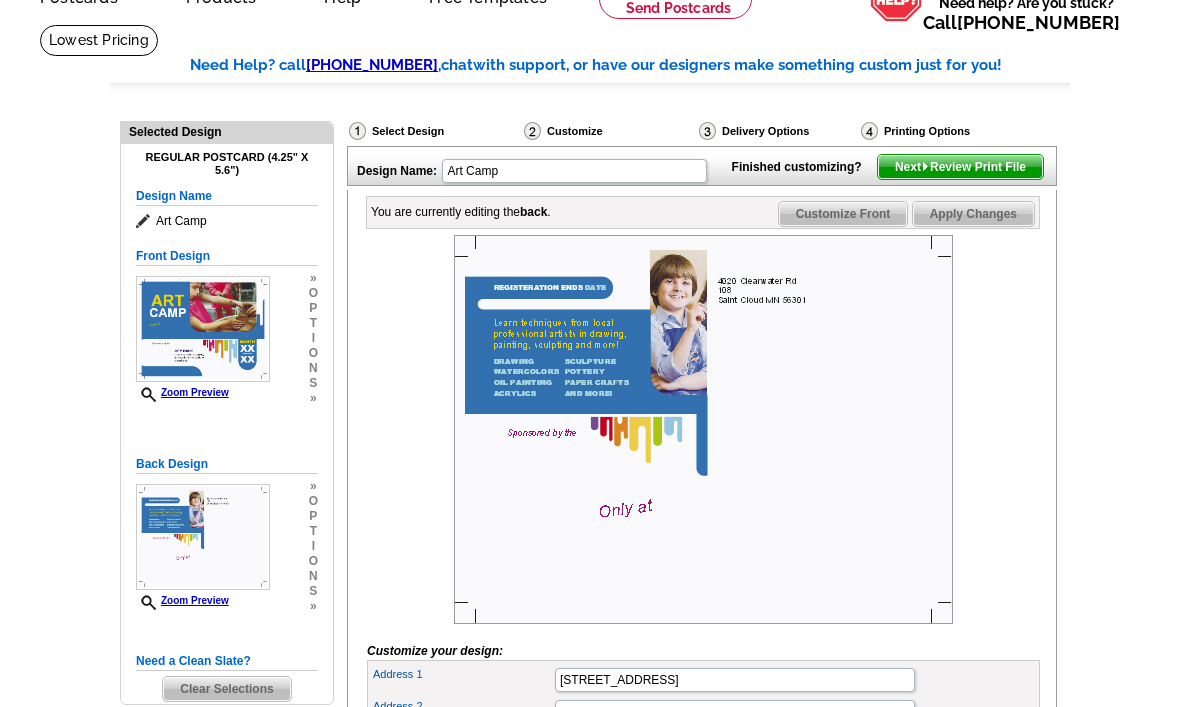 click on "Next   Review Print File" at bounding box center [960, 168] 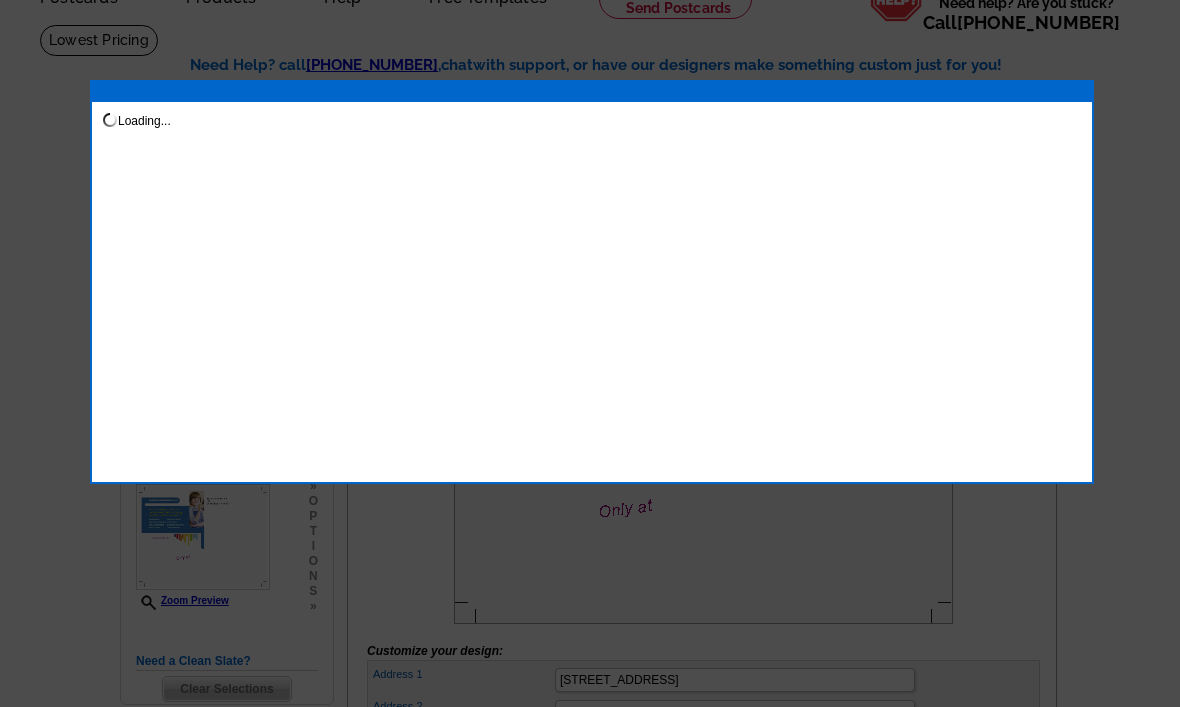 scroll, scrollTop: 109, scrollLeft: 0, axis: vertical 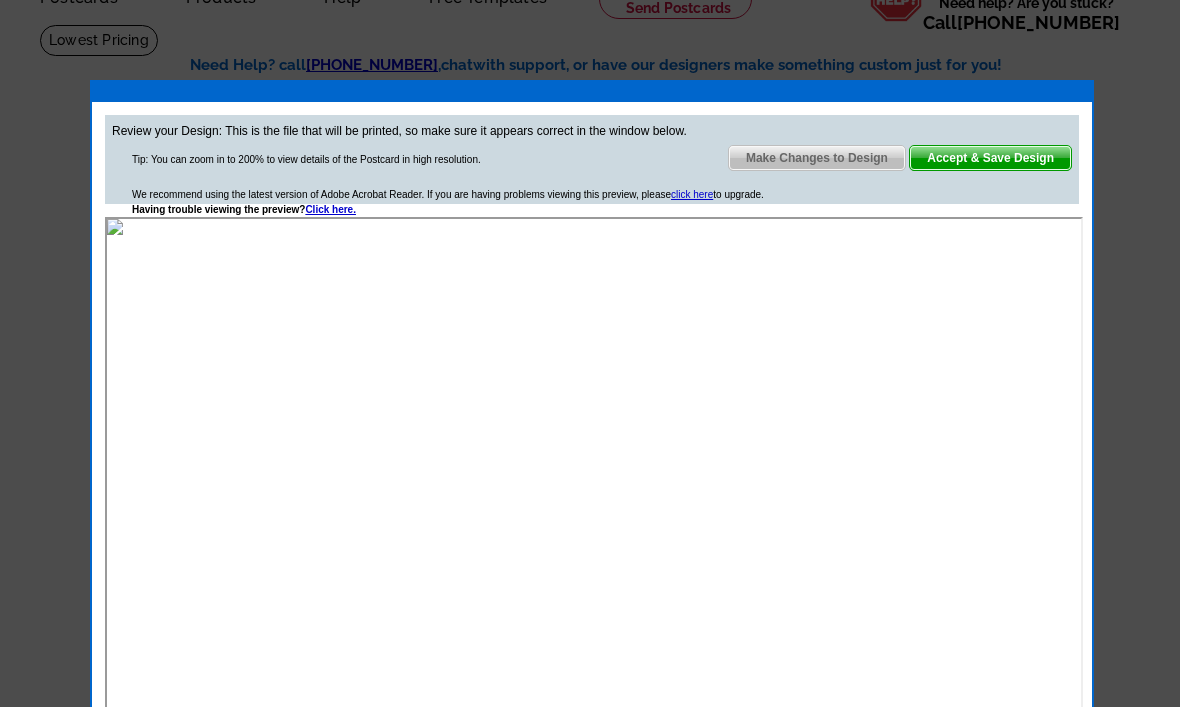 click on "Accept & Save Design" at bounding box center [990, 158] 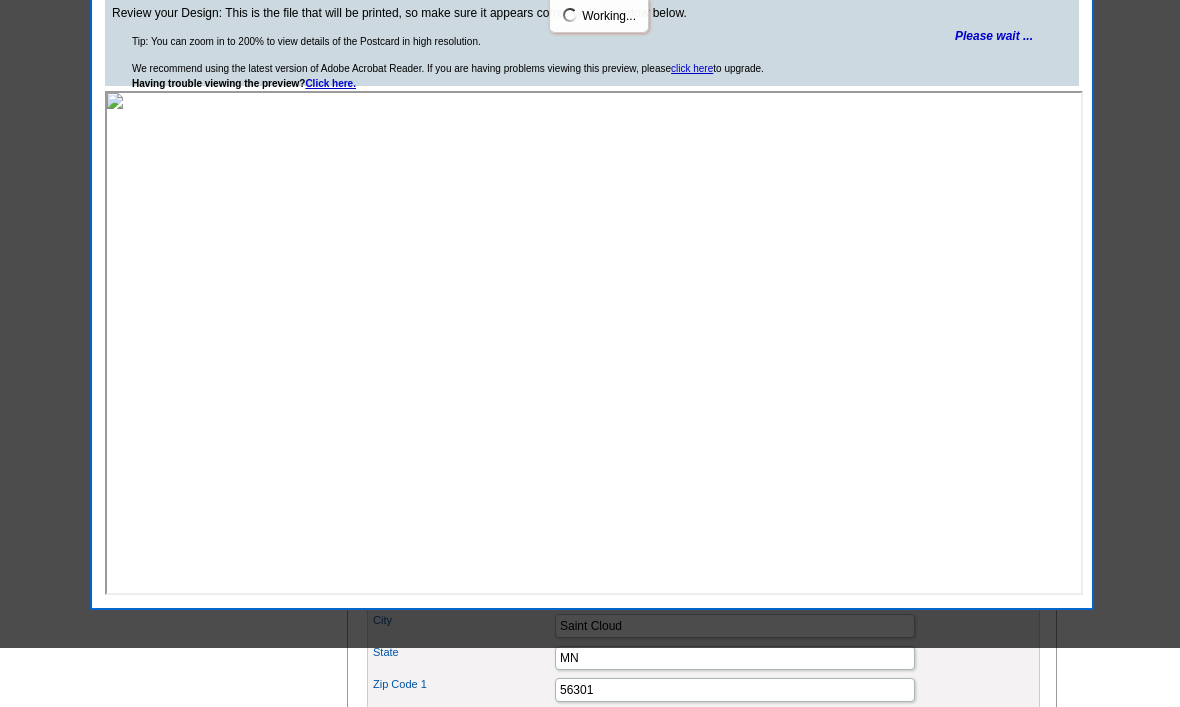 scroll, scrollTop: 291, scrollLeft: 0, axis: vertical 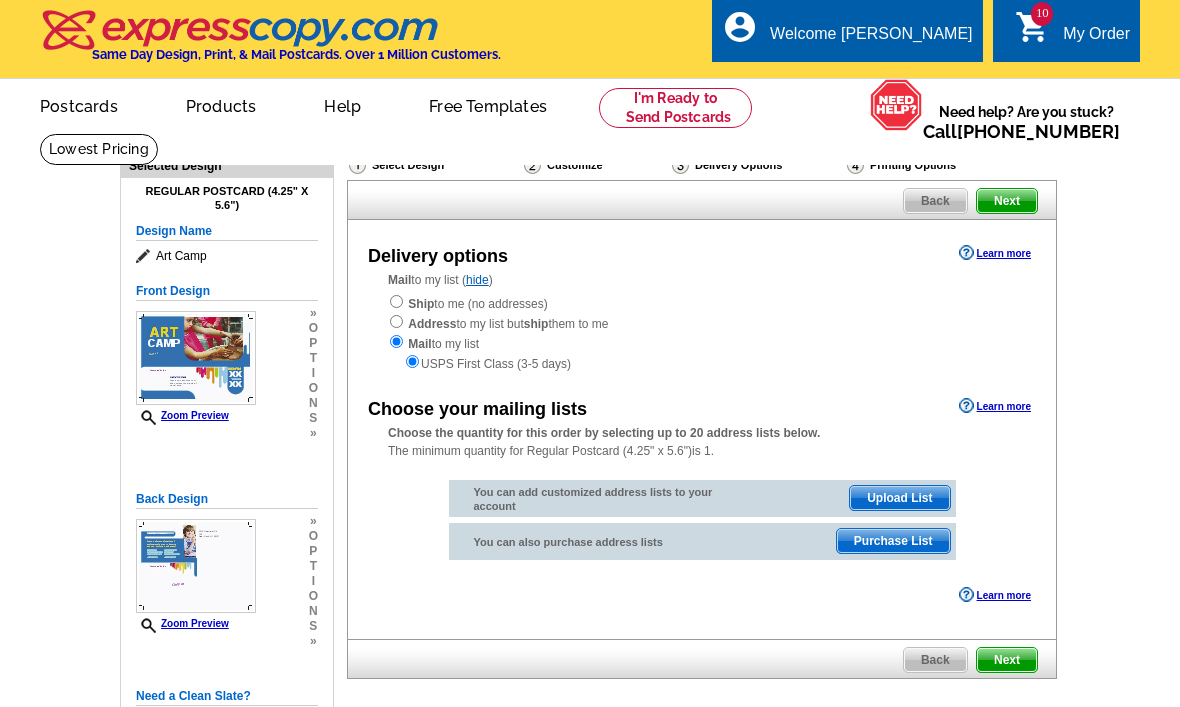 click at bounding box center [396, 301] 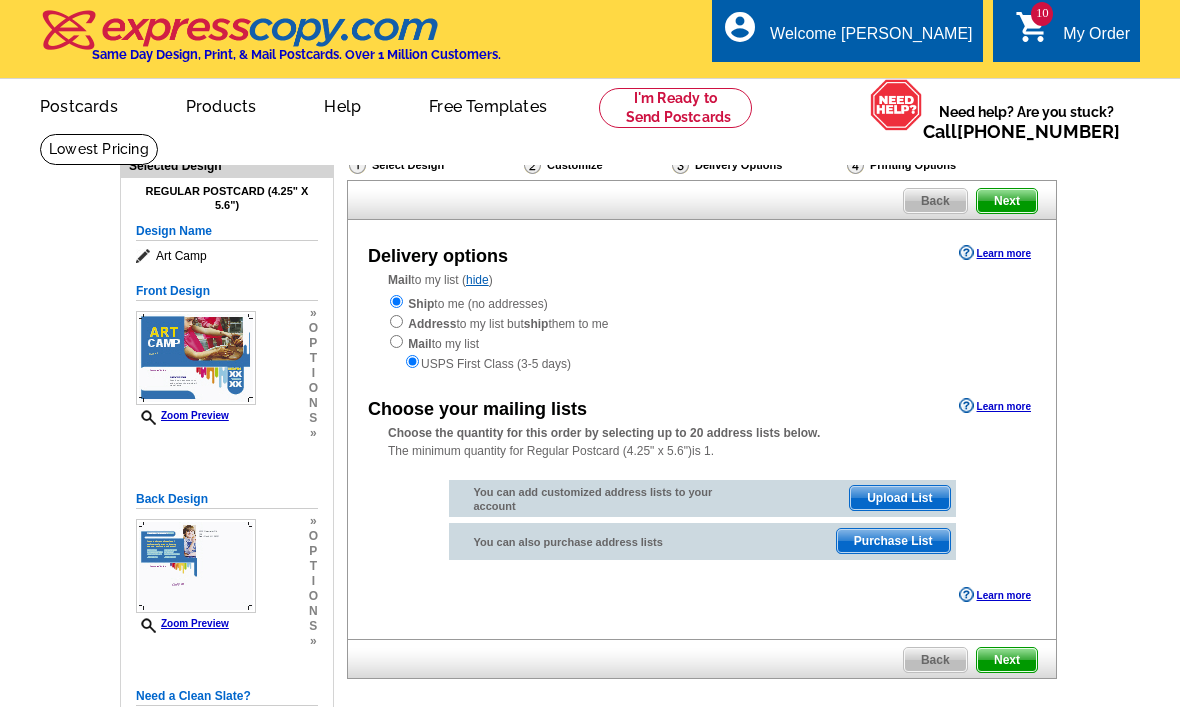 click at bounding box center (396, 301) 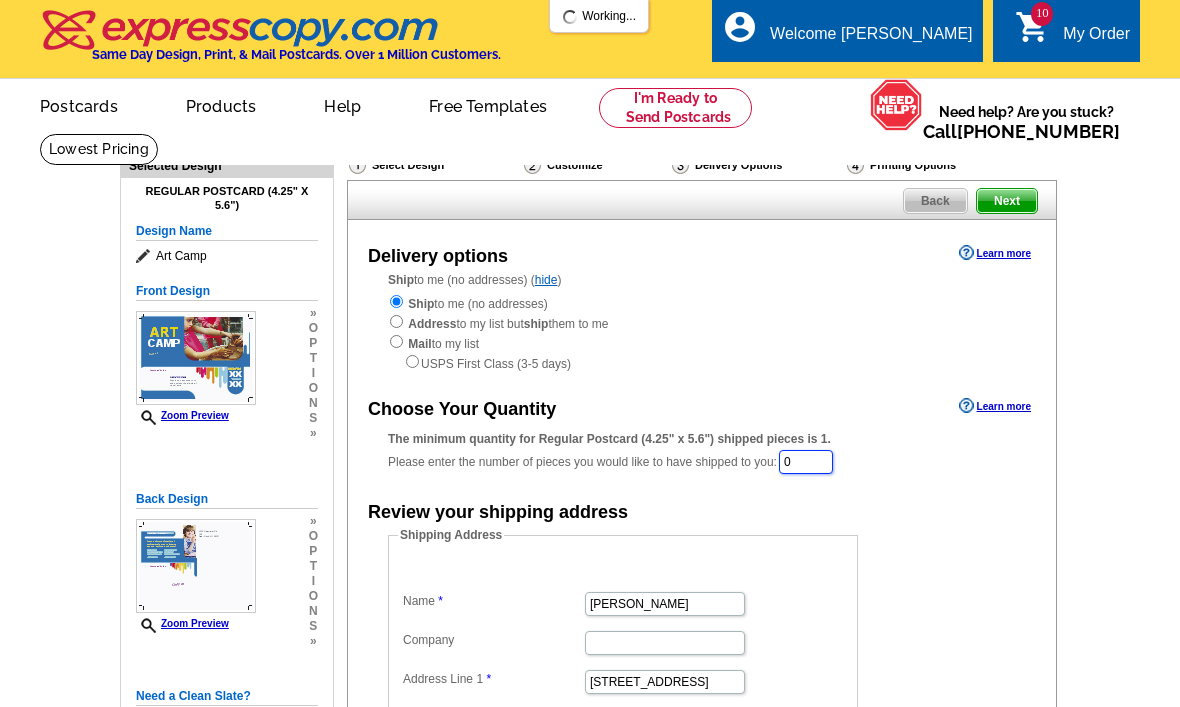 click on "0" at bounding box center (806, 462) 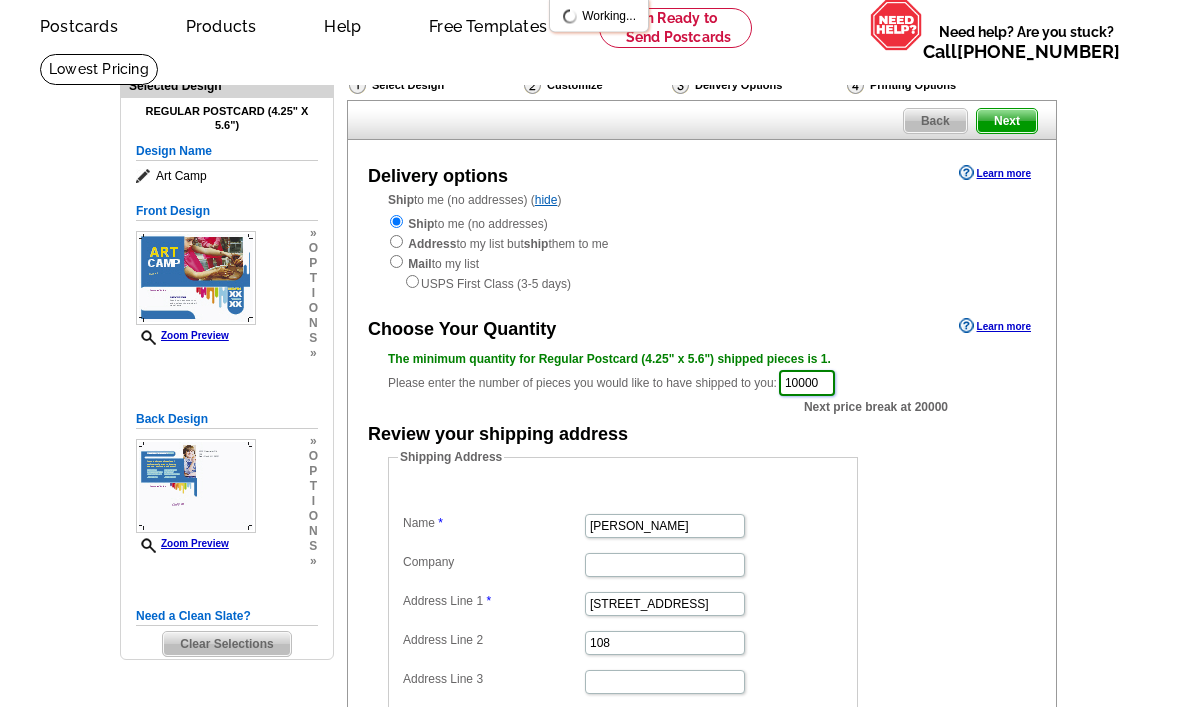 scroll, scrollTop: 80, scrollLeft: 0, axis: vertical 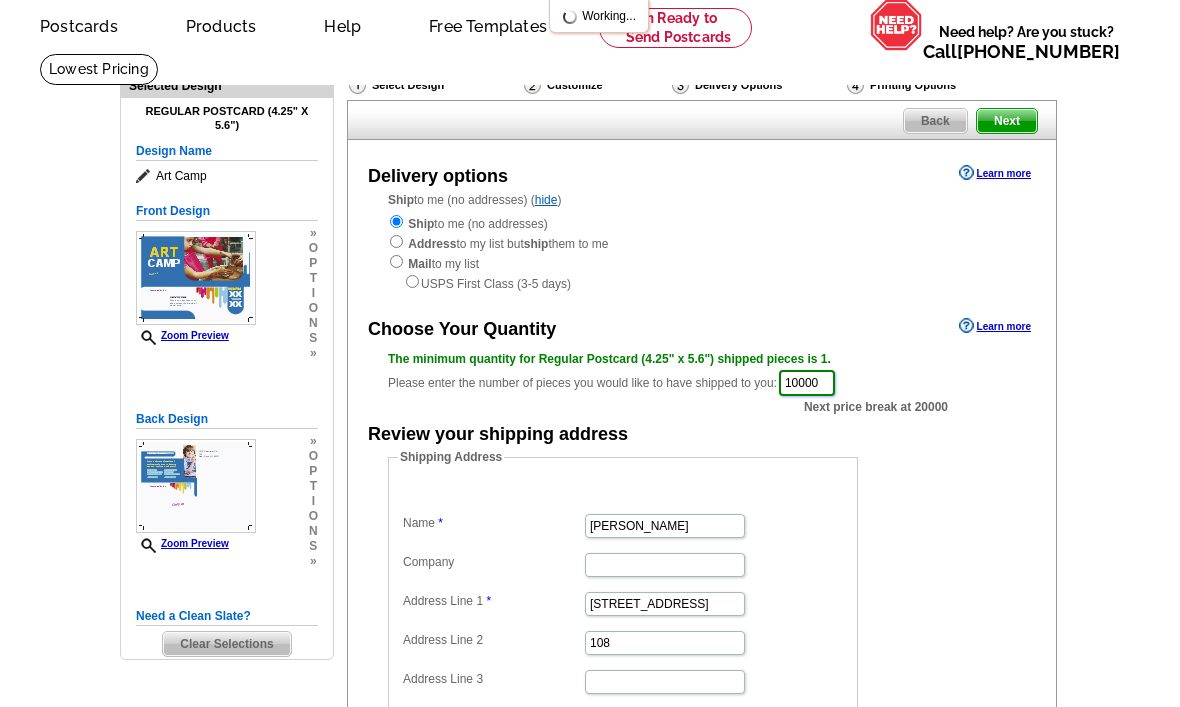 type on "10000" 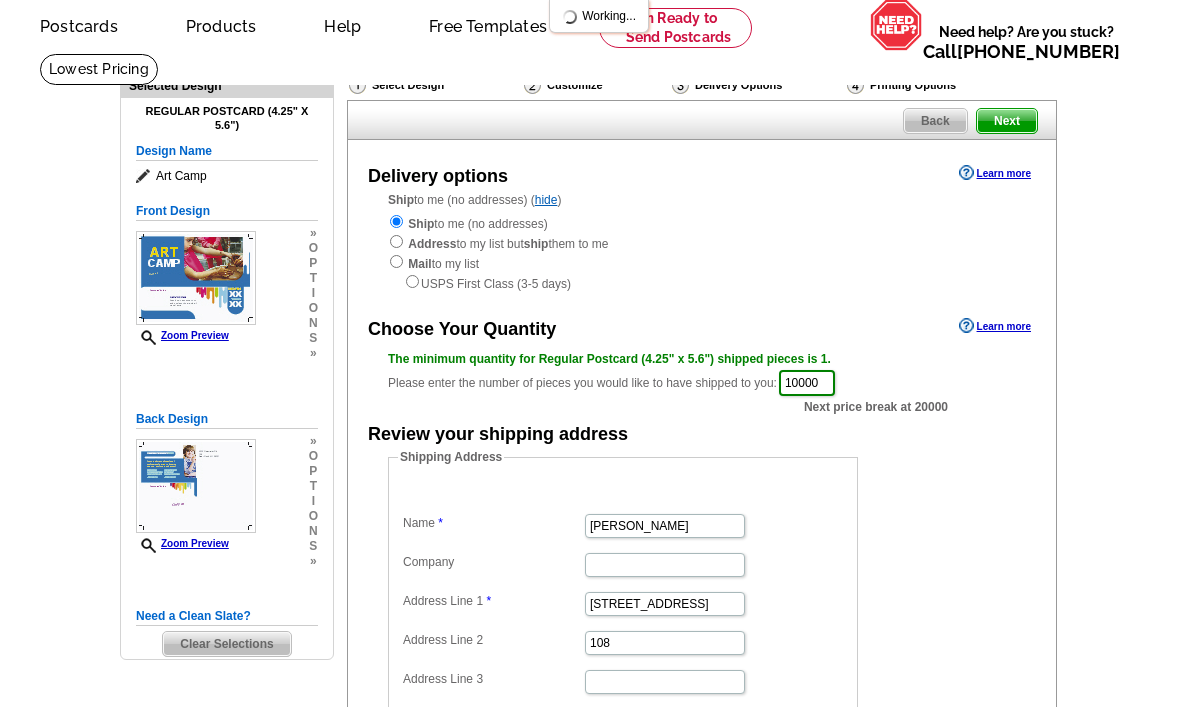 click on "Next" at bounding box center [1007, 121] 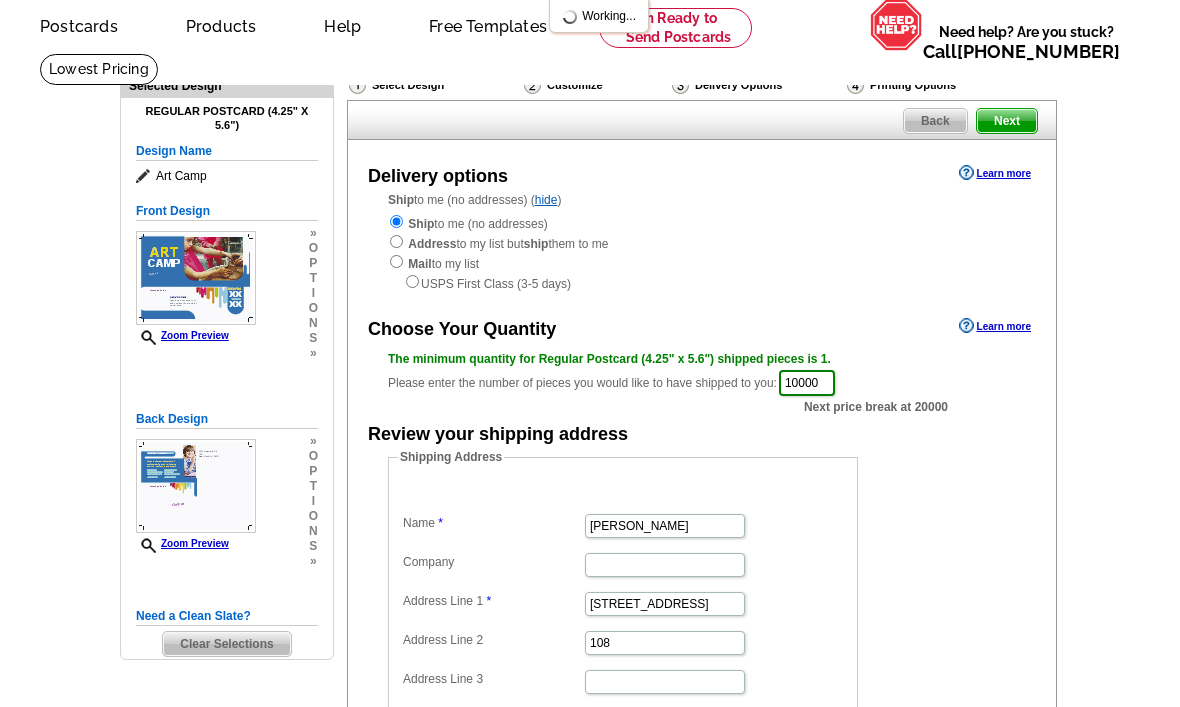 click on "Next" at bounding box center [1007, 121] 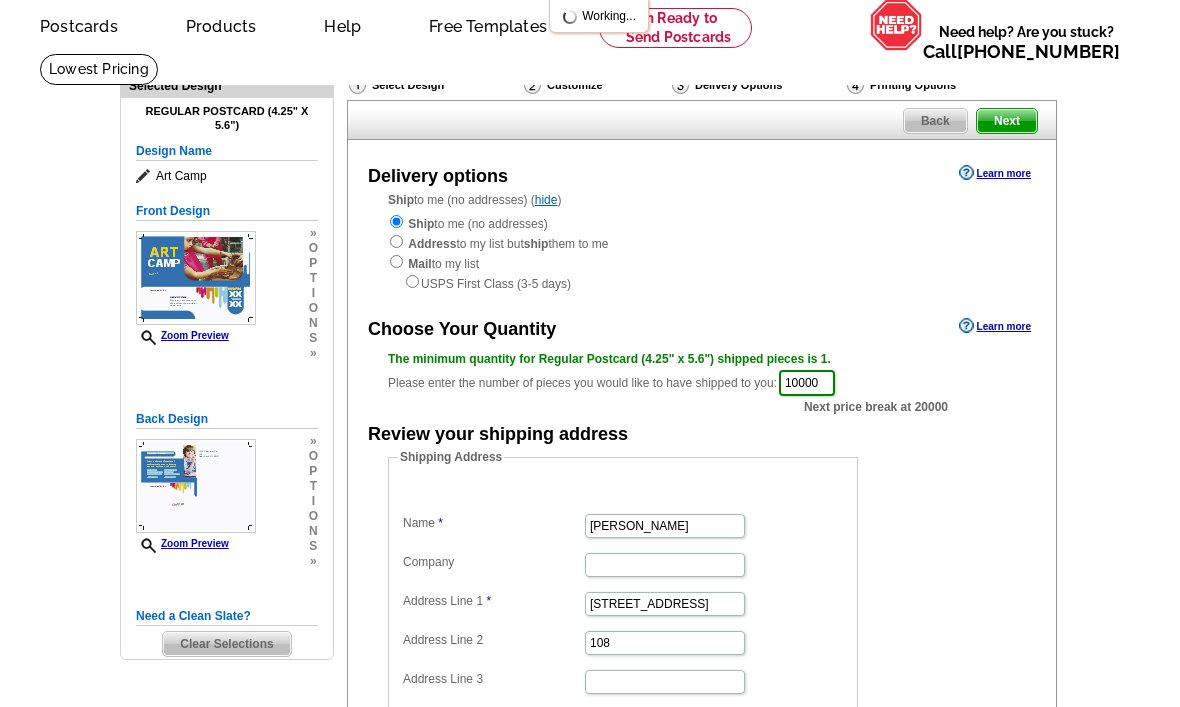 click on "Next" at bounding box center (1007, 121) 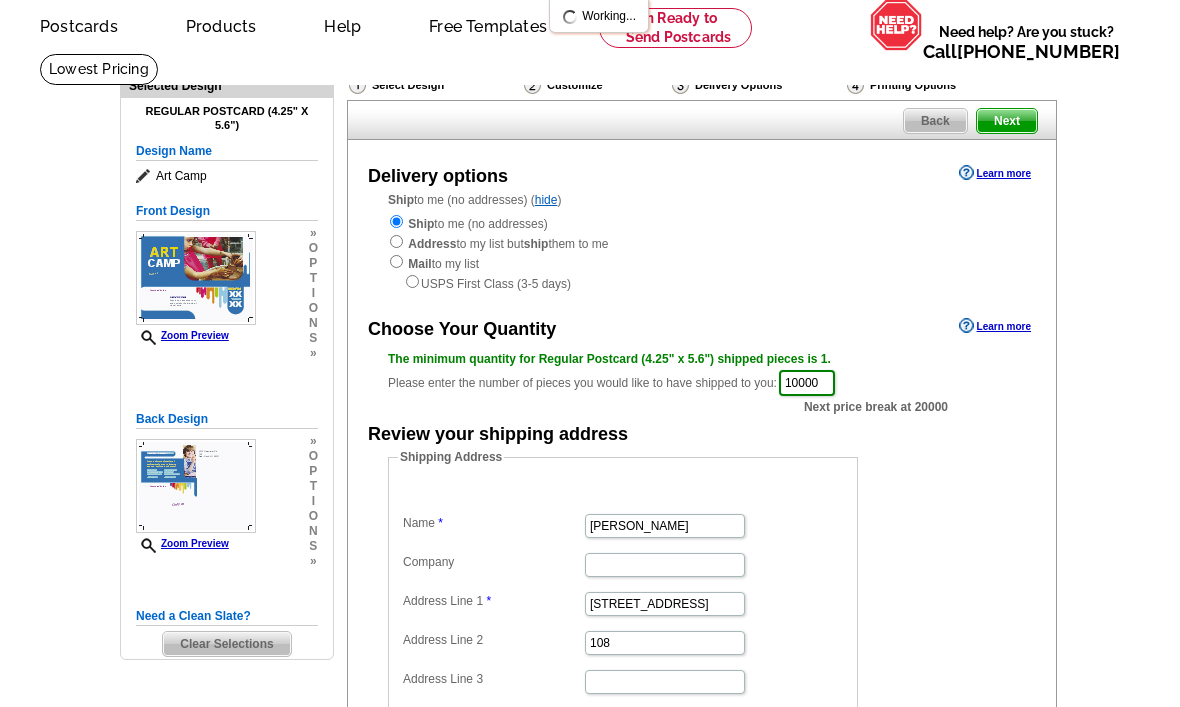 click on "Next" at bounding box center (1007, 121) 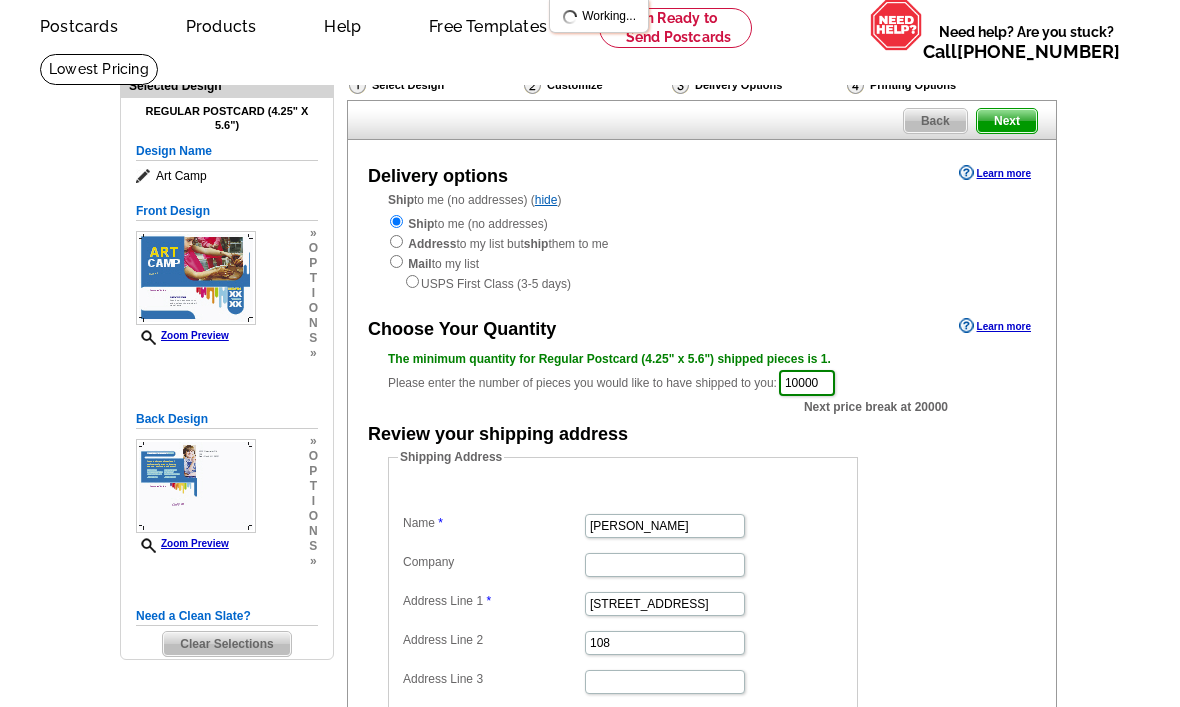 click on "Next" at bounding box center (1007, 121) 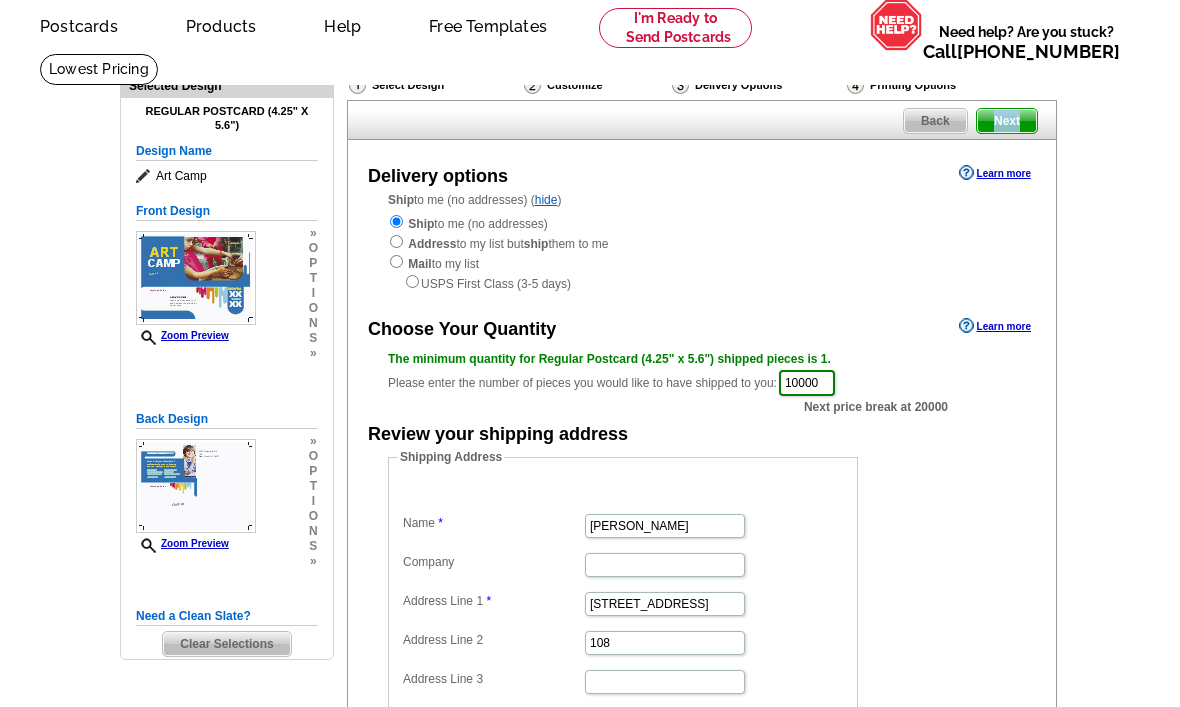 click on "Next" at bounding box center (1007, 121) 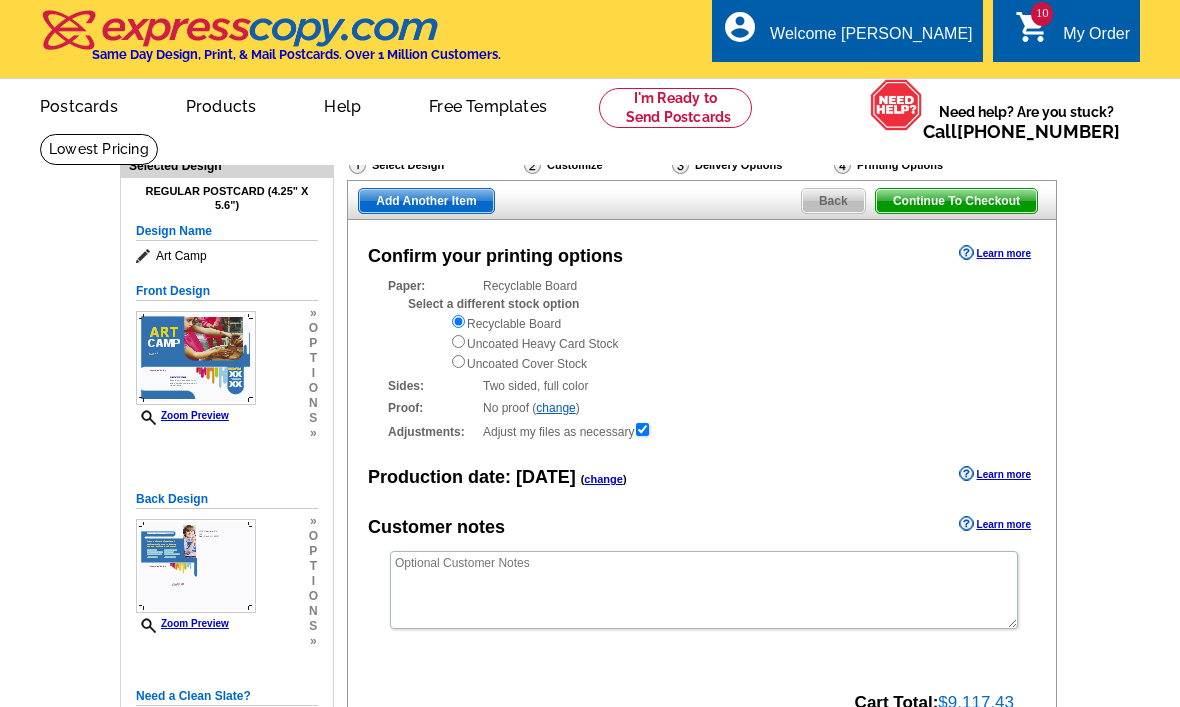 scroll, scrollTop: 0, scrollLeft: 0, axis: both 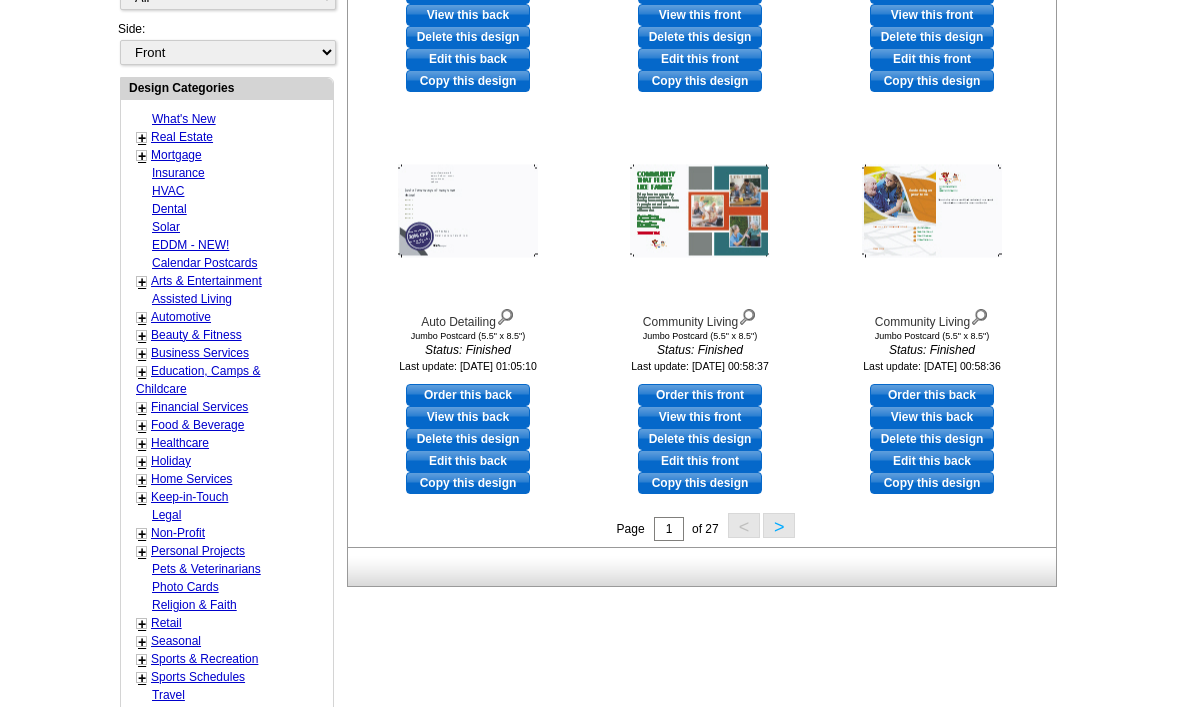 click on "Beauty & Fitness" at bounding box center [196, 335] 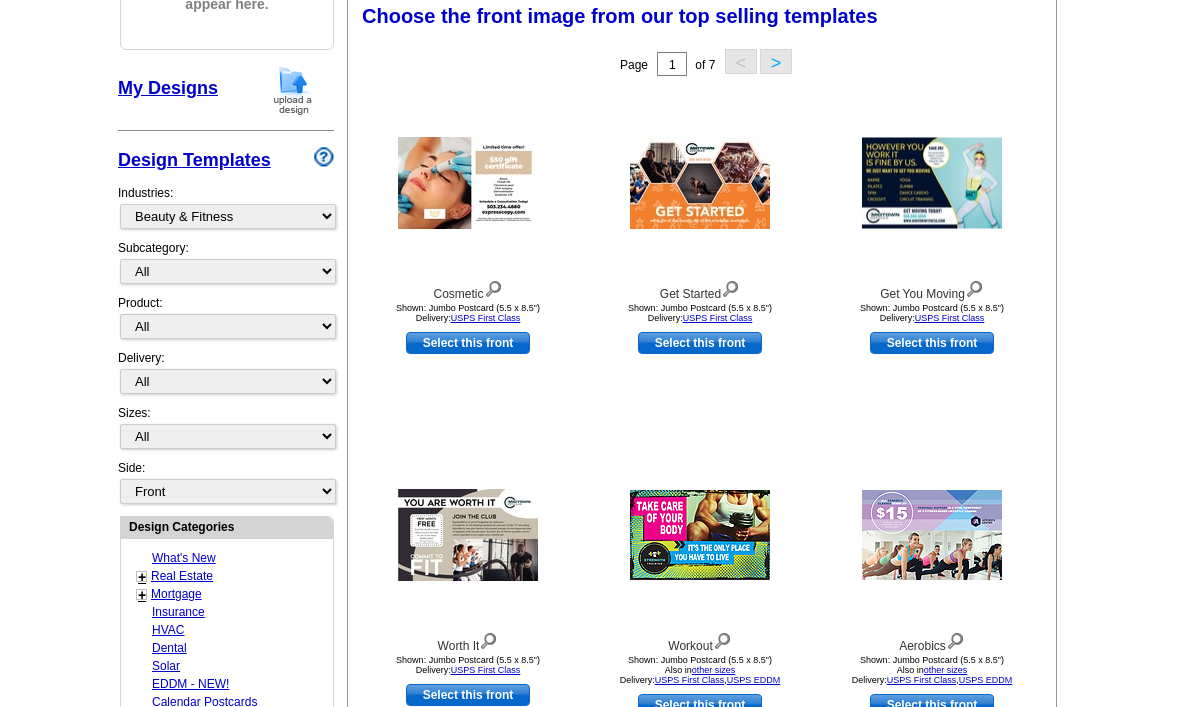 scroll, scrollTop: 301, scrollLeft: 0, axis: vertical 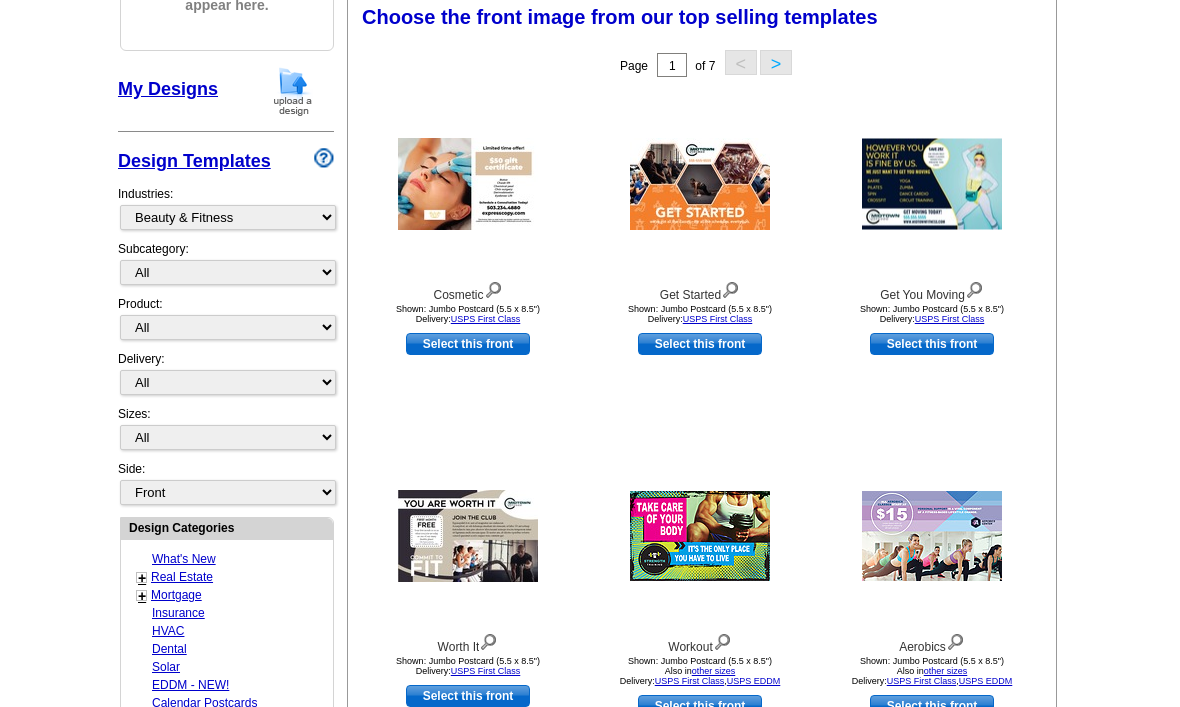 click on "Cosmetic
Shown: Jumbo Postcard (5.5 x 8.5")
Delivery:  USPS First Class
Select this front" at bounding box center [468, 260] 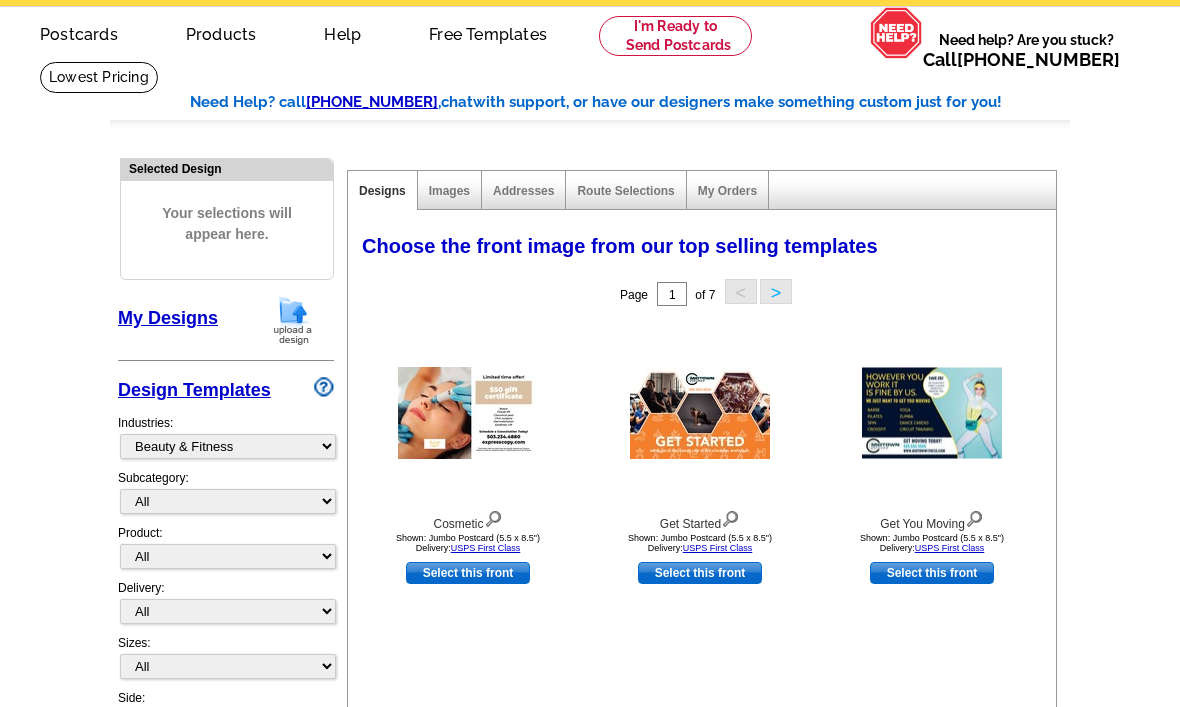 scroll, scrollTop: 42, scrollLeft: 0, axis: vertical 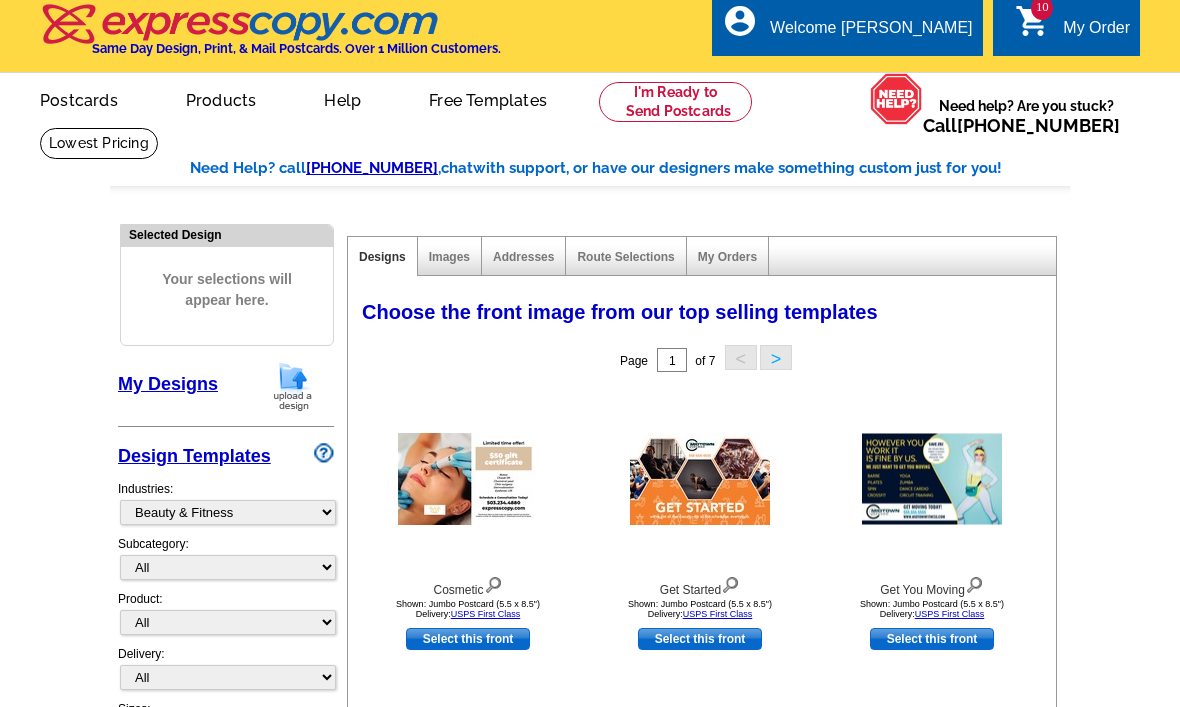 click on "10
shopping_cart
My Order" at bounding box center [1072, 29] 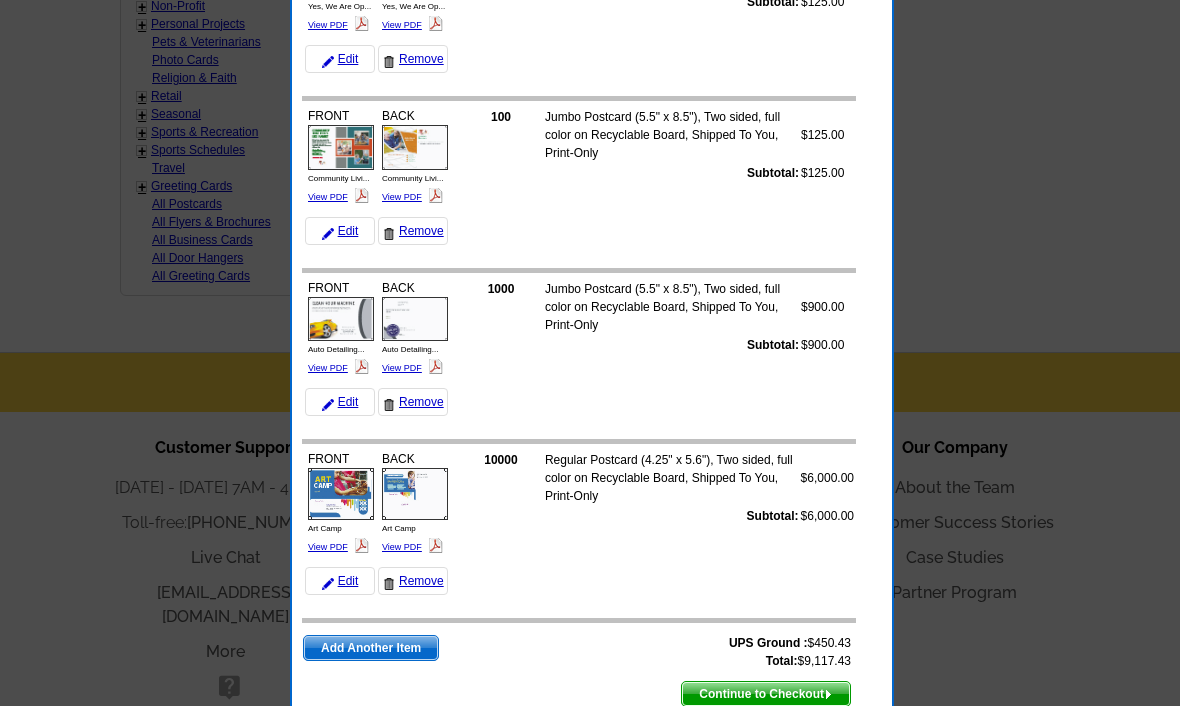 scroll, scrollTop: 1260, scrollLeft: 0, axis: vertical 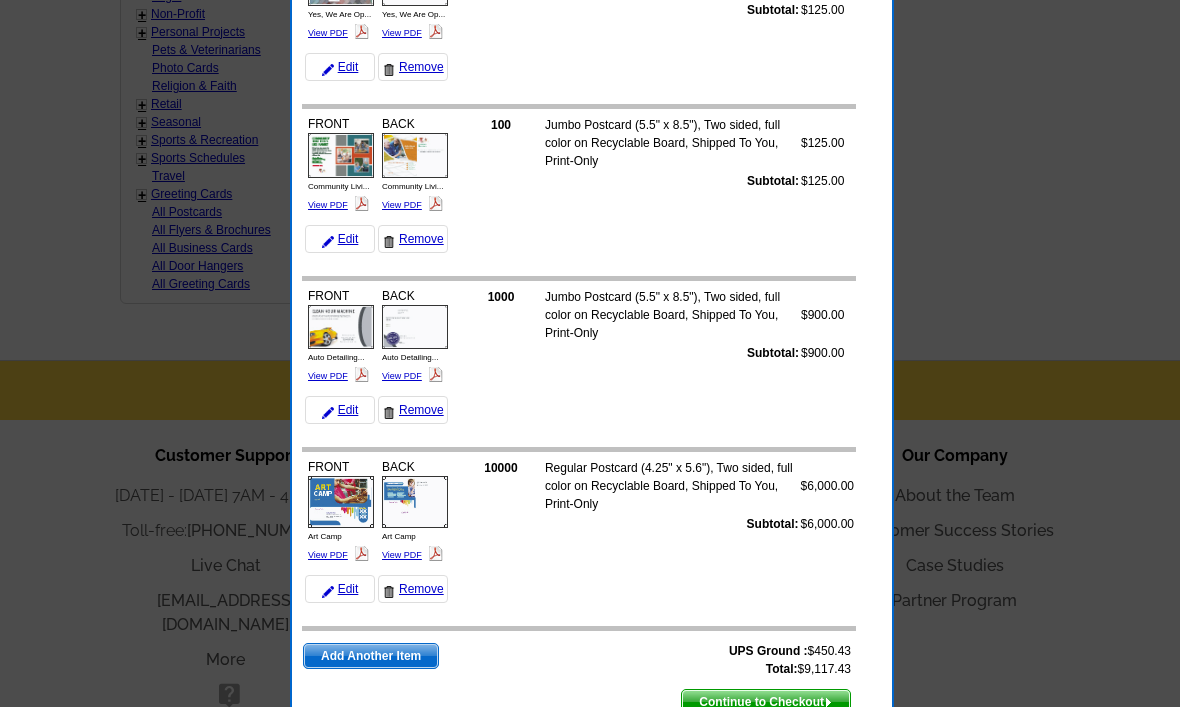 click on "Art Camp" at bounding box center [325, 536] 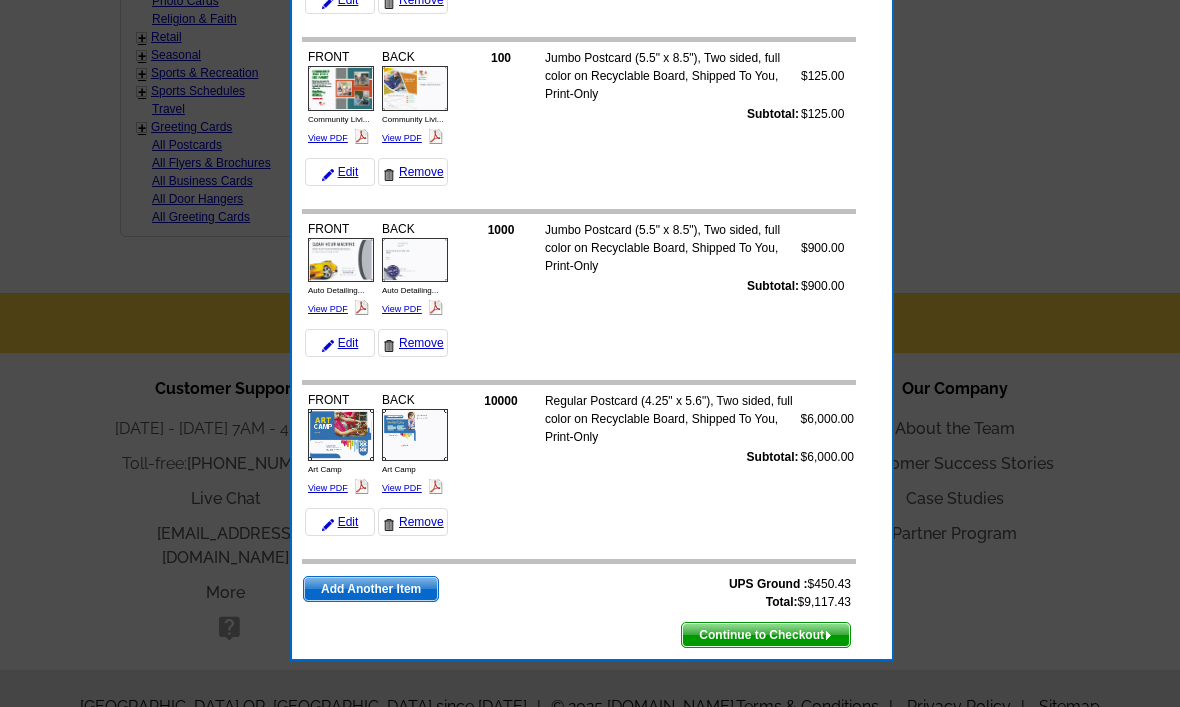 click on "View PDF" at bounding box center (402, 488) 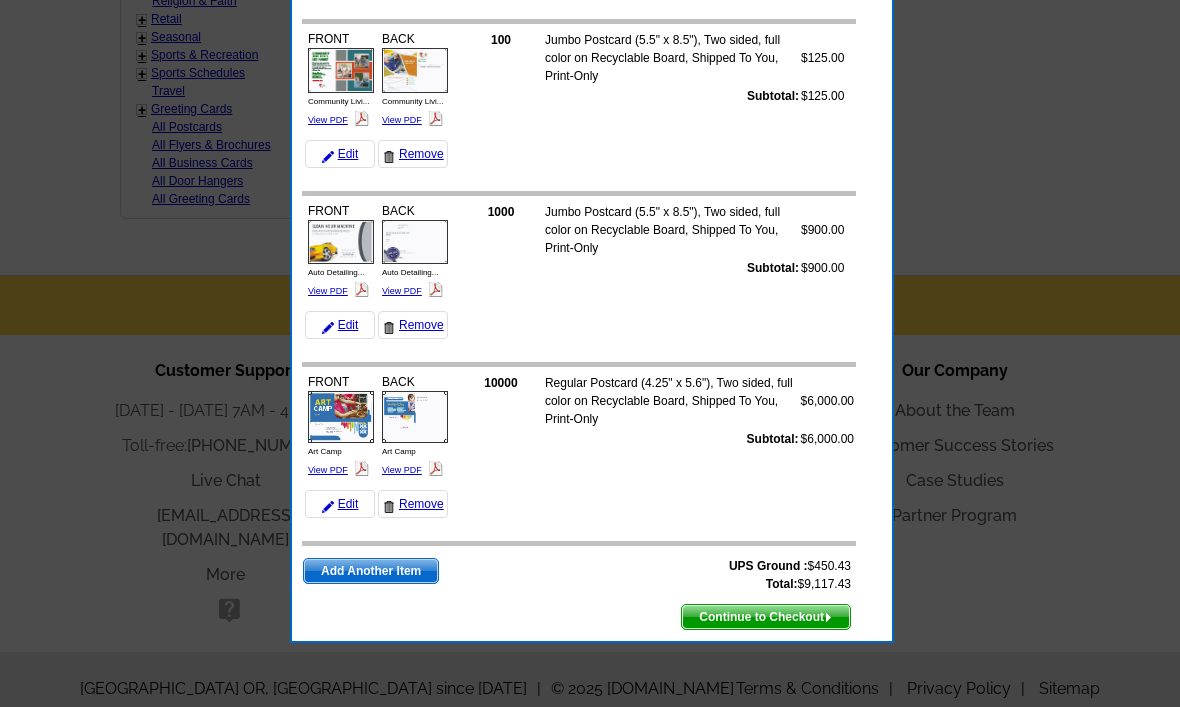 scroll, scrollTop: 1347, scrollLeft: 0, axis: vertical 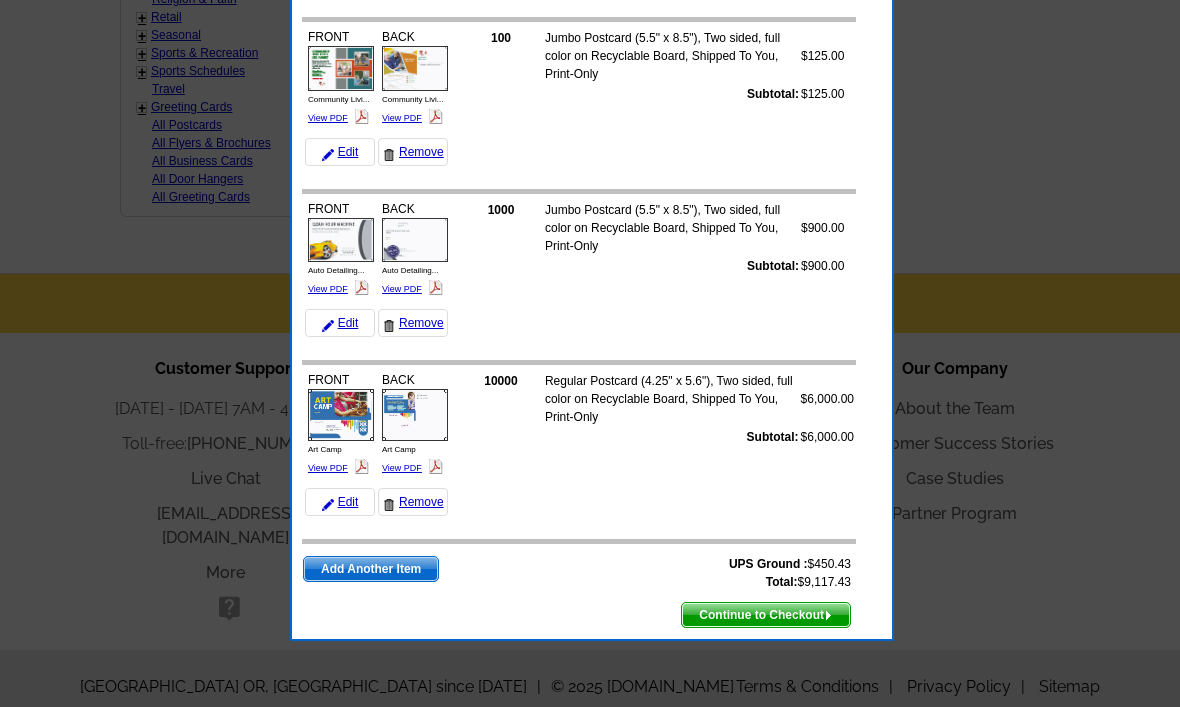 click at bounding box center [590, -320] 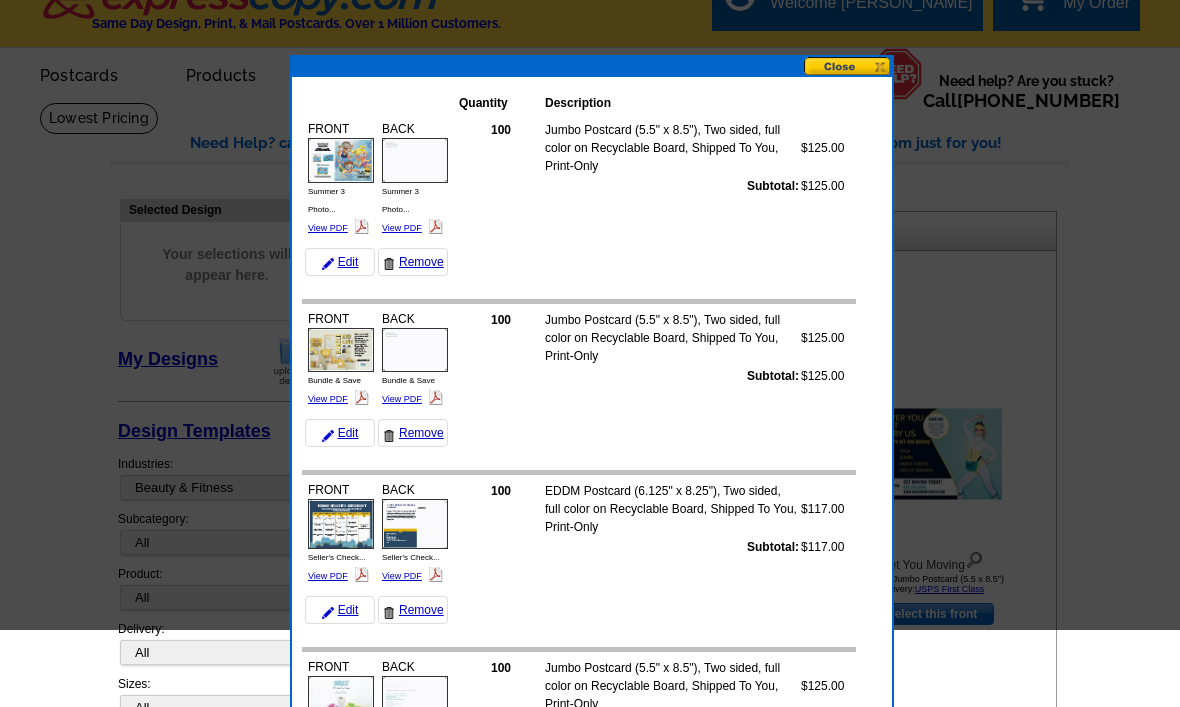 scroll, scrollTop: 0, scrollLeft: 0, axis: both 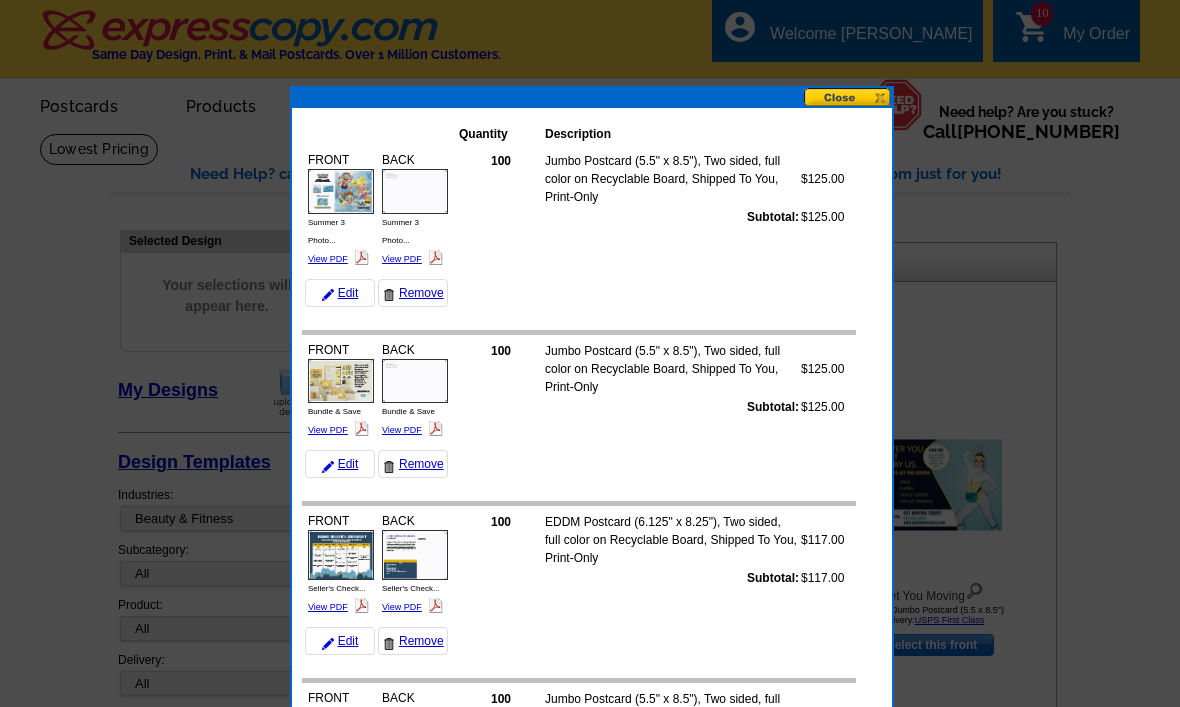 click at bounding box center [848, 97] 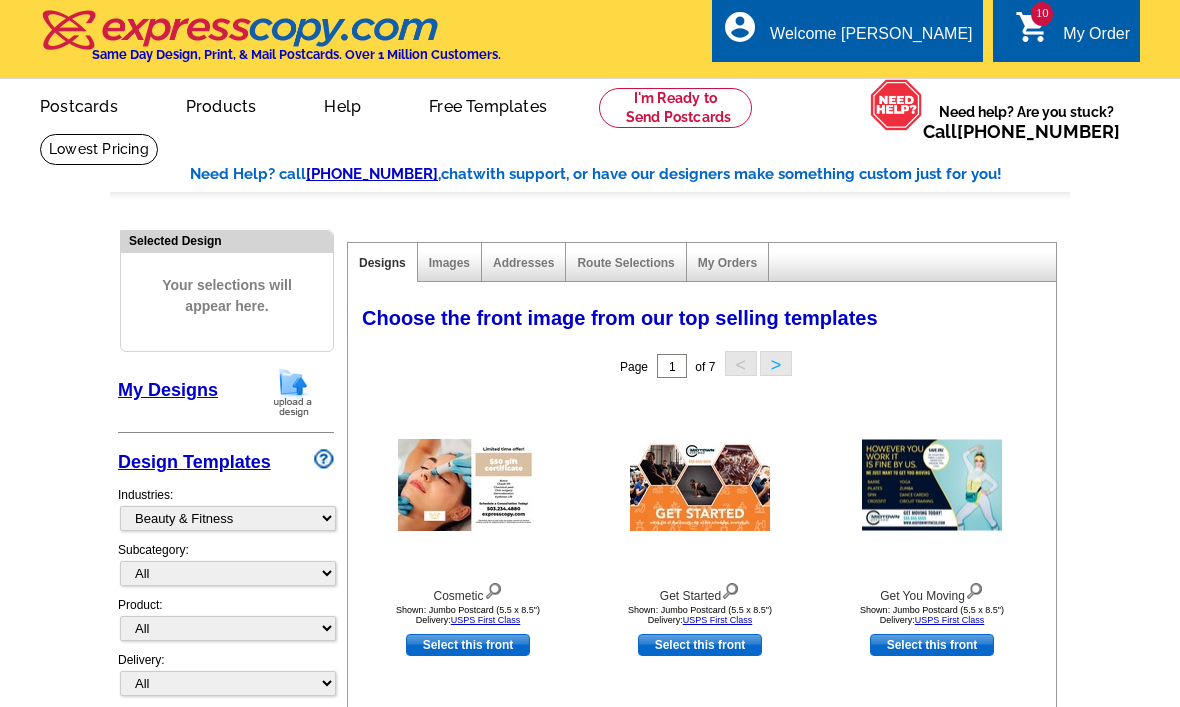 click on "picture_in_picture
Postcards
store_mall_directory
Products
keyboard_arrow_down
Postcards
Business cards
Flyers and brochures
More
Fast & easy postcard marketing
Same day printing and mailing
Upload your own design or customize a template
Get Started" at bounding box center [409, 122] 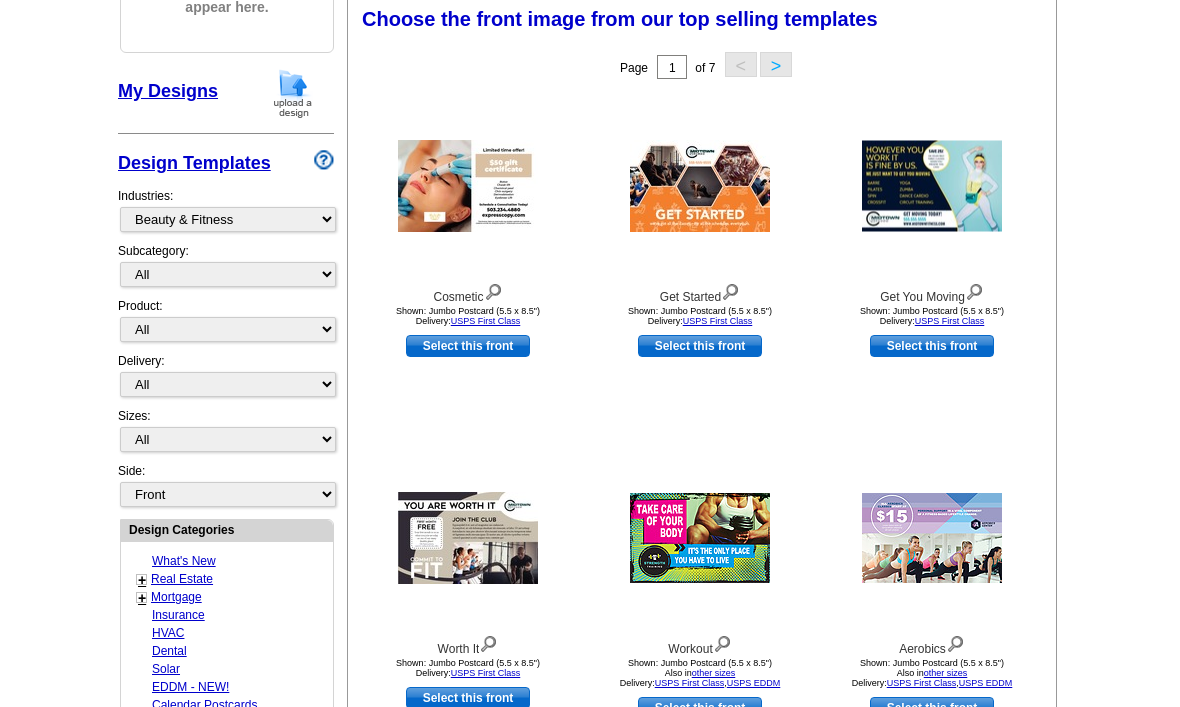 scroll, scrollTop: 307, scrollLeft: 0, axis: vertical 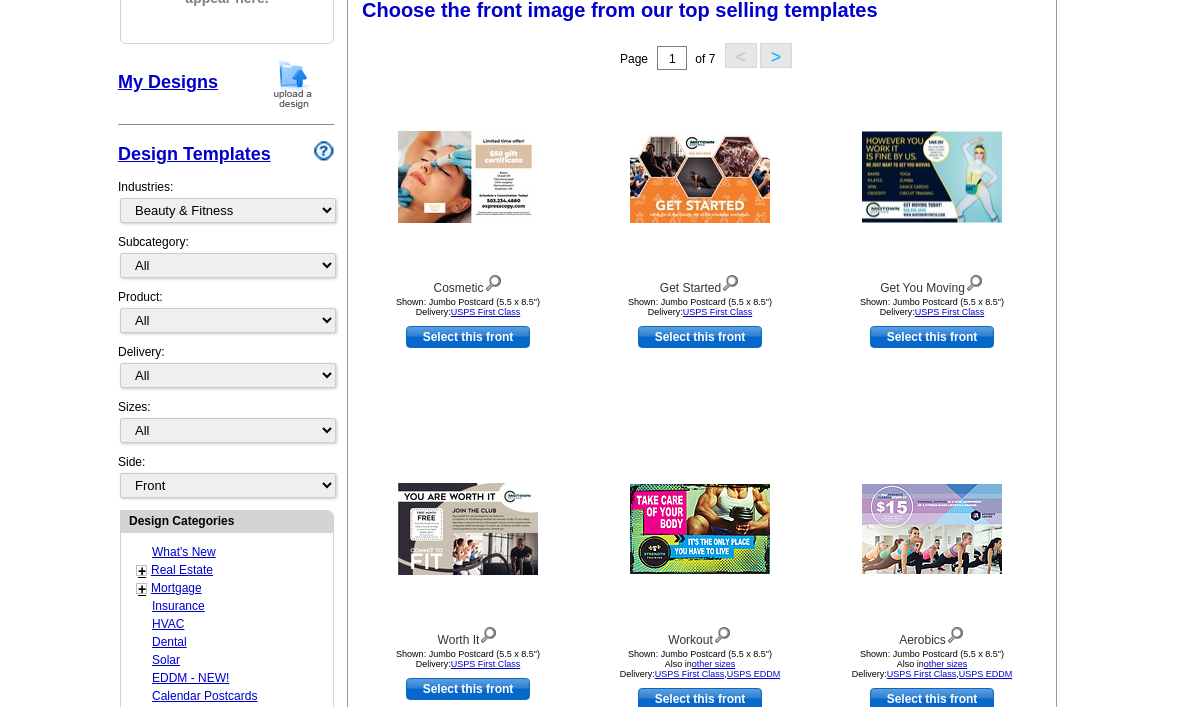 click on "Select this front" at bounding box center (468, 338) 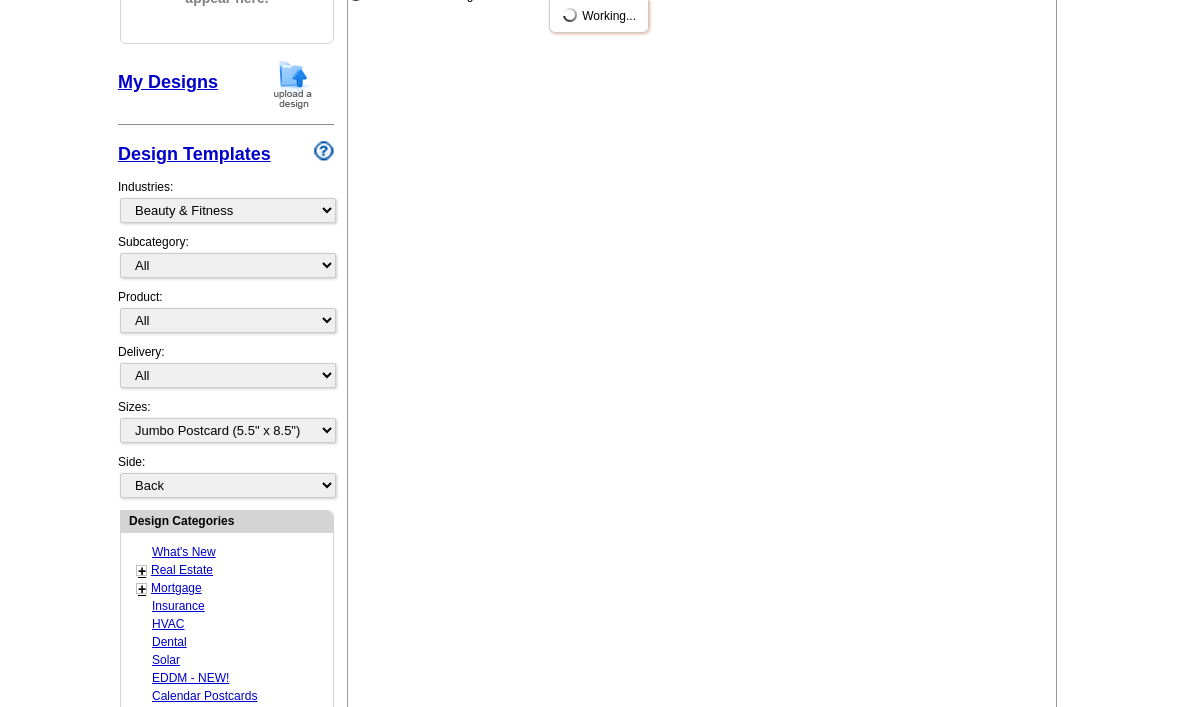 scroll, scrollTop: 0, scrollLeft: 0, axis: both 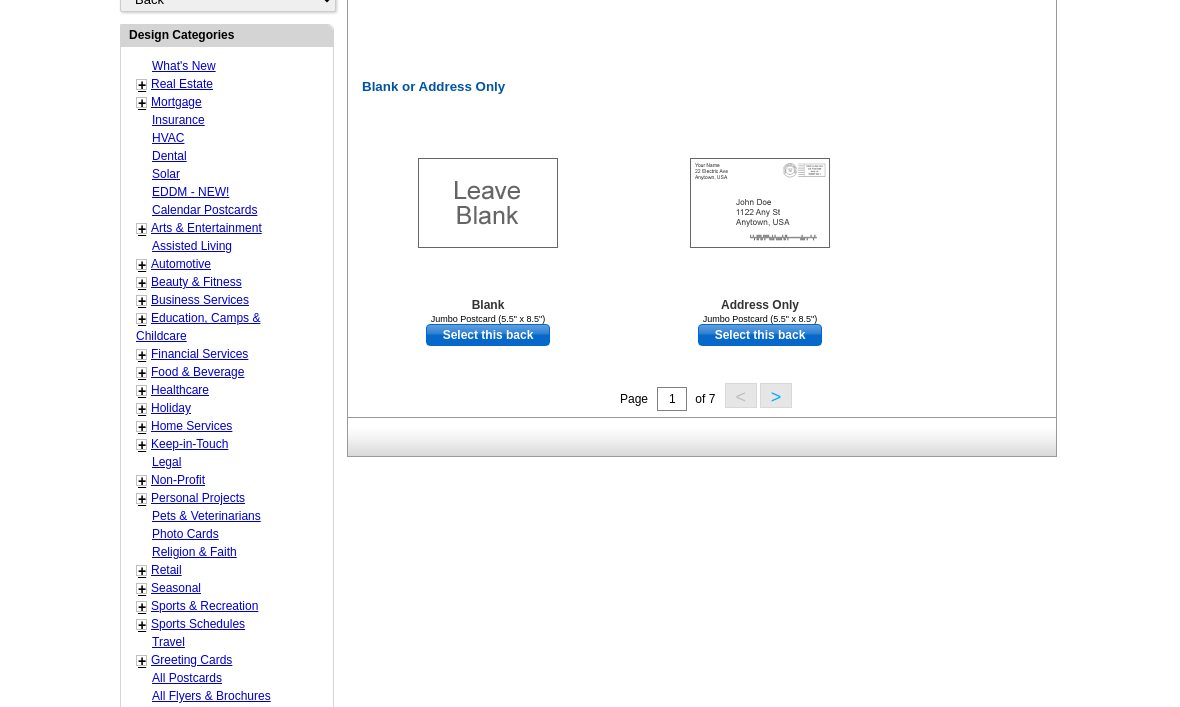 click on "Select this back" at bounding box center [760, 336] 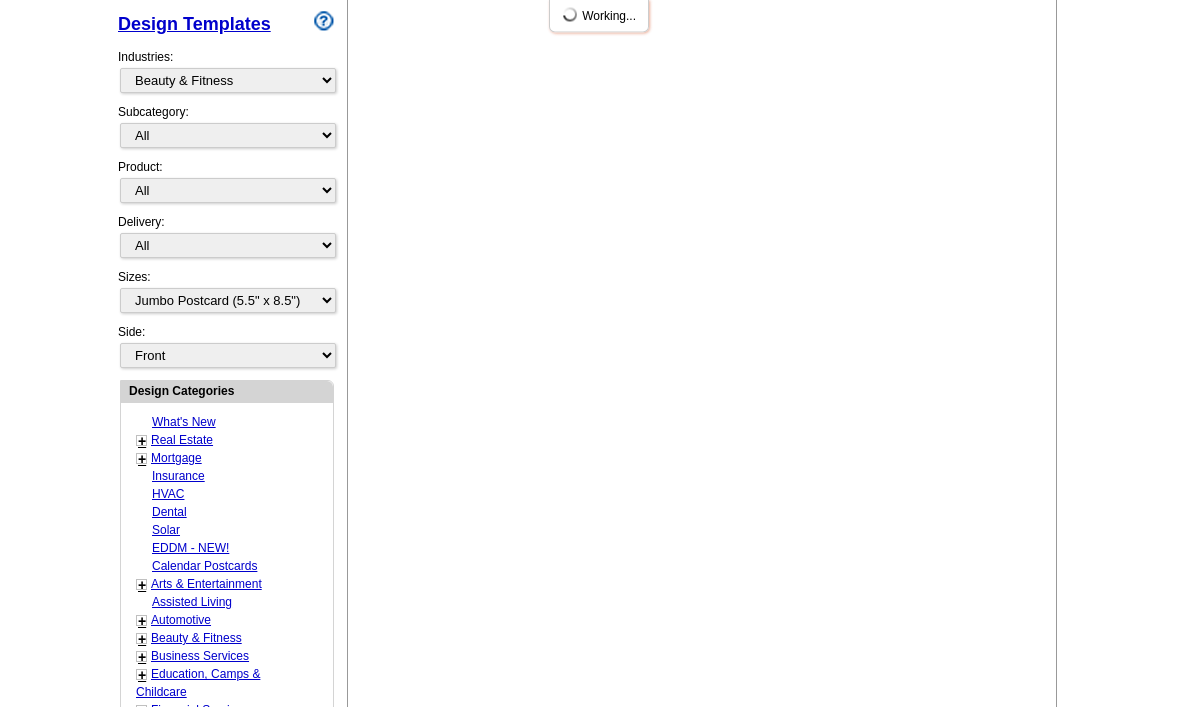 scroll, scrollTop: 642, scrollLeft: 0, axis: vertical 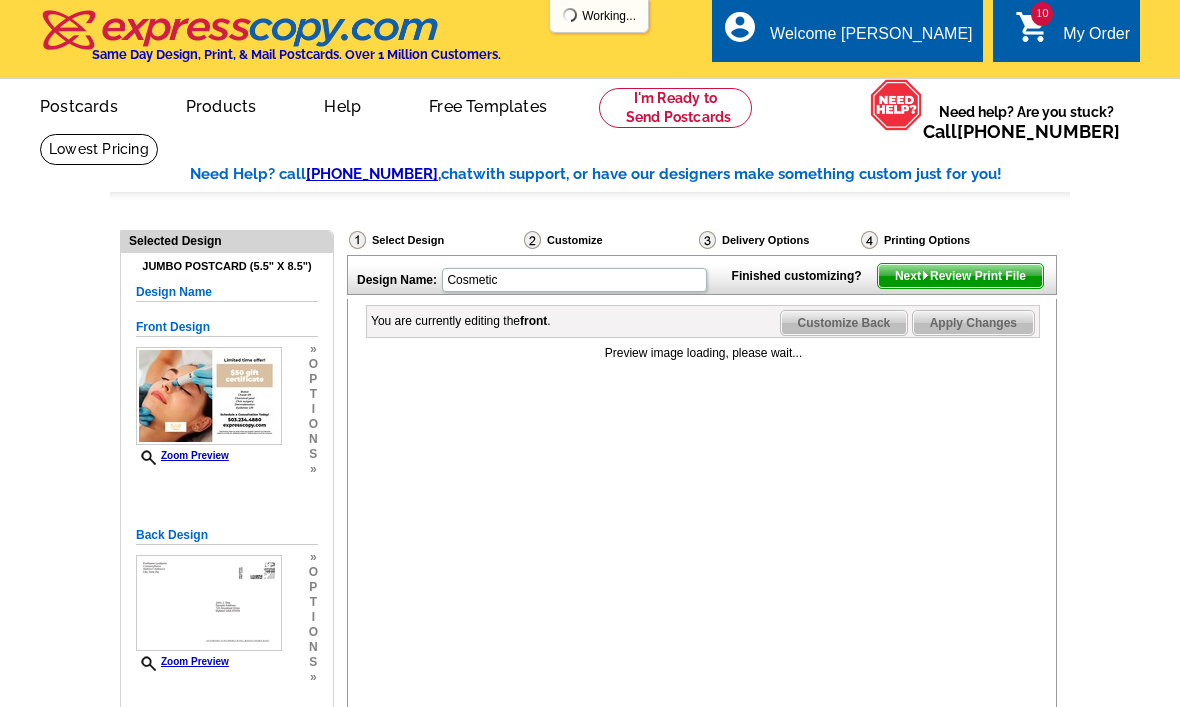 click on "local_phone
Same Day Design, Print, & Mail Postcards. Over 1 Million Customers.
account_circle
Welcome [PERSON_NAME]
My Account Logout
10
shopping_cart
My Order" at bounding box center [590, 39] 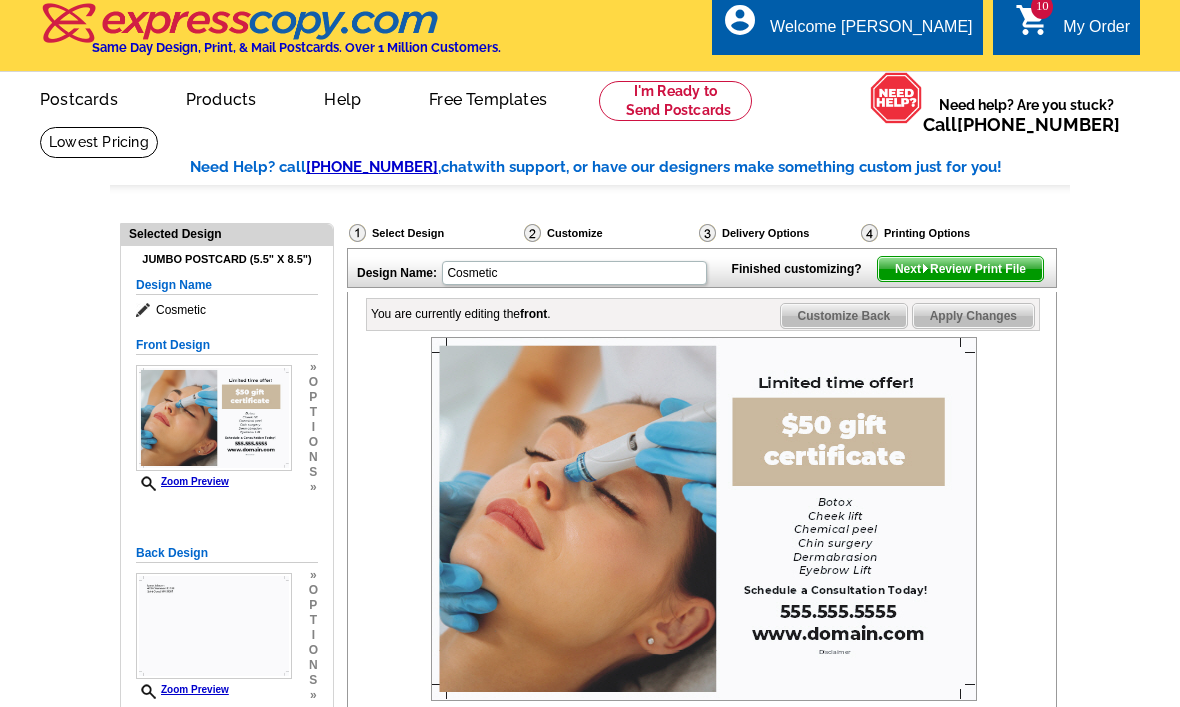 scroll, scrollTop: 0, scrollLeft: 0, axis: both 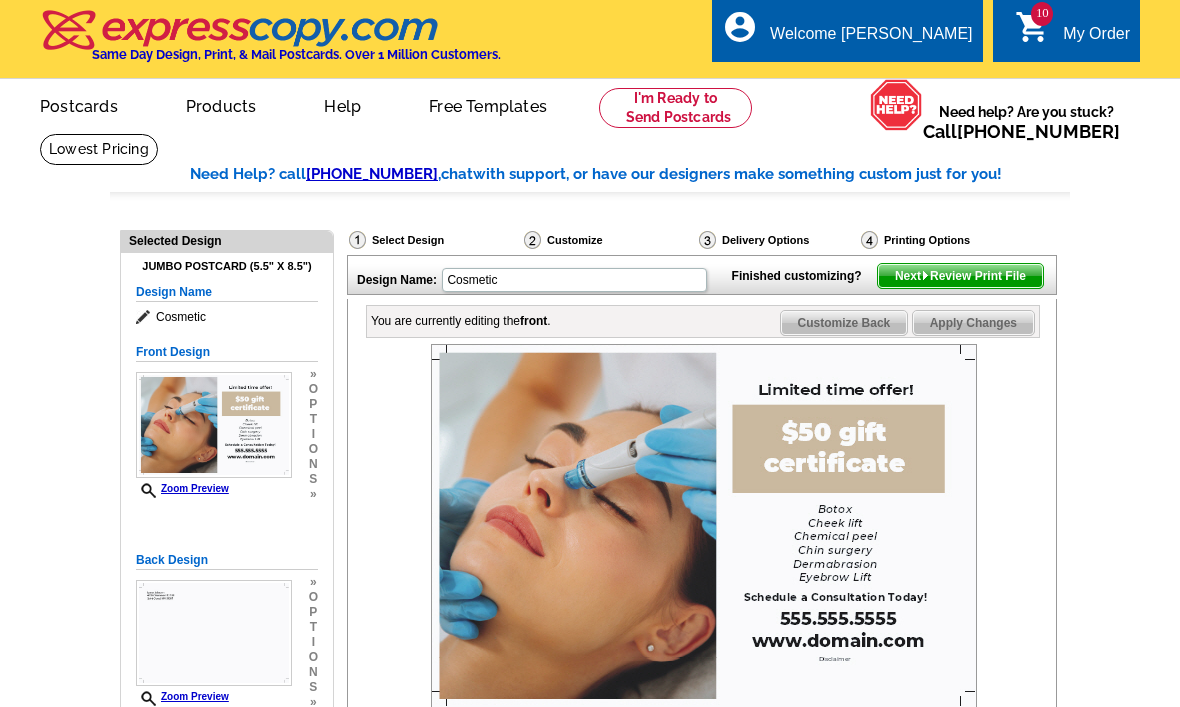 click on "Customize Back" at bounding box center [844, 323] 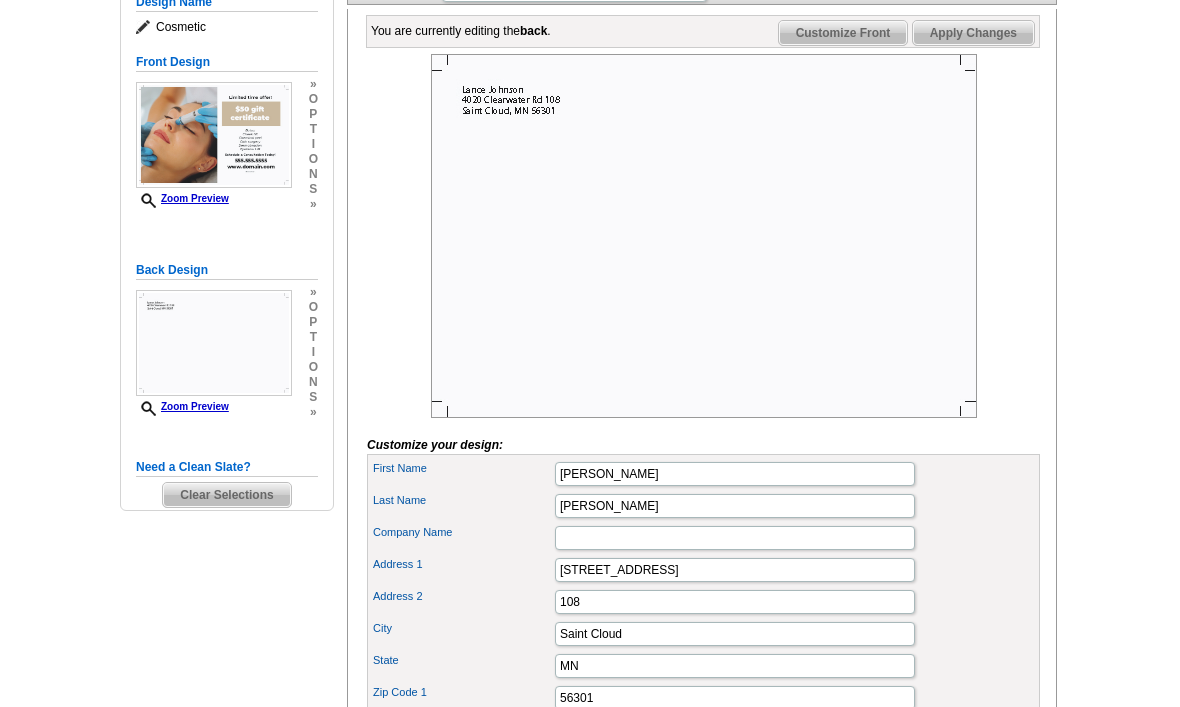 scroll, scrollTop: 295, scrollLeft: 0, axis: vertical 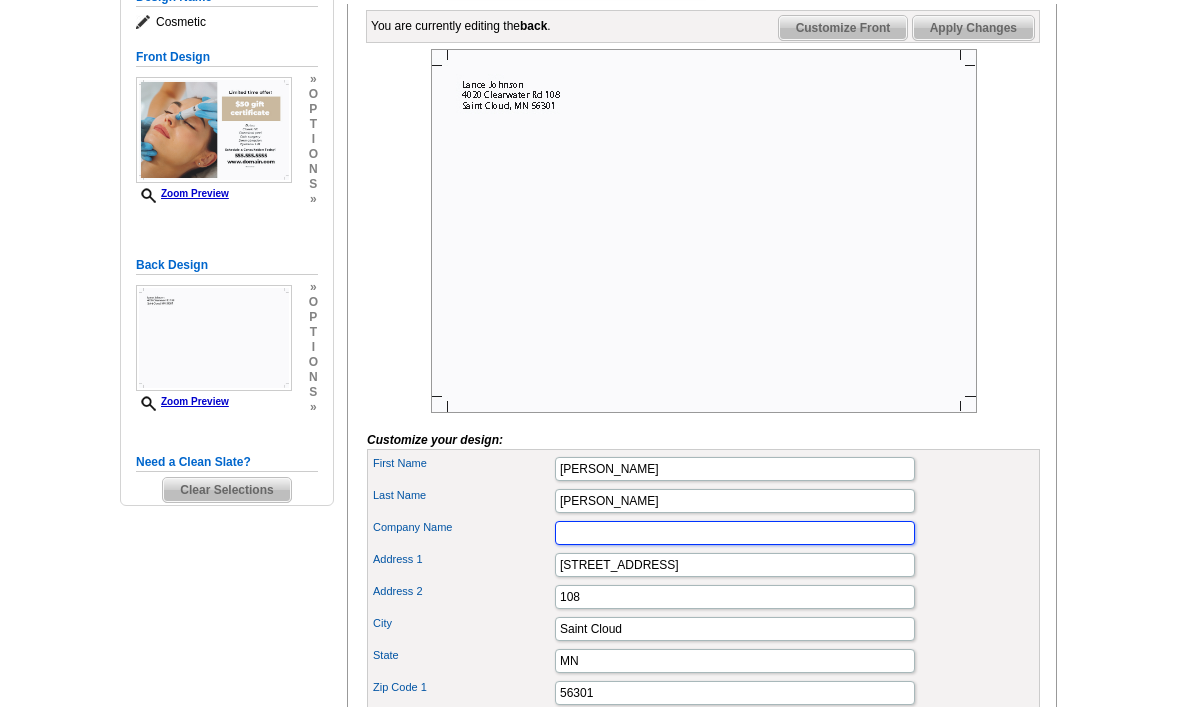 click on "Company Name" at bounding box center (735, 533) 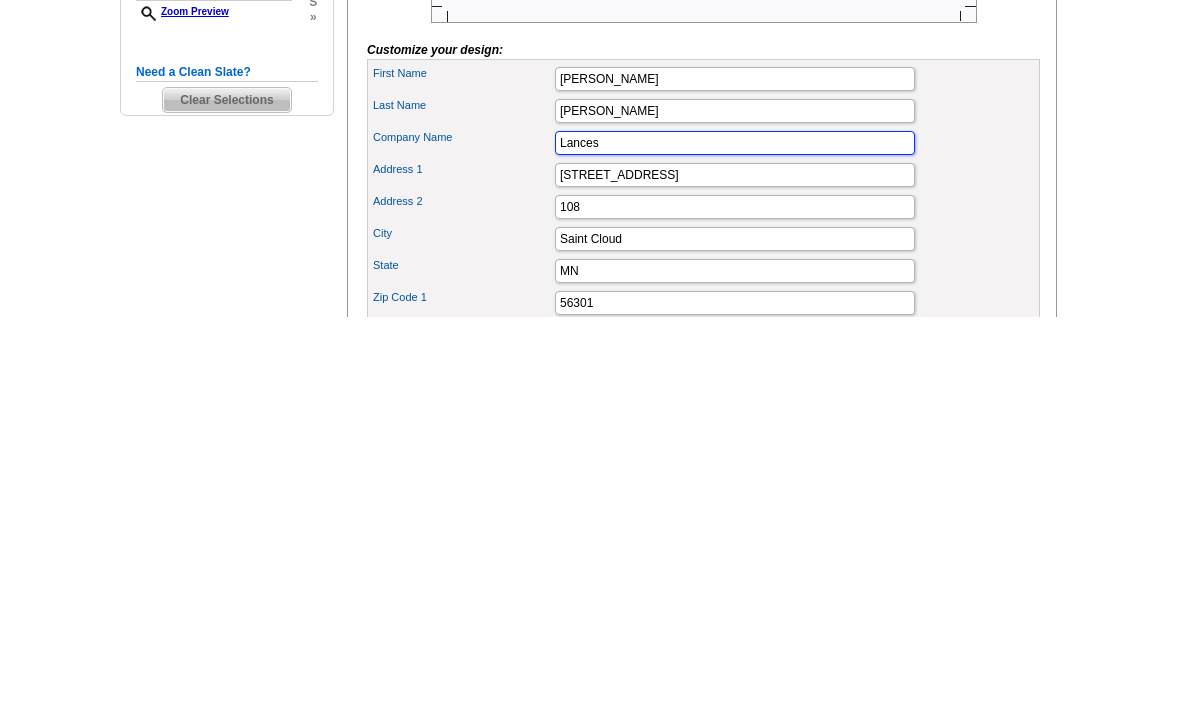 click on "Add Bullet" at bounding box center [0, 0] 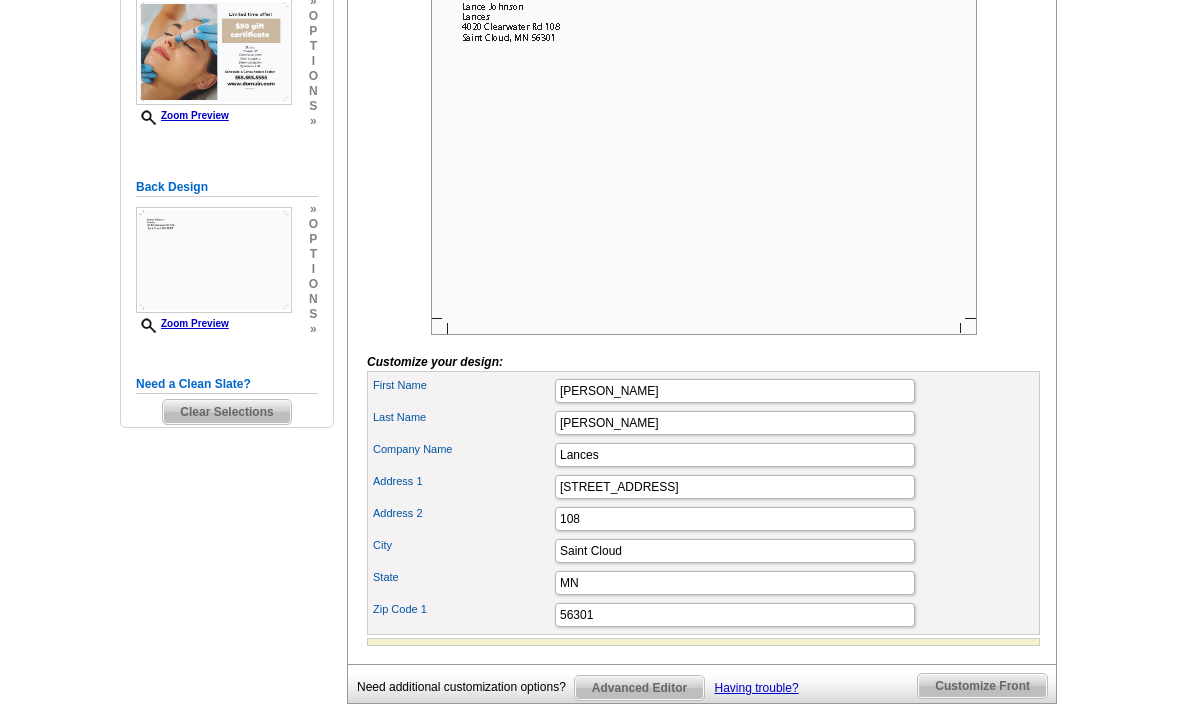 scroll, scrollTop: 370, scrollLeft: 0, axis: vertical 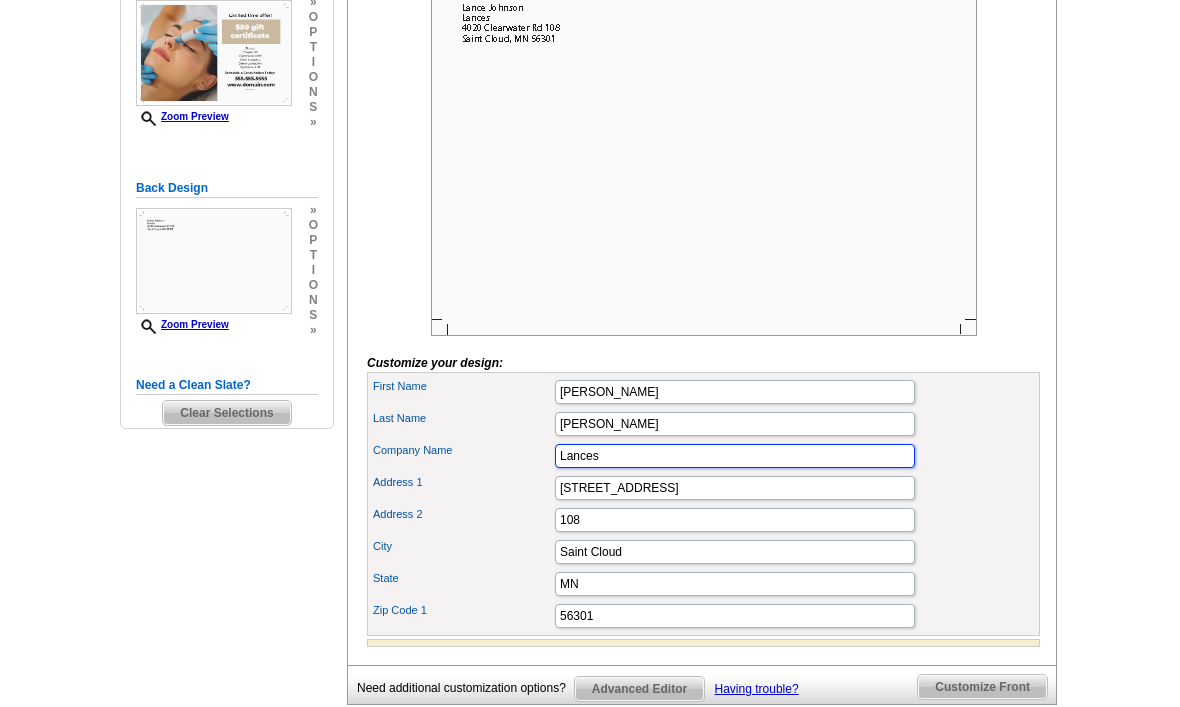 click on "Lances" at bounding box center (735, 458) 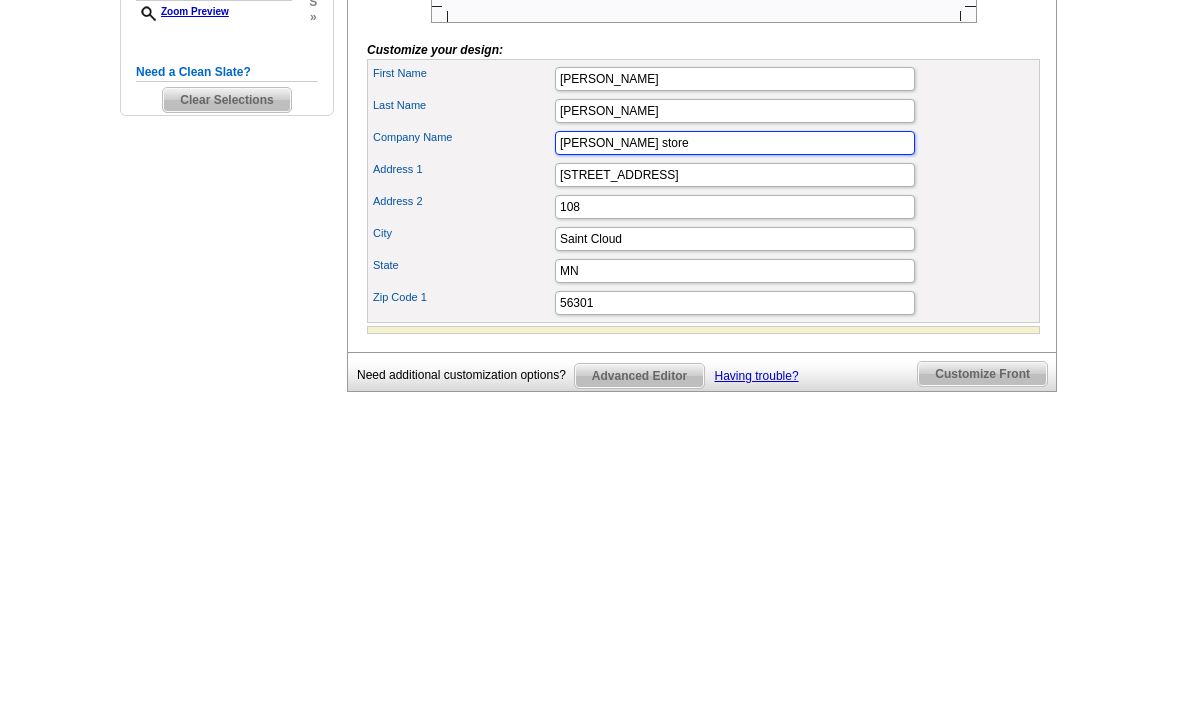 click on "Add Bullet" at bounding box center (0, 0) 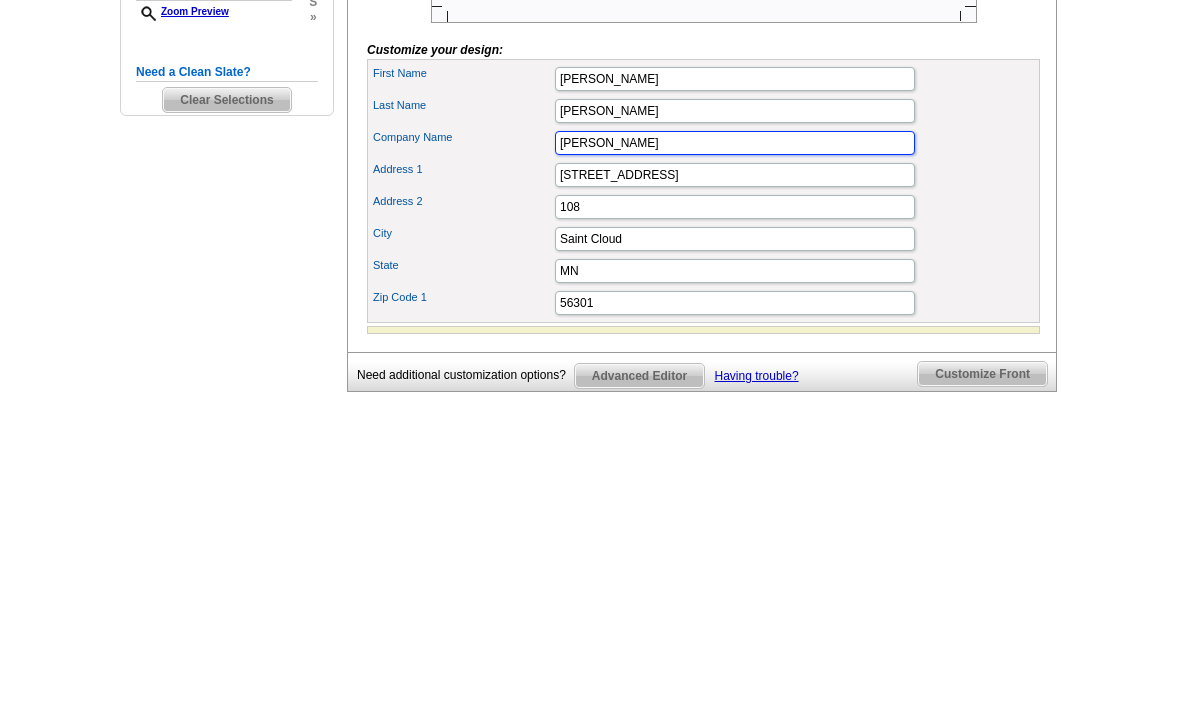 type on "[PERSON_NAME]" 